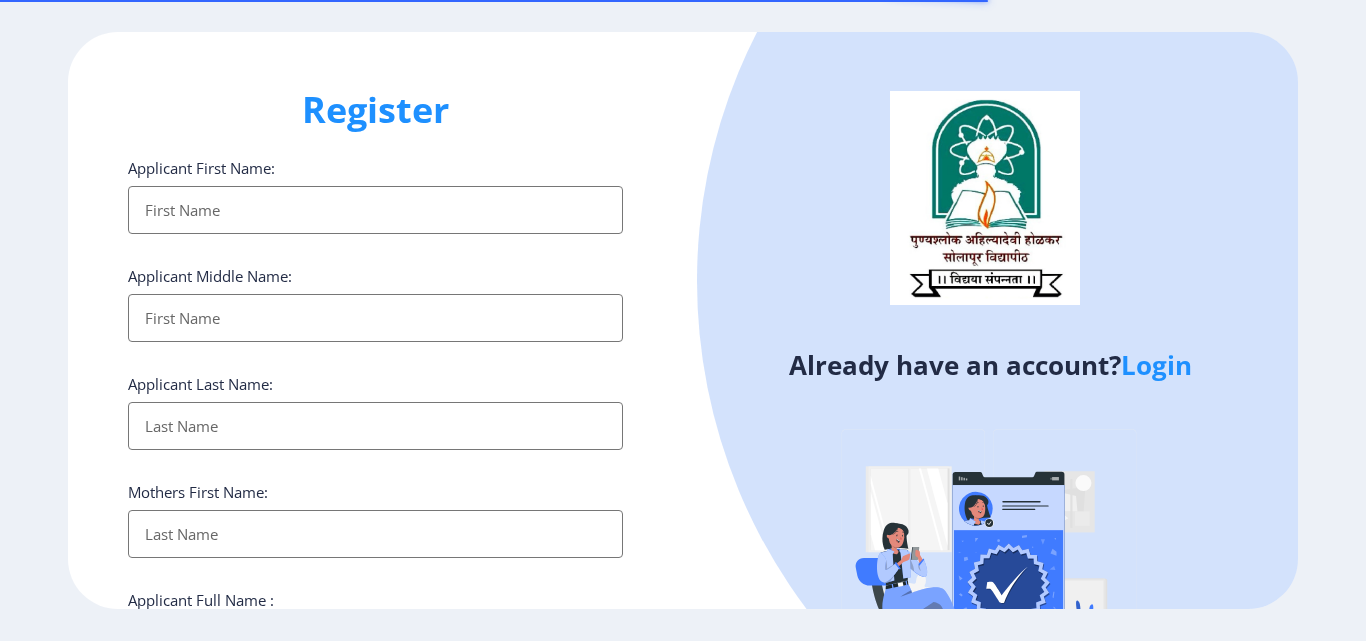 select 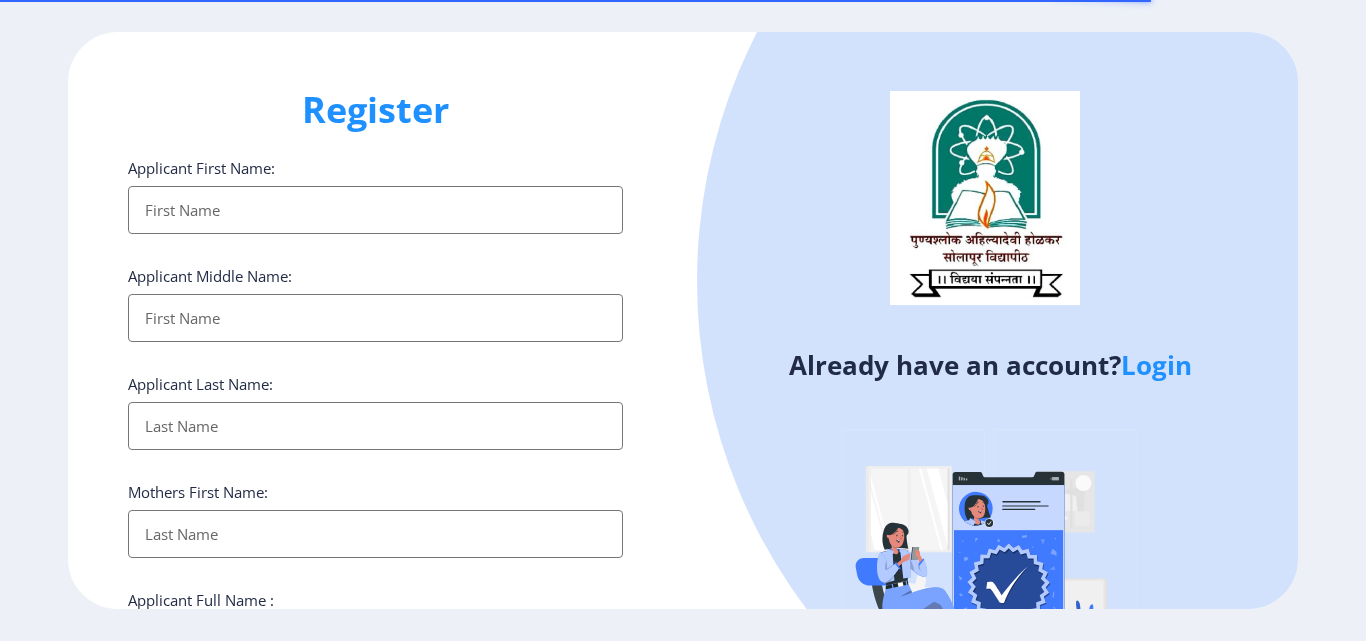 click on "Applicant First Name:" at bounding box center (375, 210) 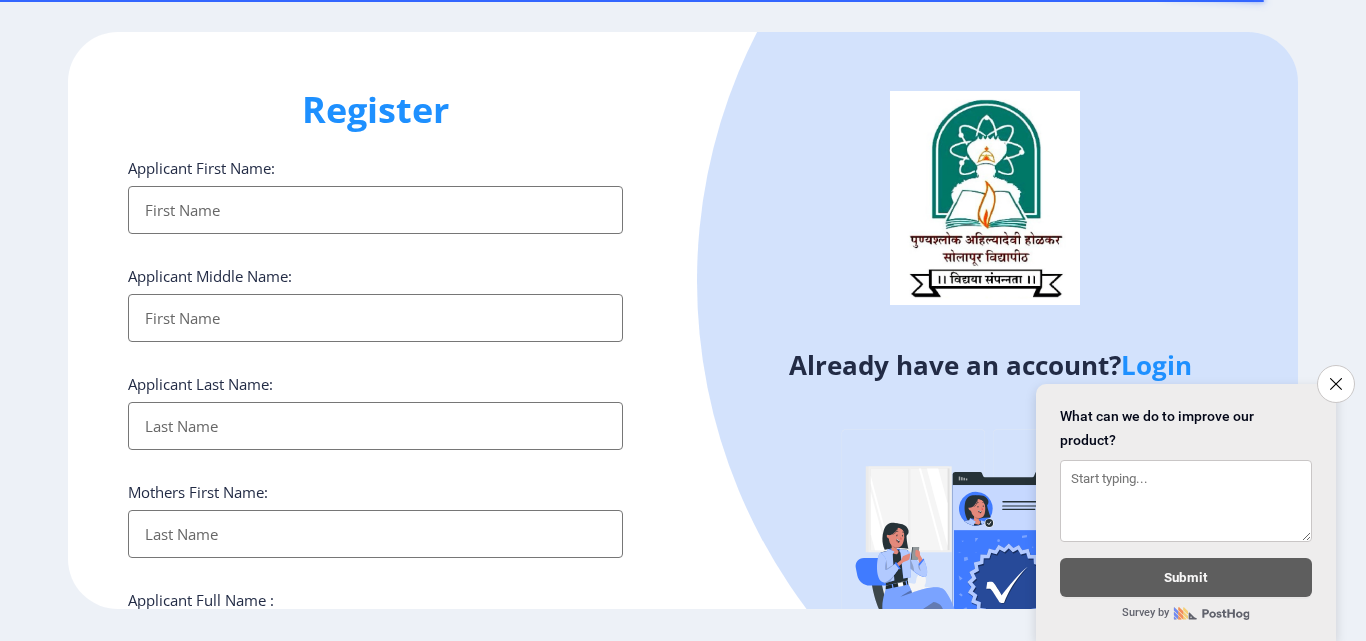 click on "Applicant Middle Name:" 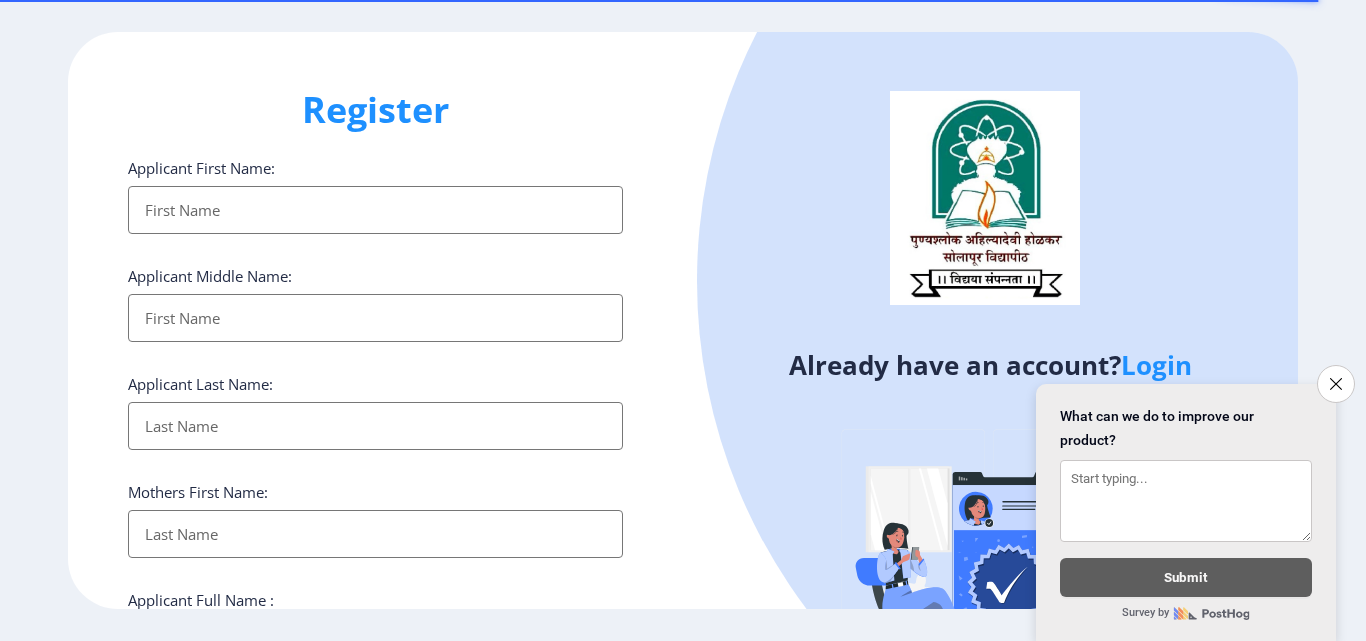 click on "Applicant First Name:" at bounding box center (375, 210) 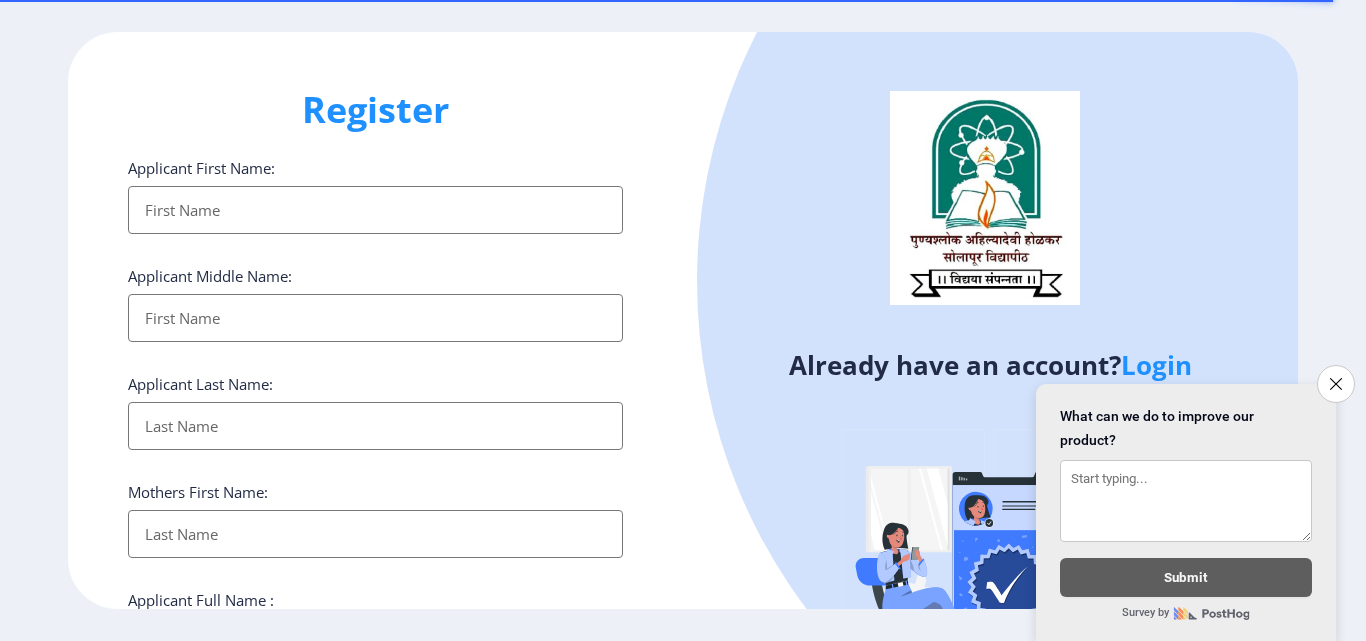type on "[FIRST]" 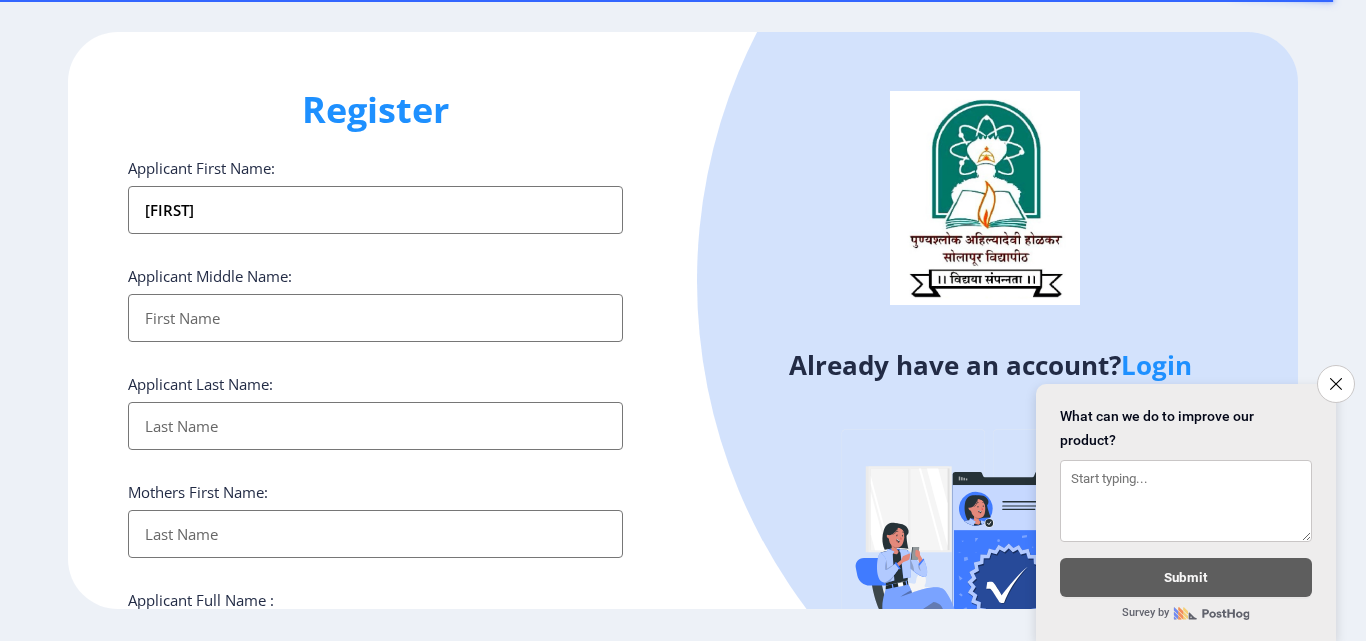 type on "[FIRST]" 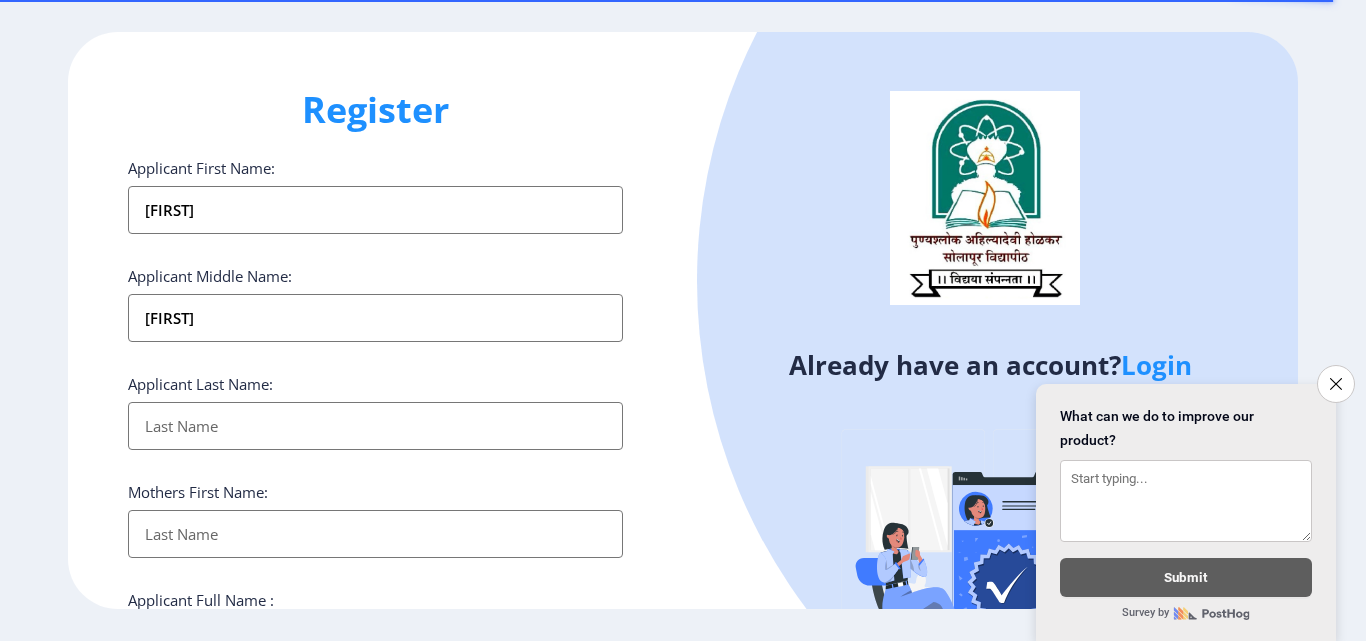 type on "[LAST]" 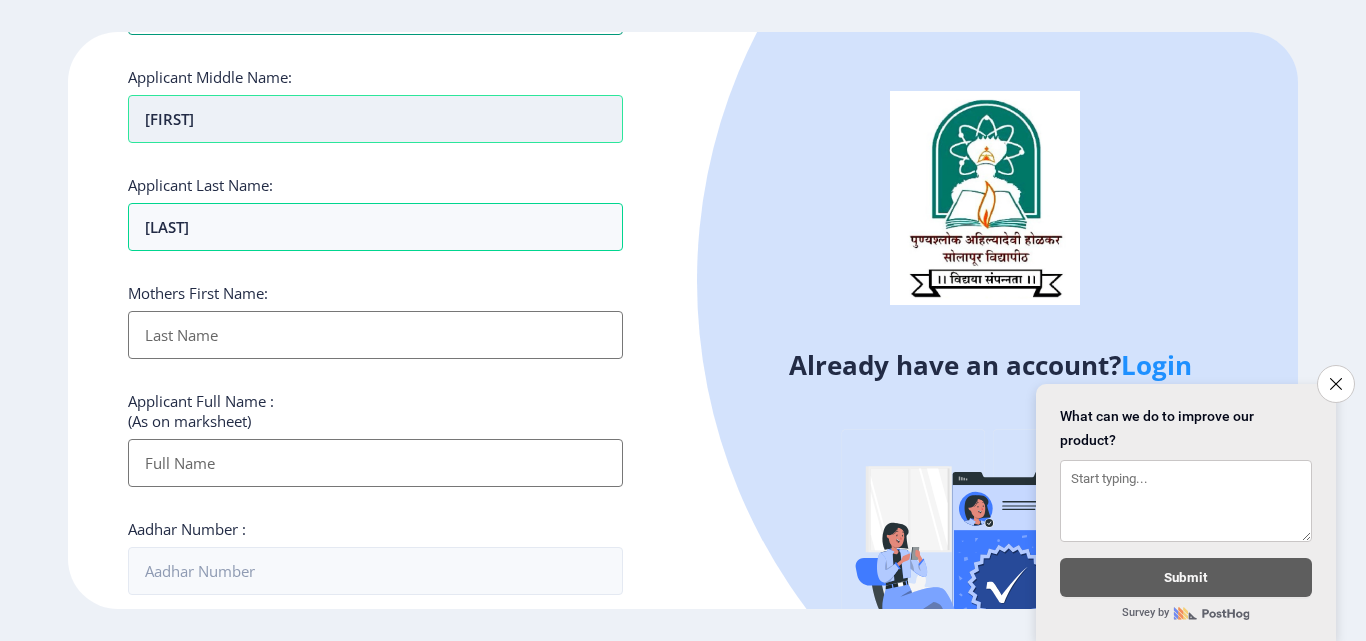 scroll, scrollTop: 200, scrollLeft: 0, axis: vertical 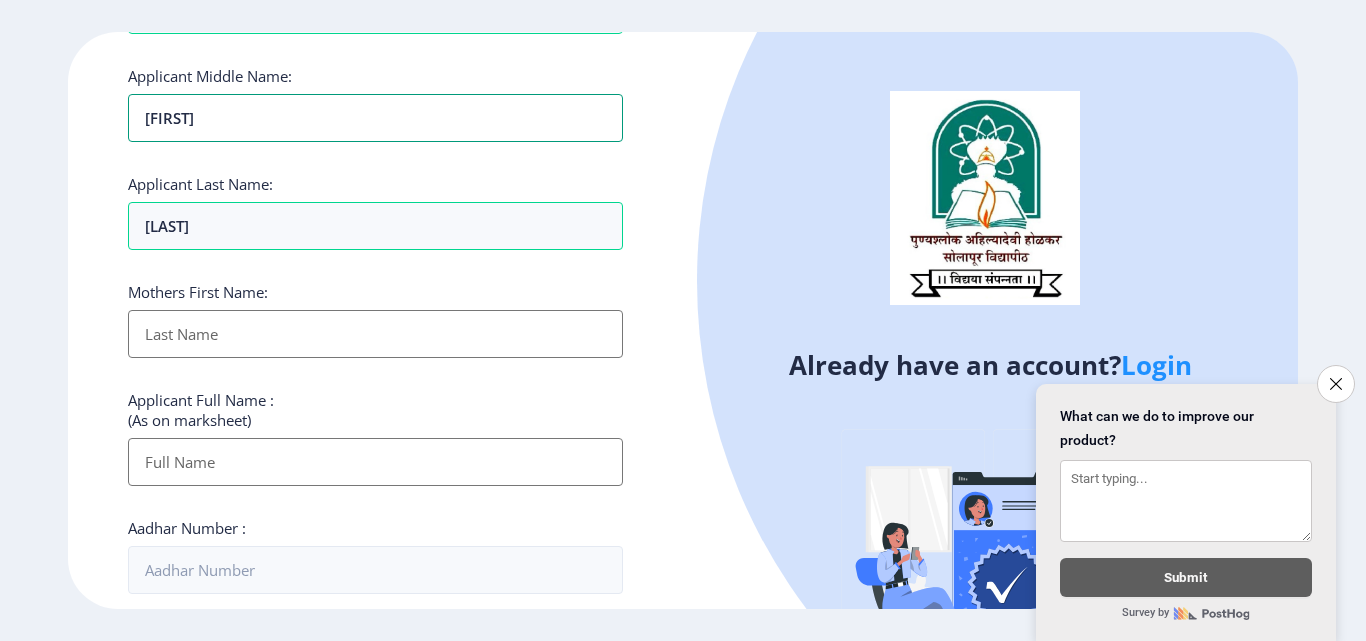 drag, startPoint x: 211, startPoint y: 123, endPoint x: 104, endPoint y: 118, distance: 107.11676 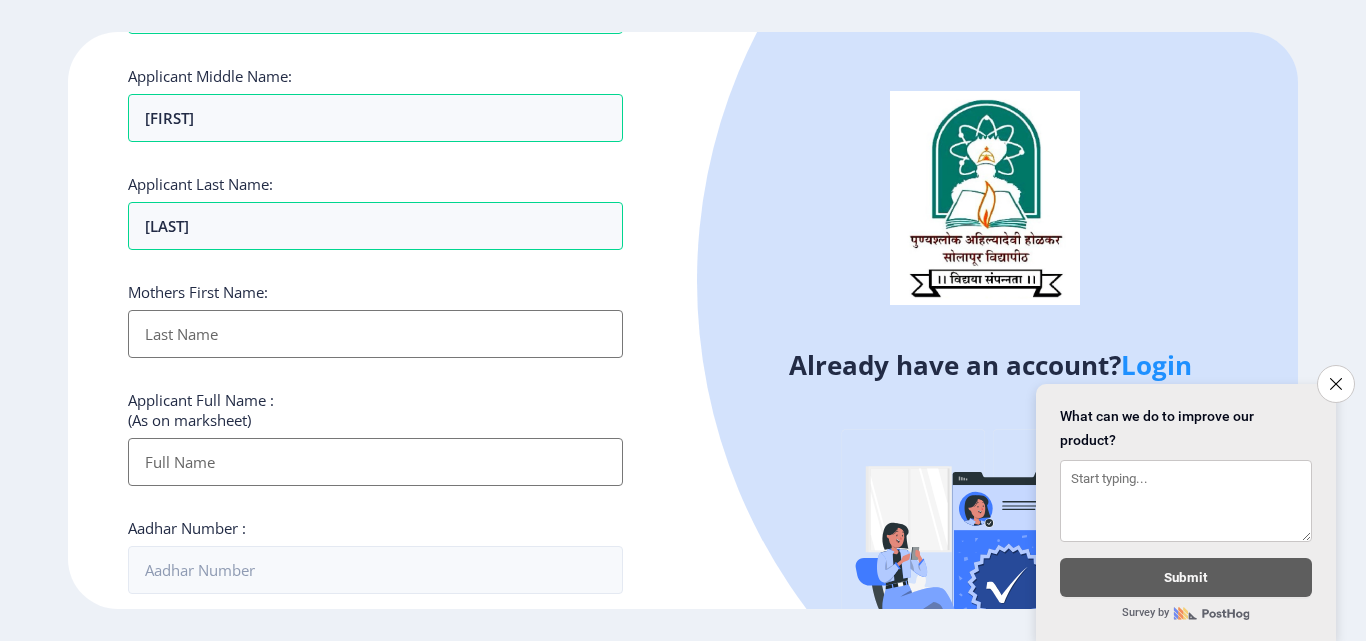 click on "Applicant First Name:" at bounding box center (375, 334) 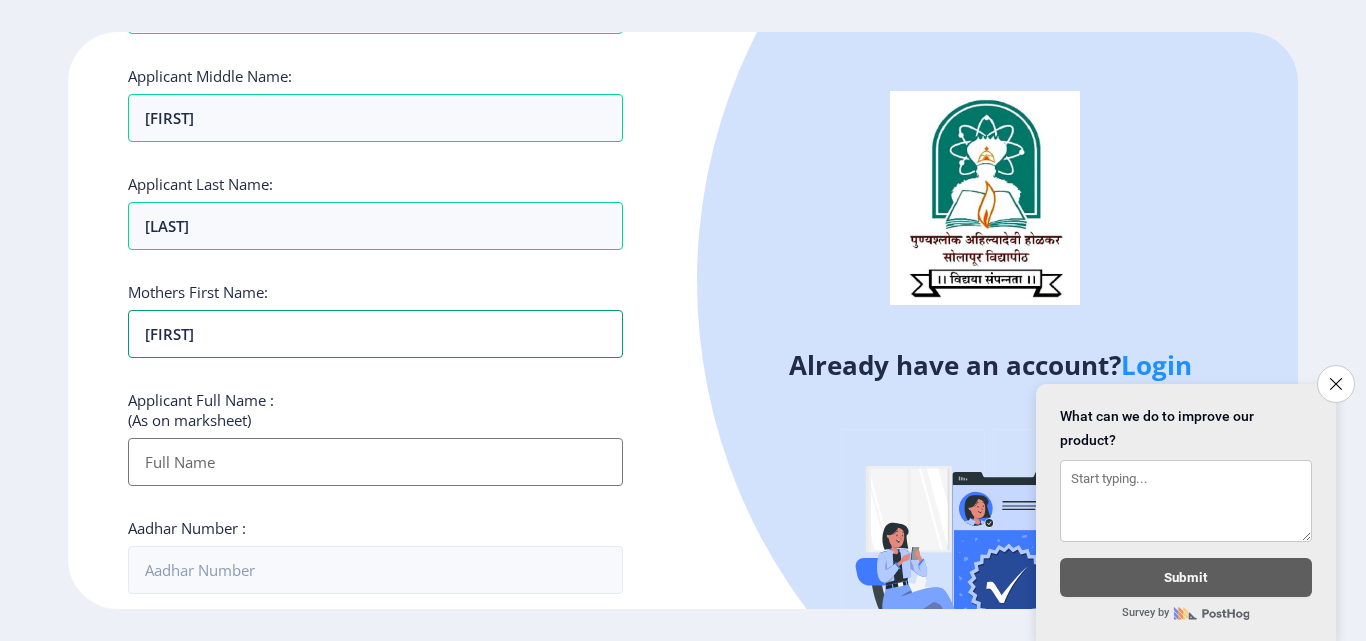 type on "[FIRST]" 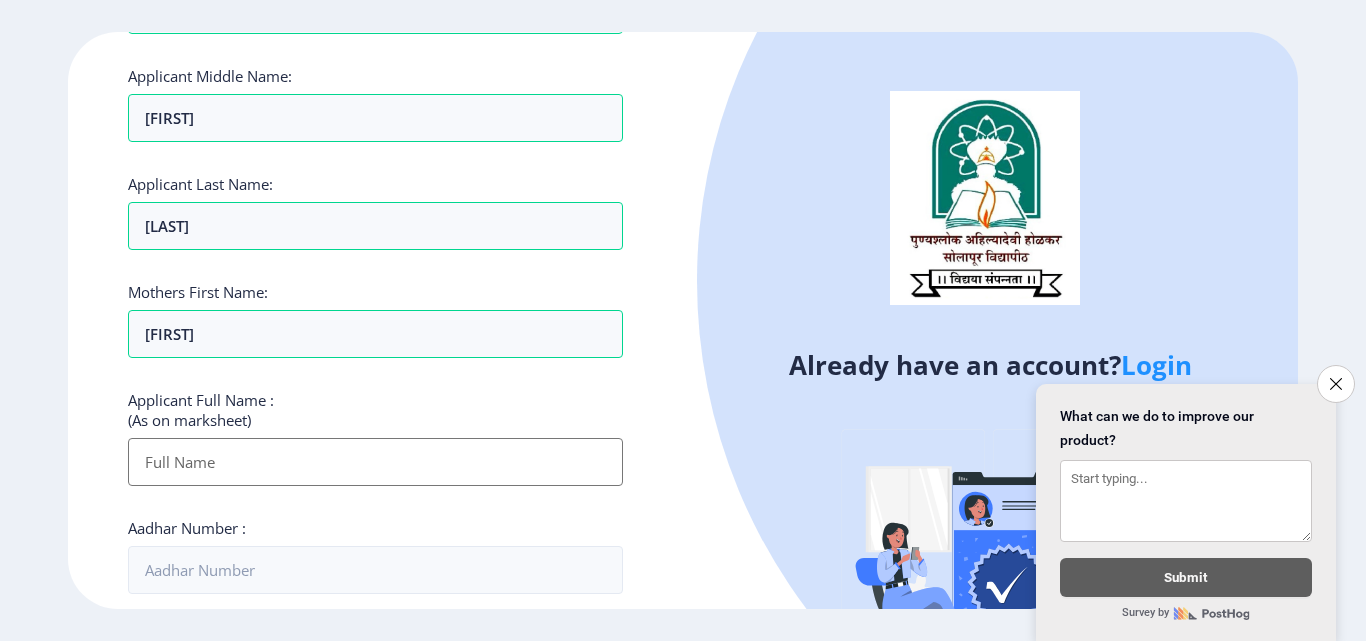 click on "Applicant First Name:" at bounding box center (375, 462) 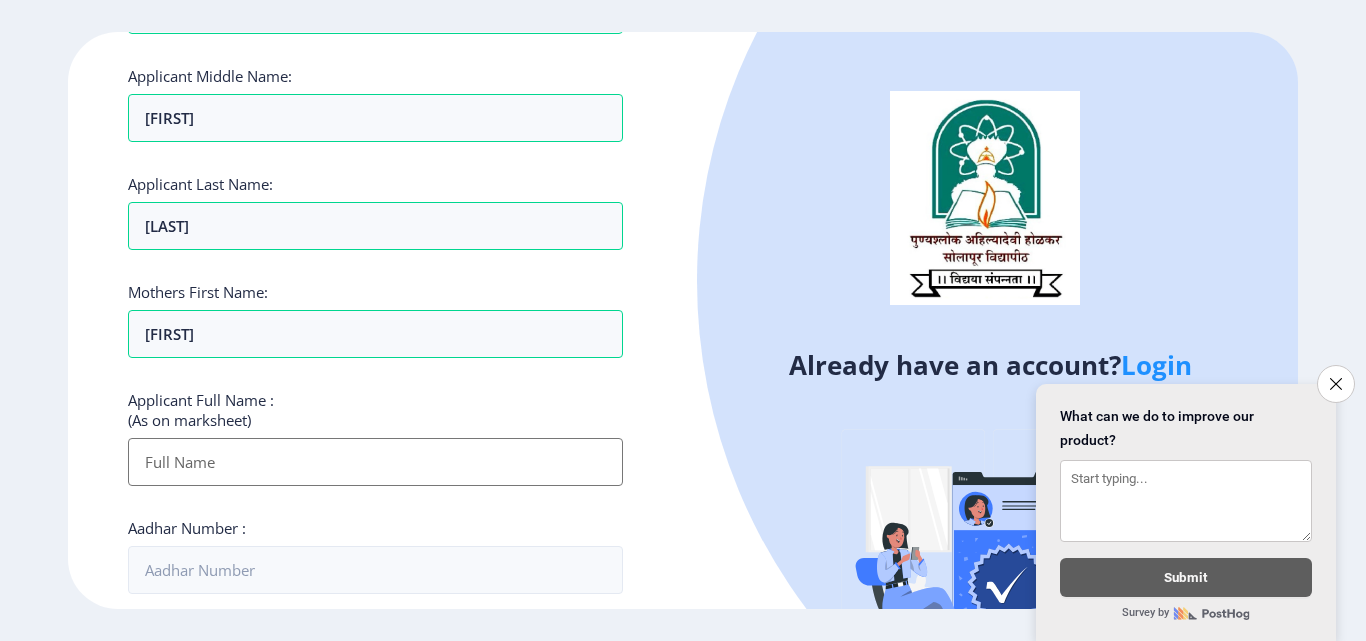 type on "[FIRST] [FIRST] [LAST]" 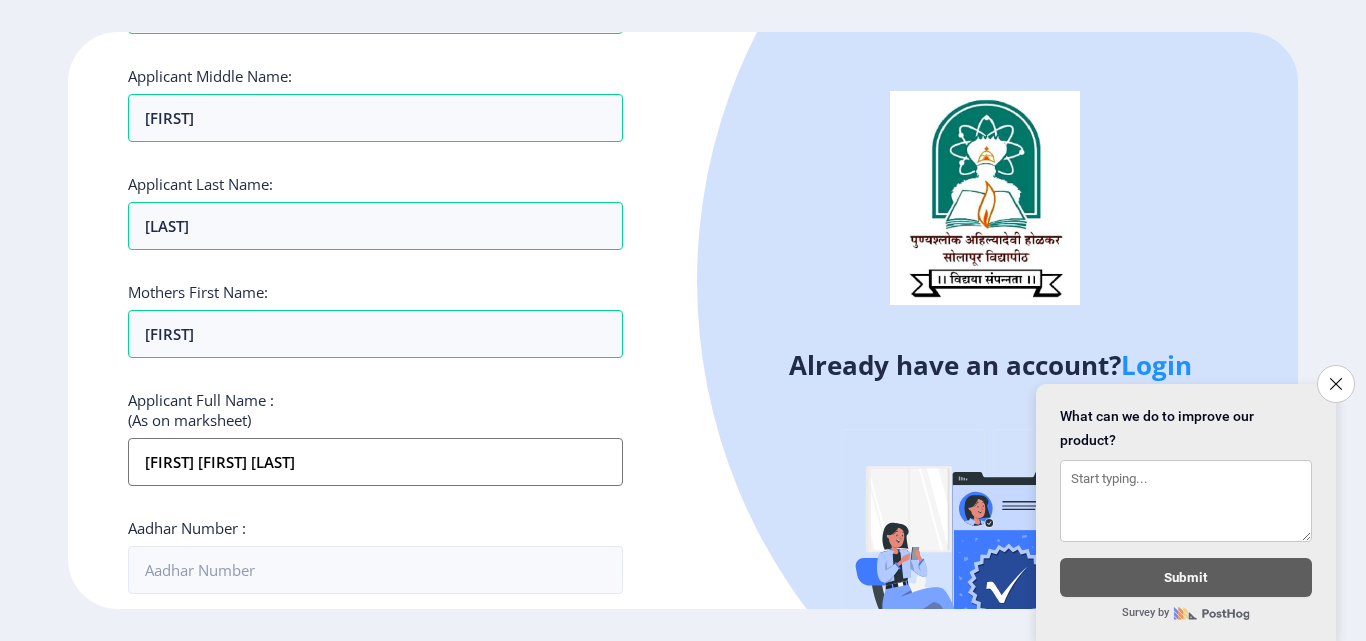 type on "0[PHONE]" 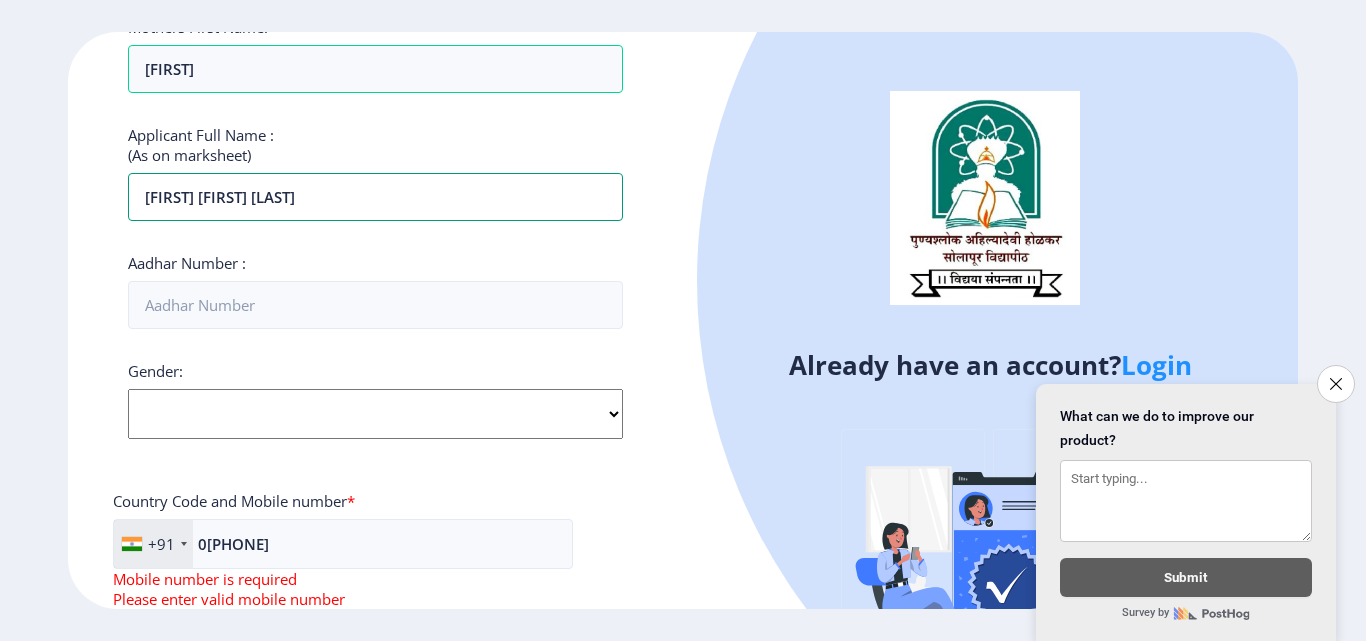scroll, scrollTop: 500, scrollLeft: 0, axis: vertical 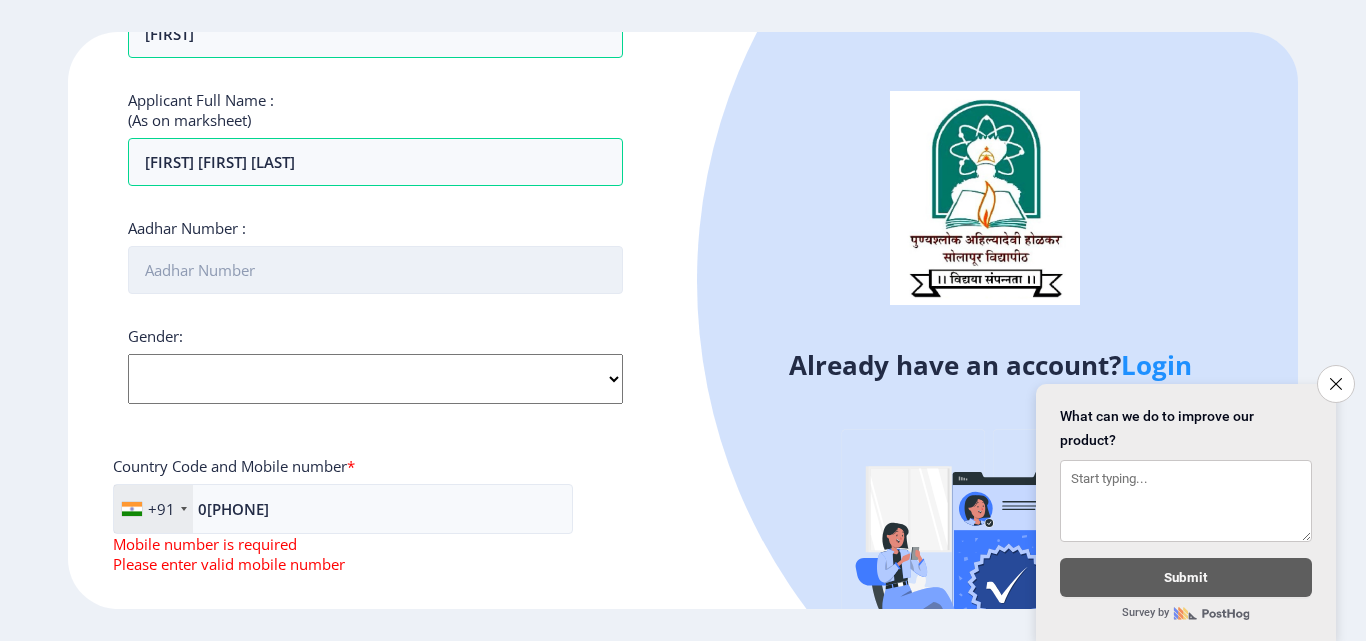 click on "Aadhar Number :" at bounding box center (375, 270) 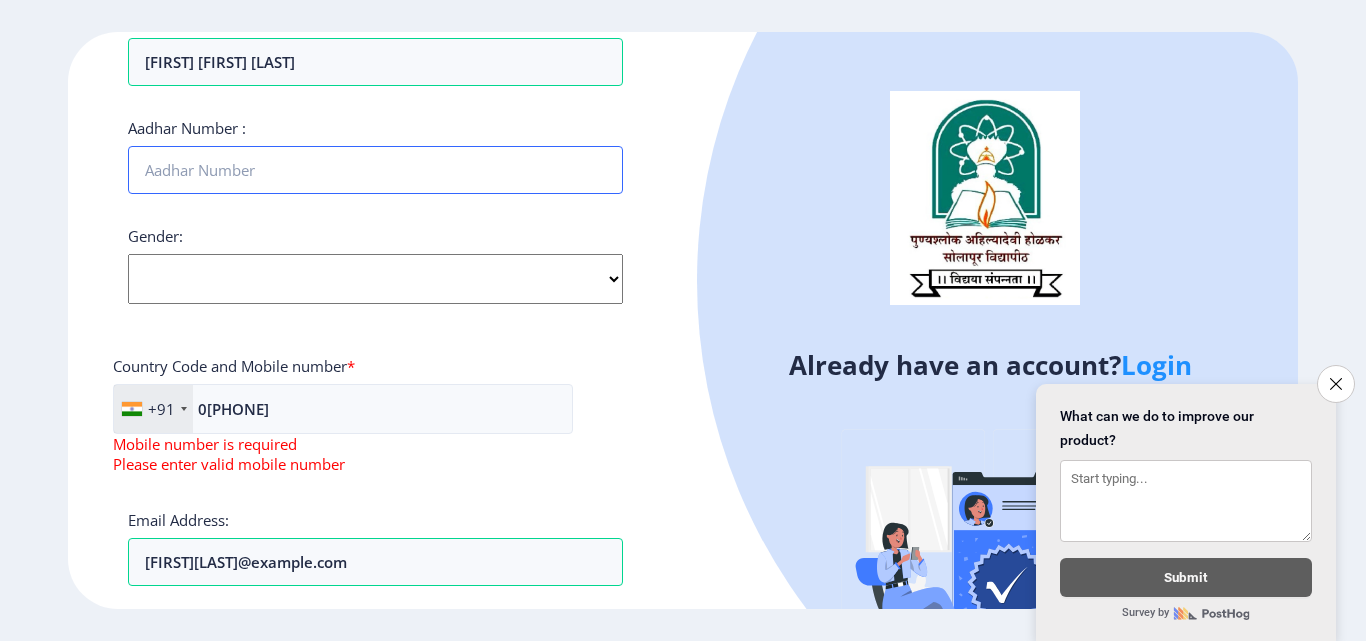 scroll, scrollTop: 700, scrollLeft: 0, axis: vertical 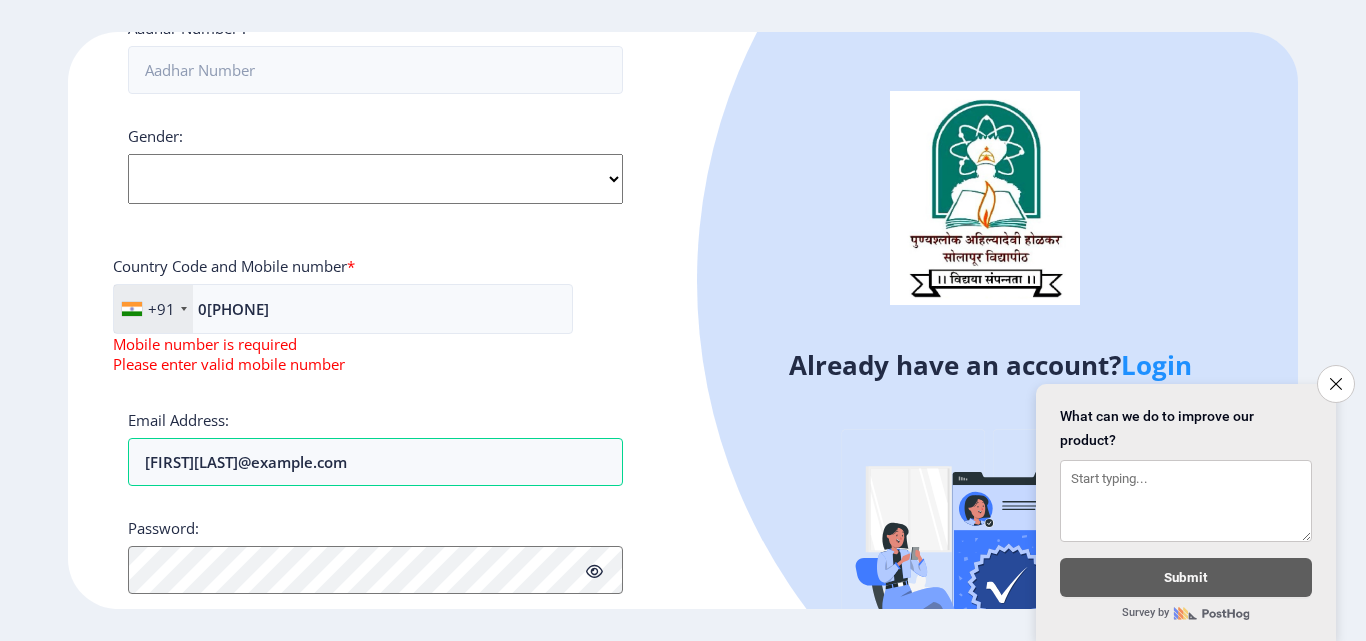 click on "Gender: Select Gender Male Female Other" 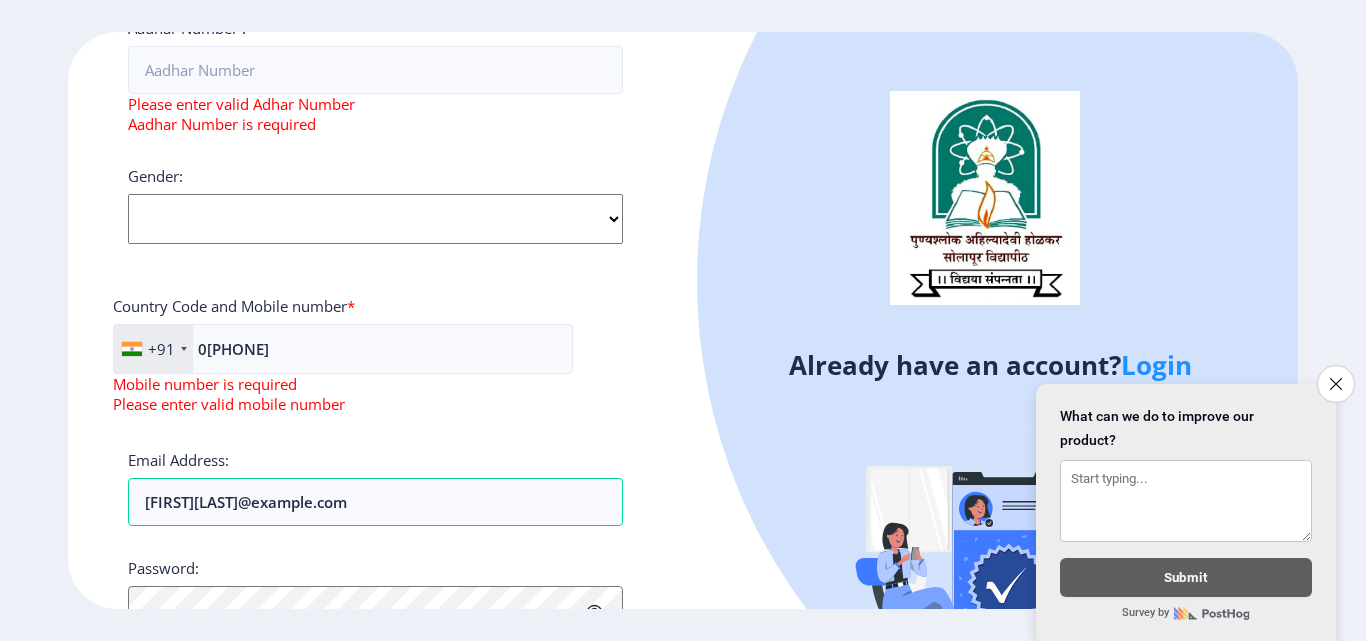 select on "Male" 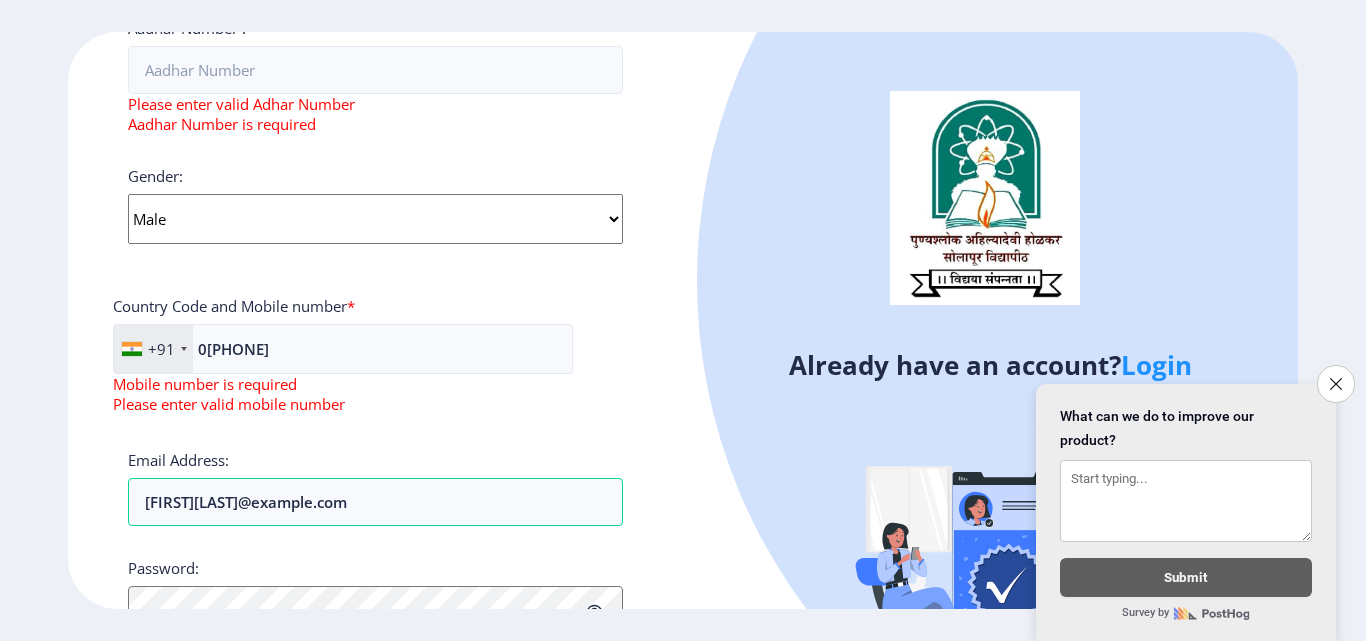 click on "Select Gender Male Female Other" 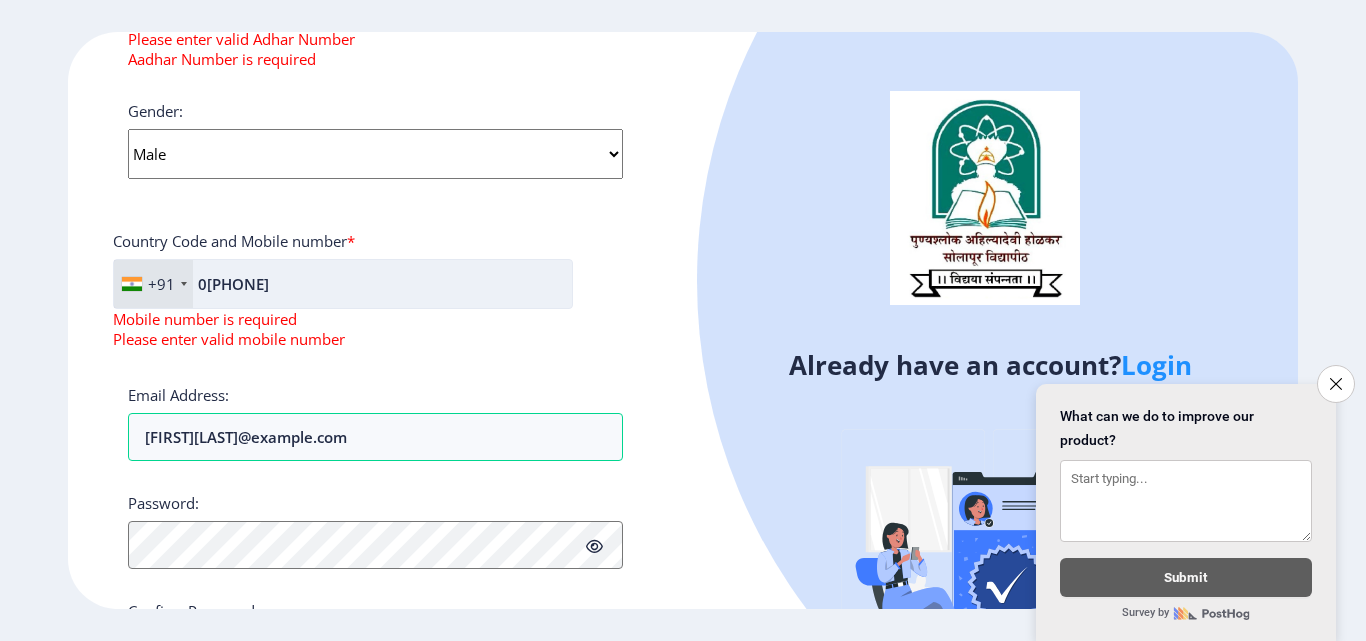 scroll, scrollTop: 895, scrollLeft: 0, axis: vertical 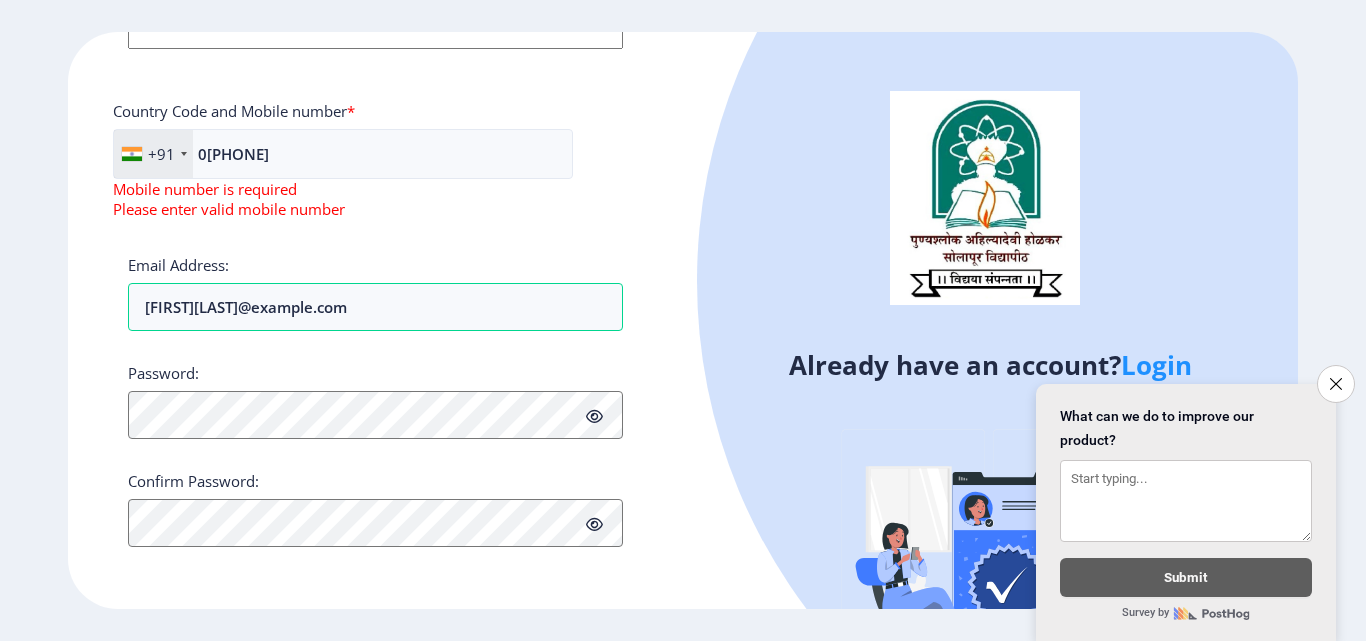 click on "Register Applicant First Name: [FIRST] Applicant Middle Name: [FIRST] Applicant Last Name: [LAST] Mothers First Name: [FIRST] Applicant Full Name : (As on marksheet) [FIRST] [FIRST] [LAST] Aadhar Number : Please enter valid Adhar Number Aadhar Number is required Gender: Select Gender Male Female Other Country Code and Mobile number * +91 India (‫افغانستان‬‎) +93 Albania (Shqipëri) +355 Algeria (‫الجزائر‬‎) +213 American Samoa +1 Andorra +376 Angola +244 Anguilla +1 Antigua and Barbuda +1 Argentina +54 Armenia (Հայաստան) +374 Aruba +297 Australia +61 Austria (Österreich) +43 Azerbaijan (Azərbaycan) +994 Bahamas +1 Bahrain (‫البحرين‬‎) +973 Bangladesh (বাংলাদেশ) +880 Barbados +1 Belarus (Беларусь) +375 Belgium (België) +32 Belize +501 Benin (Bénin) +229 Bermuda +1 Bhutan (འབྲུག) +975 Bolivia +591 Bosnia and Herzegovina (Босна и Херцеговина) +387 Botswana +267 Brazil (Brasil) +1" 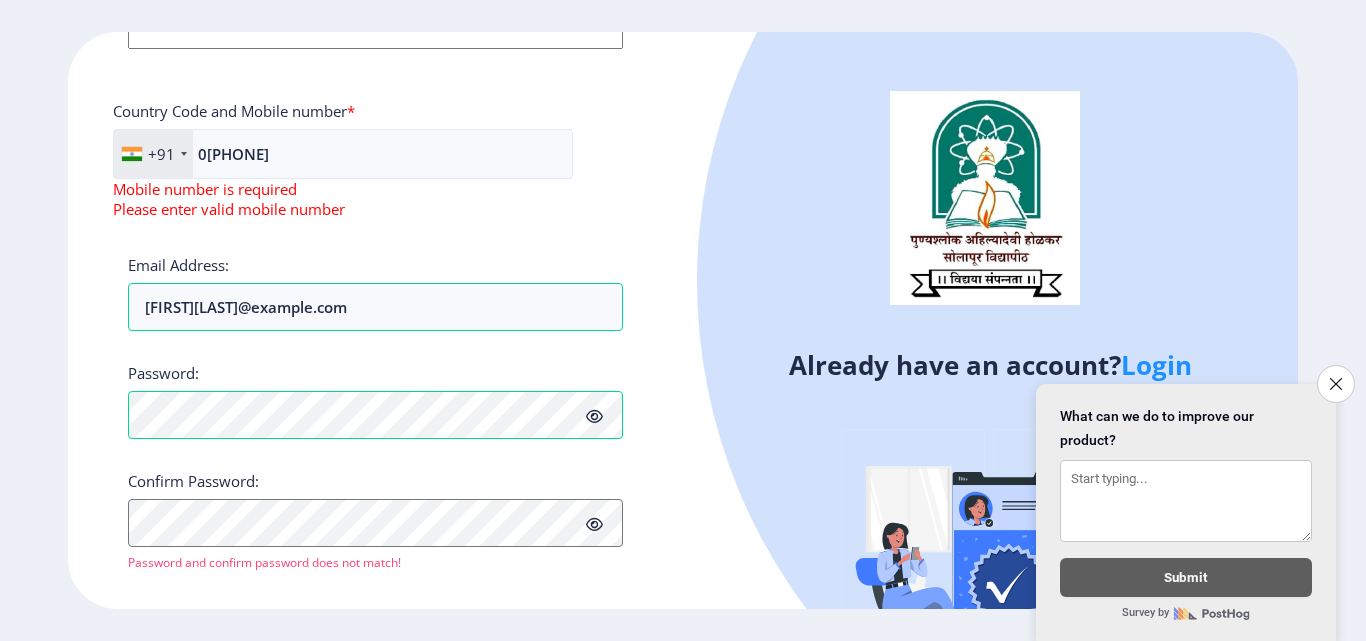 click 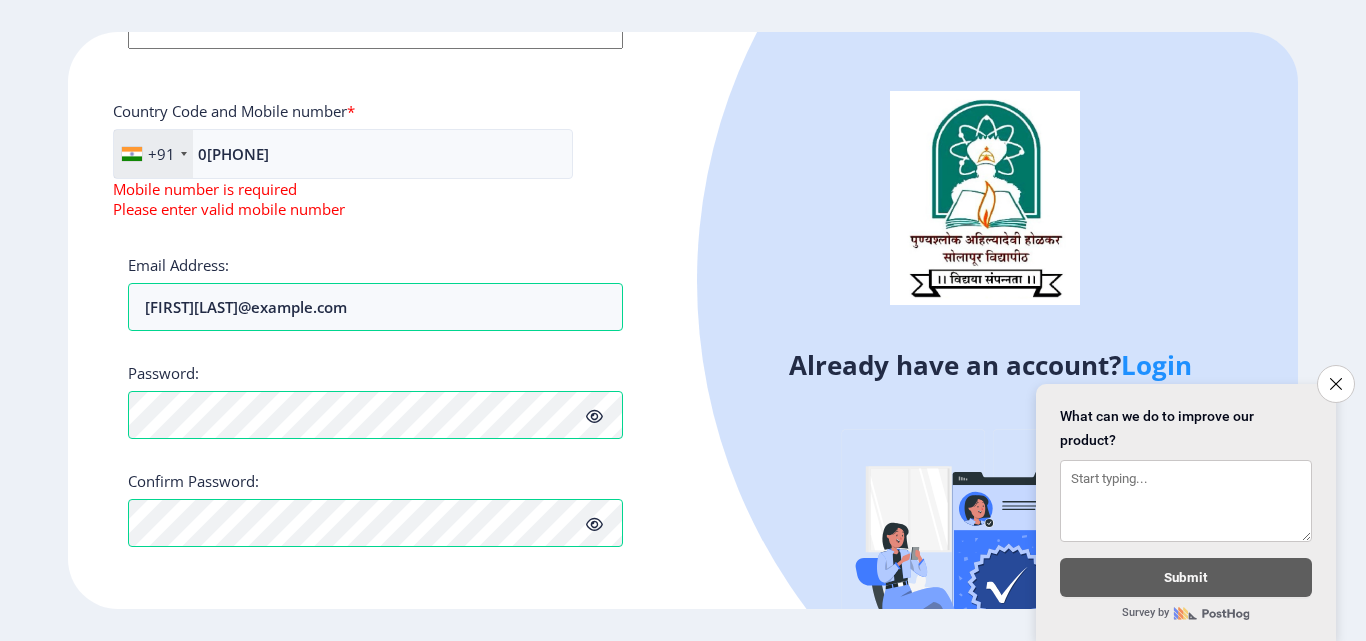 click on "Register Applicant First Name: [FIRST] Applicant Middle Name: [FIRST] Applicant Last Name: [LAST] Mothers First Name: [FIRST] Applicant Full Name : (As on marksheet) [FIRST] [FIRST] [LAST] Aadhar Number : Please enter valid Adhar Number Aadhar Number is required Gender: Select Gender Male Female Other Country Code and Mobile number * +91 India (‫افغانستان‬‎) +93 Albania (Shqipëri) +355 Algeria (‫الجزائر‬‎) +213 American Samoa +1 Andorra +376 Angola +244 Anguilla +1 Antigua and Barbuda +1 Argentina +54 Armenia (Հայաստան) +374 Aruba +297 Australia +61 Austria (Österreich) +43 Azerbaijan (Azərbaycan) +994 Bahamas +1 Bahrain (‫البحرين‬‎) +973 Bangladesh (বাংলাদেশ) +880 Barbados +1 Belarus (Беларусь) +375 Belgium (België) +32 Belize +501 Benin (Bénin) +229 Bermuda +1 Bhutan (འབྲུག) +975 Bolivia +591 Bosnia and Herzegovina (Босна и Херцеговина) +387 Botswana +267 Brazil (Brasil) +1" 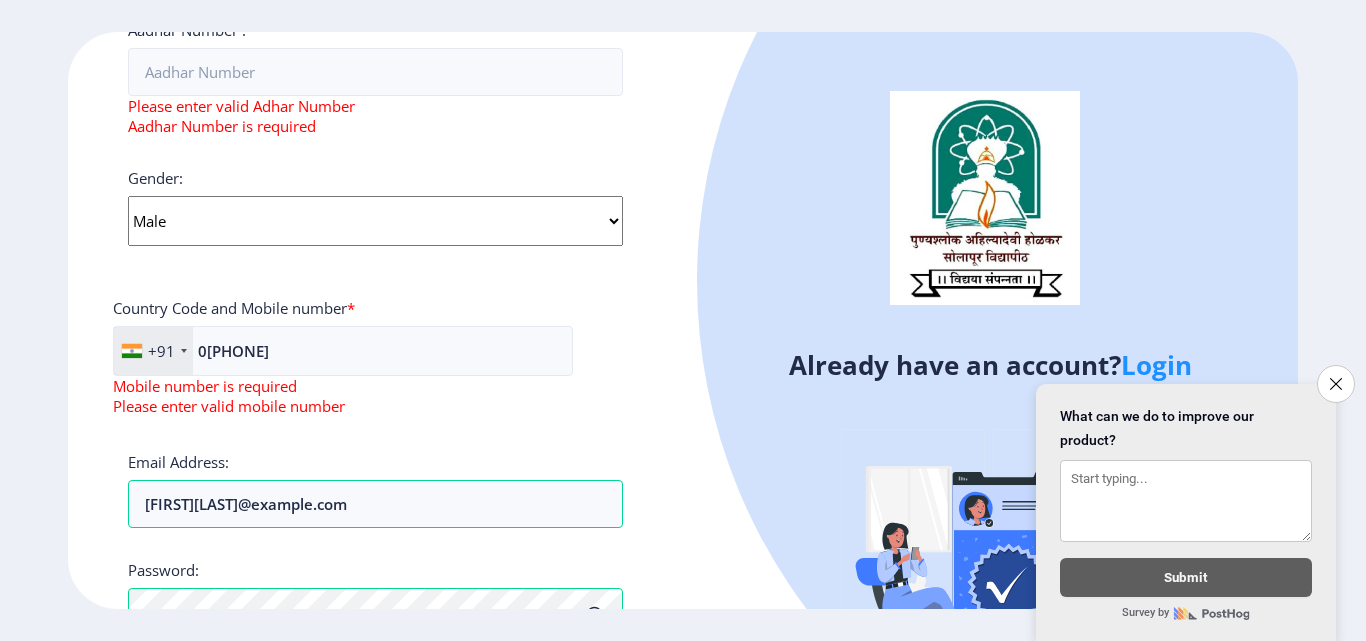 scroll, scrollTop: 695, scrollLeft: 0, axis: vertical 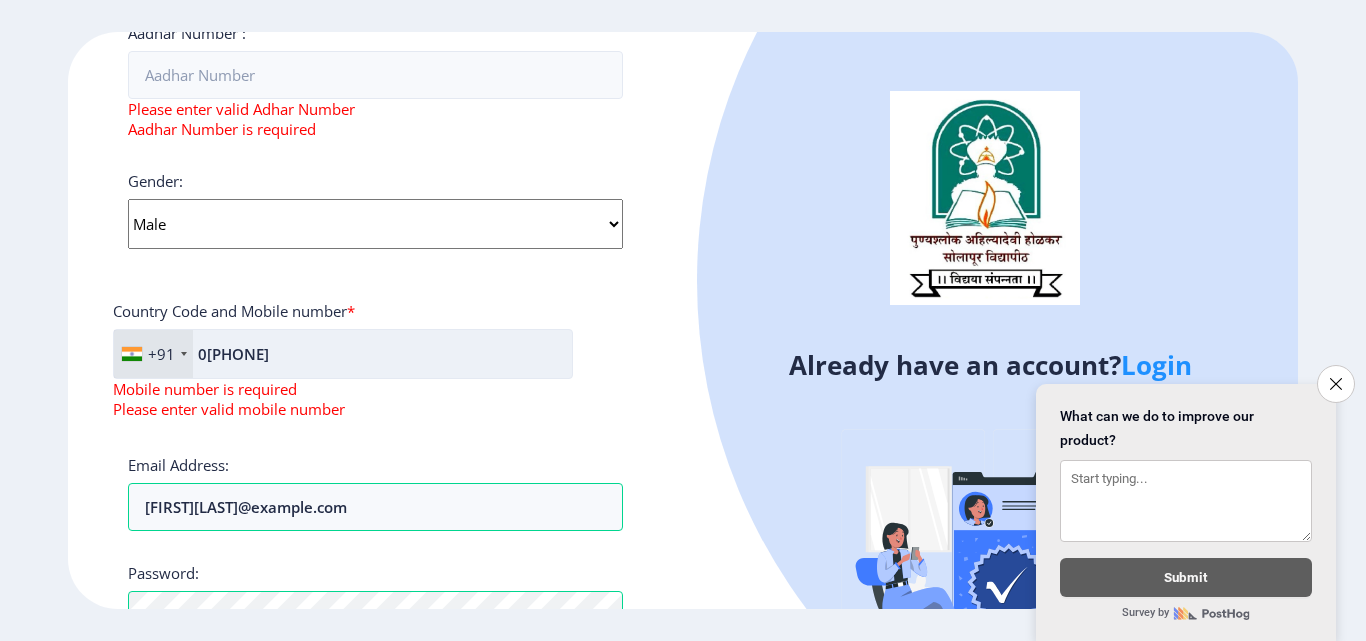 click on "0[PHONE]" 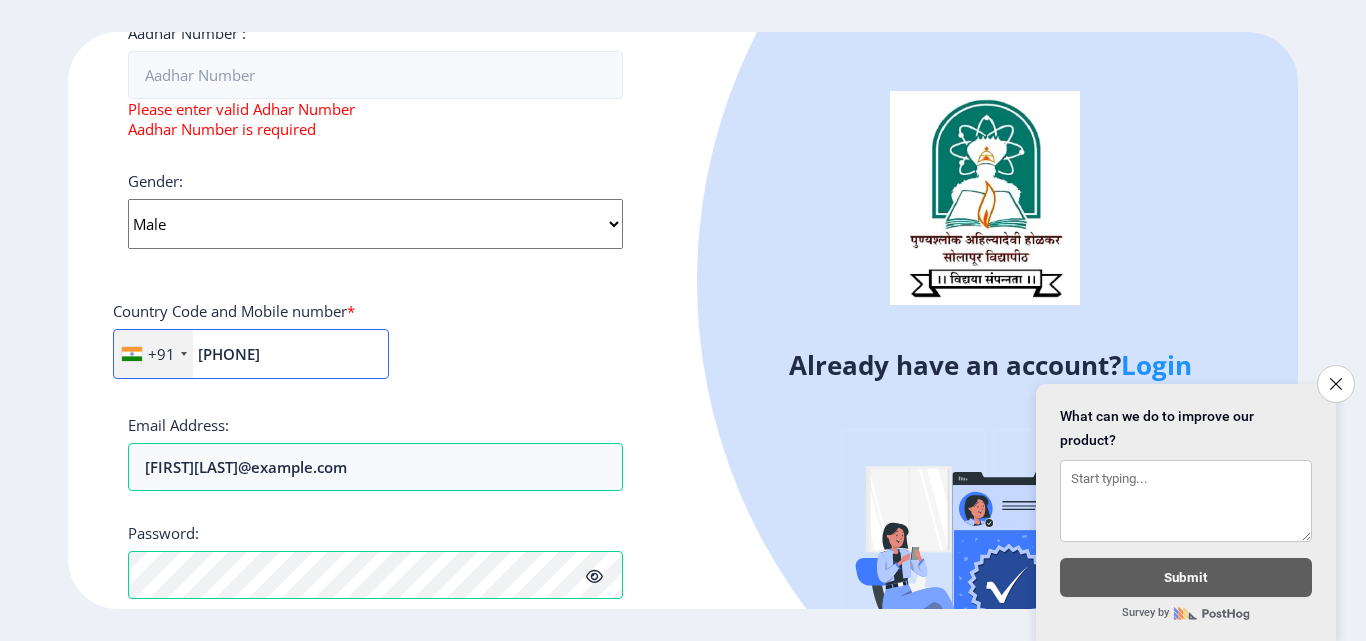 scroll, scrollTop: 495, scrollLeft: 0, axis: vertical 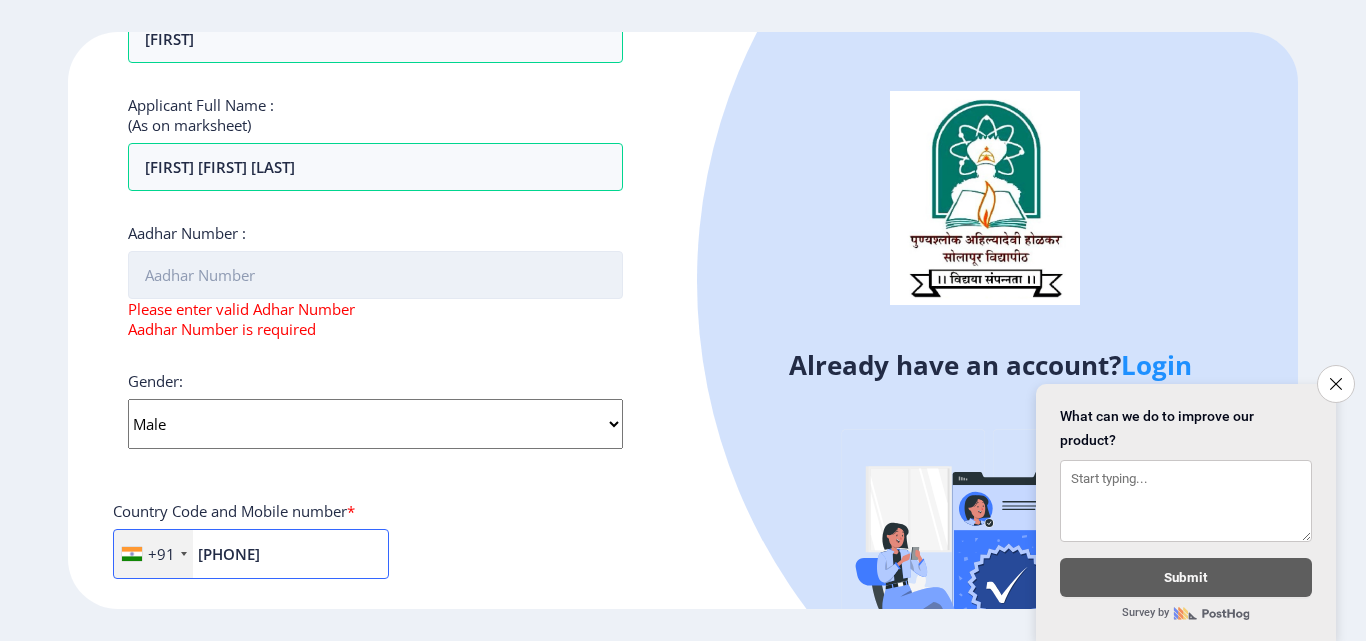 type on "[PHONE]" 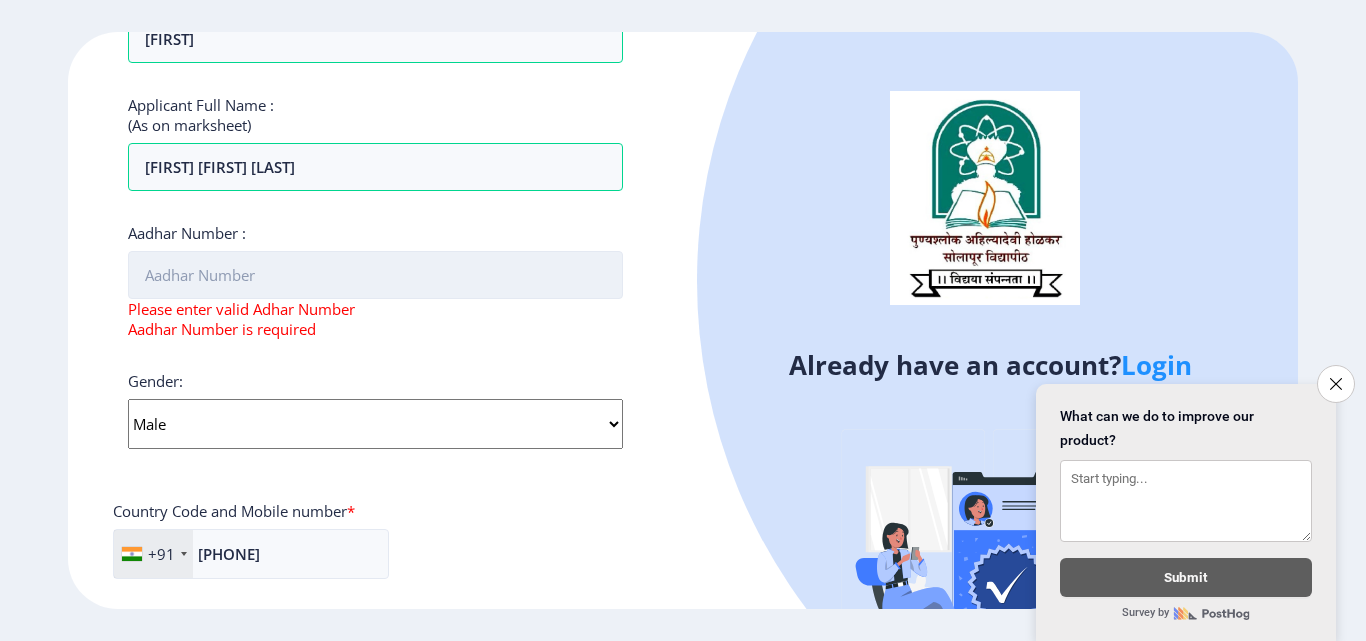 click on "Aadhar Number :" at bounding box center (375, 275) 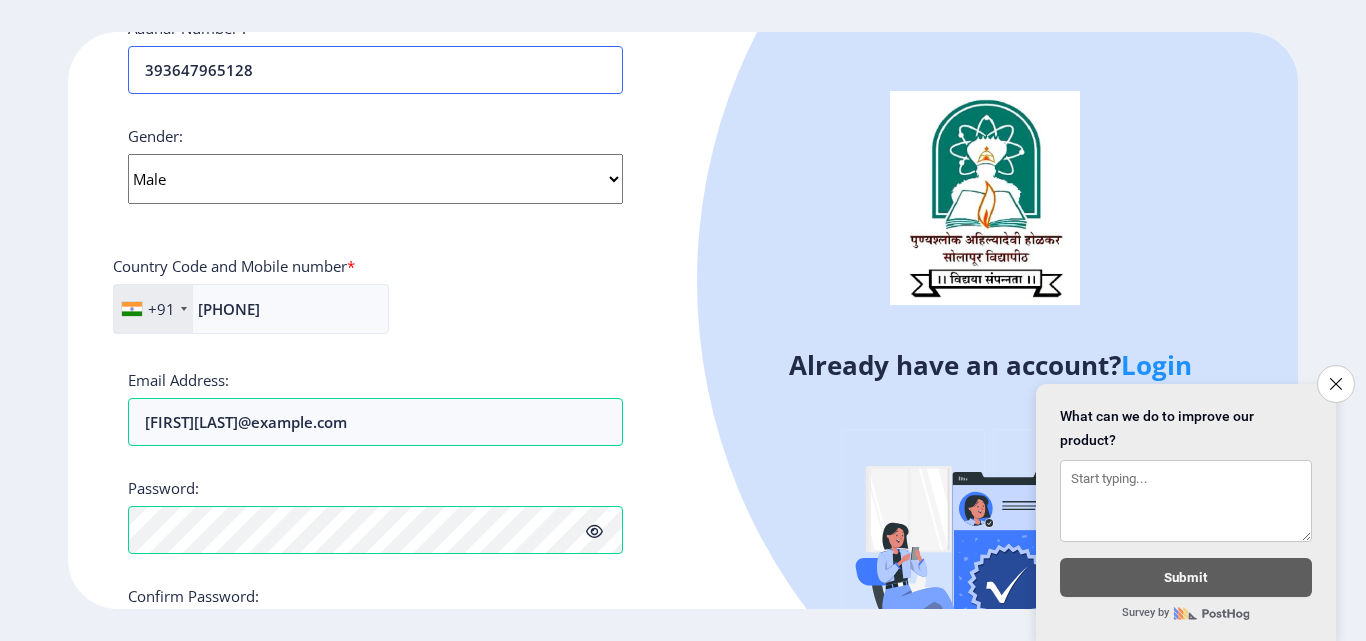 scroll, scrollTop: 839, scrollLeft: 0, axis: vertical 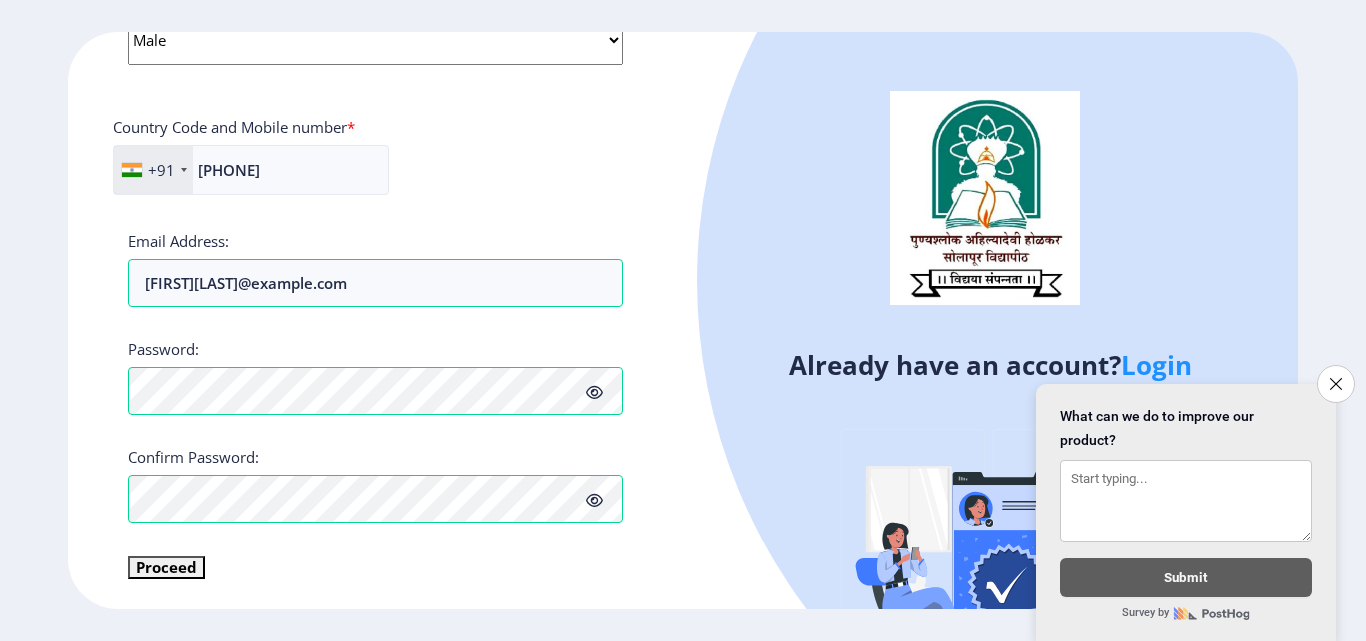 type on "393647965128" 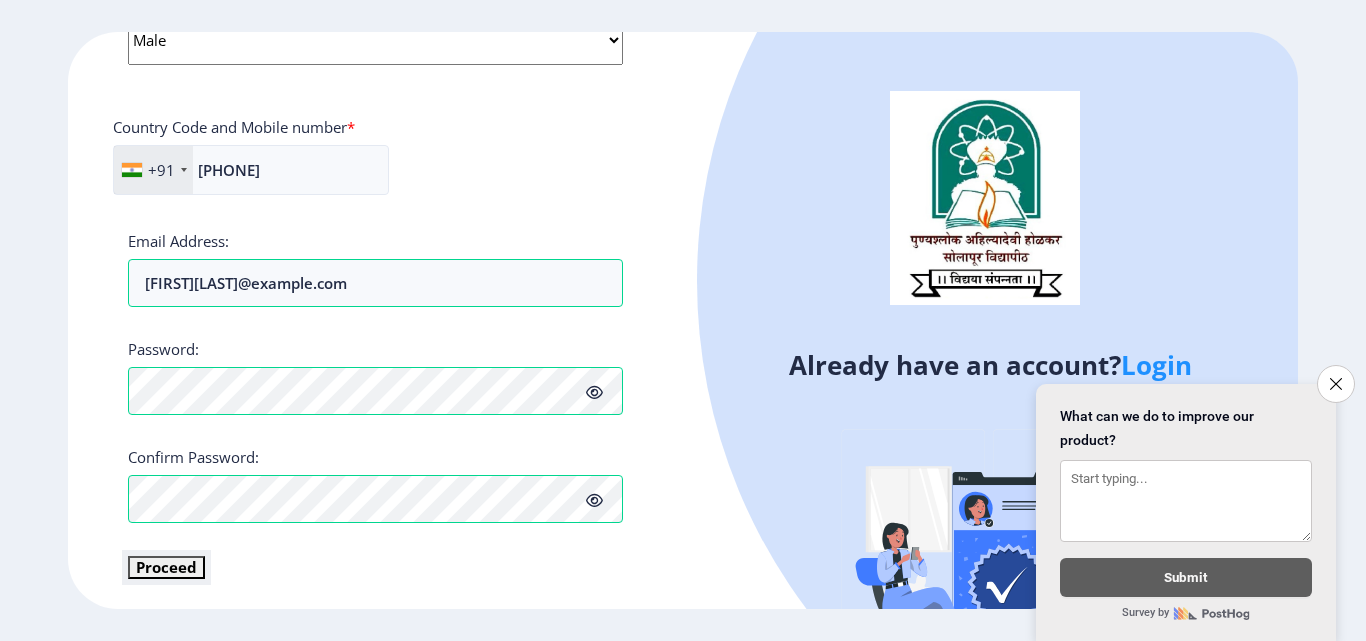 click on "Proceed" 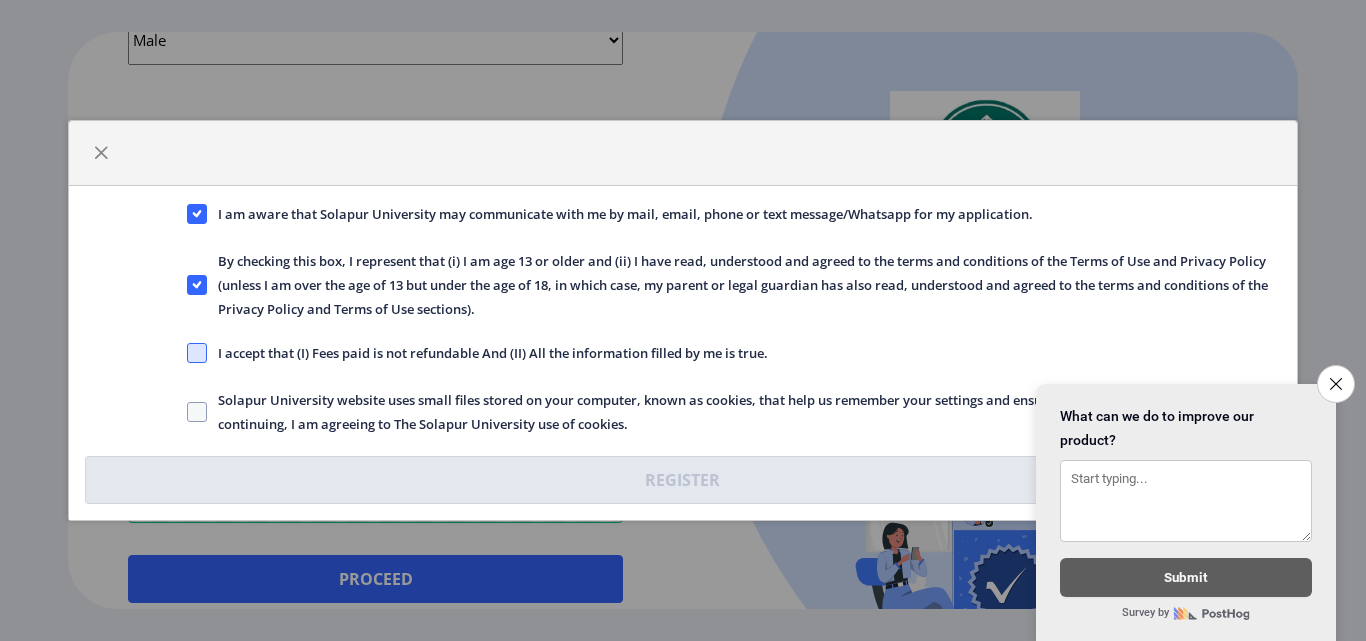 click 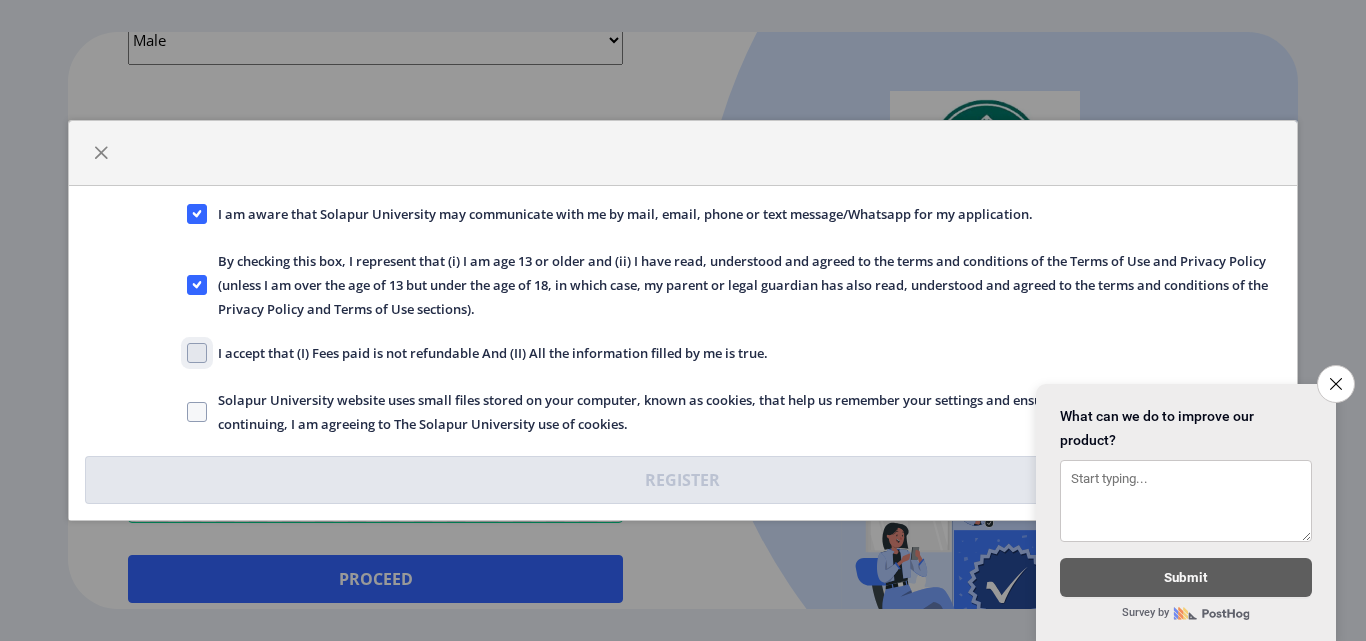 click on "I accept that (I) Fees paid is not refundable And (II) All the information filled by me is true." 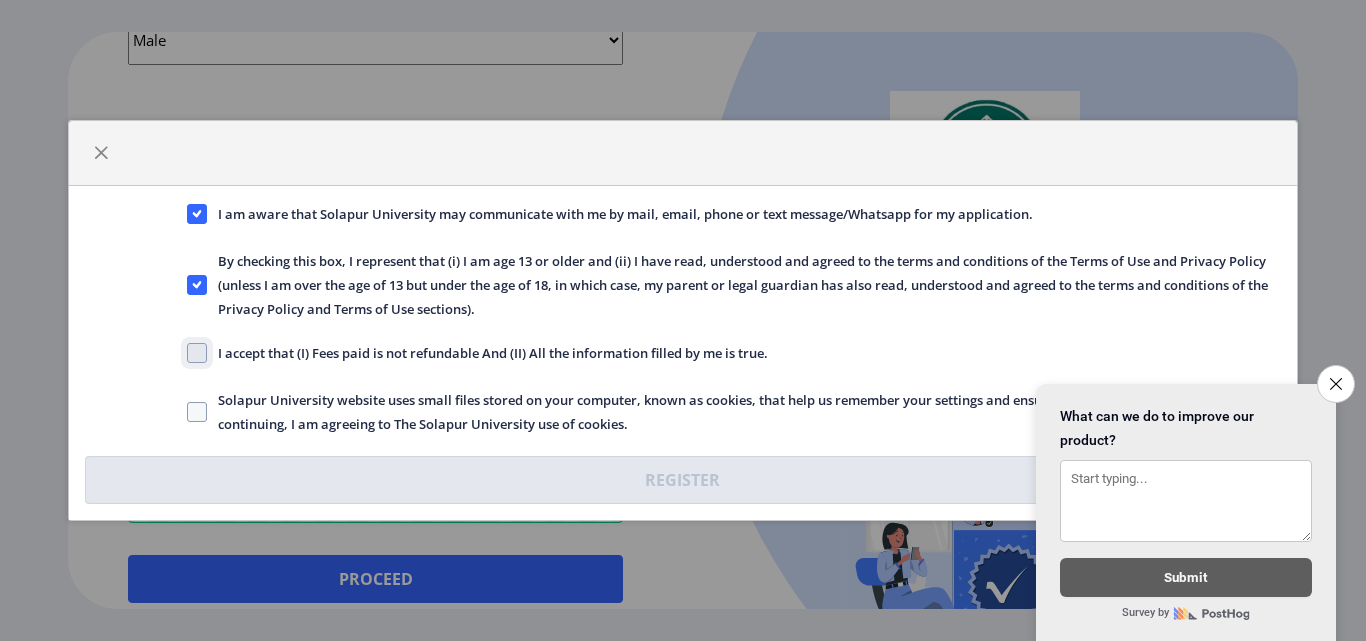 checkbox on "true" 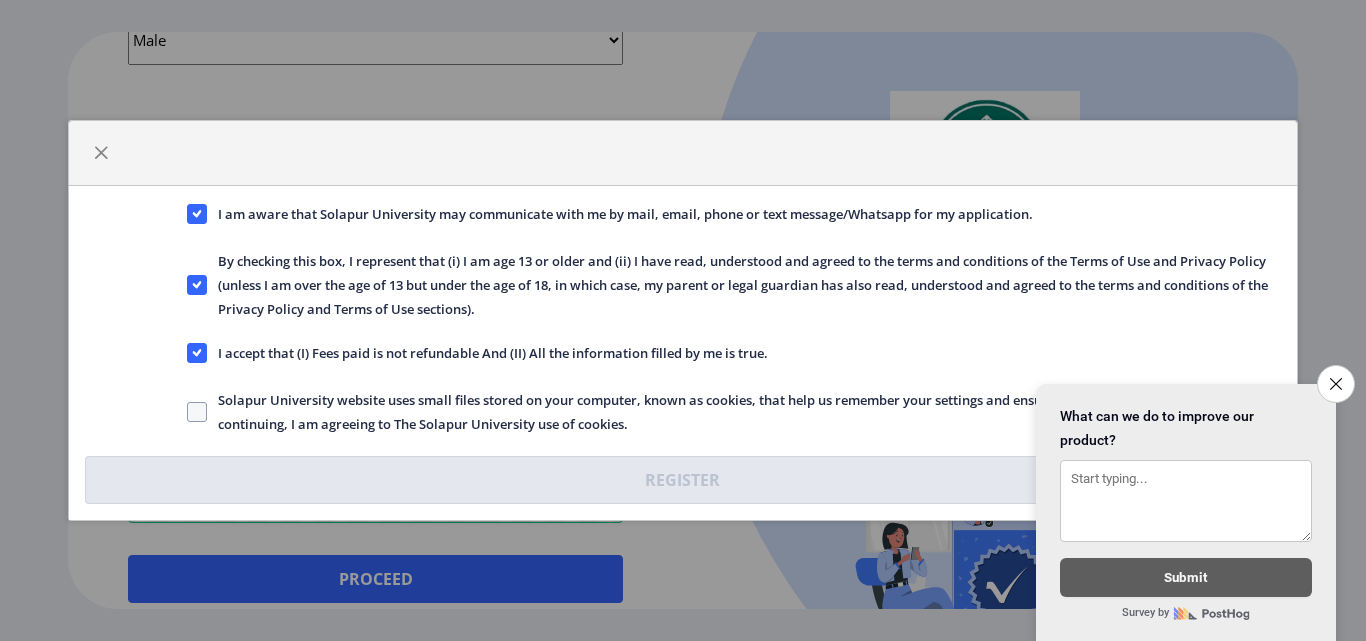 click on "Solapur University website uses small files stored on your computer, known as cookies, that help us remember your settings and ensure the website works properly. By continuing, I am agreeing to The Solapur University use of cookies." 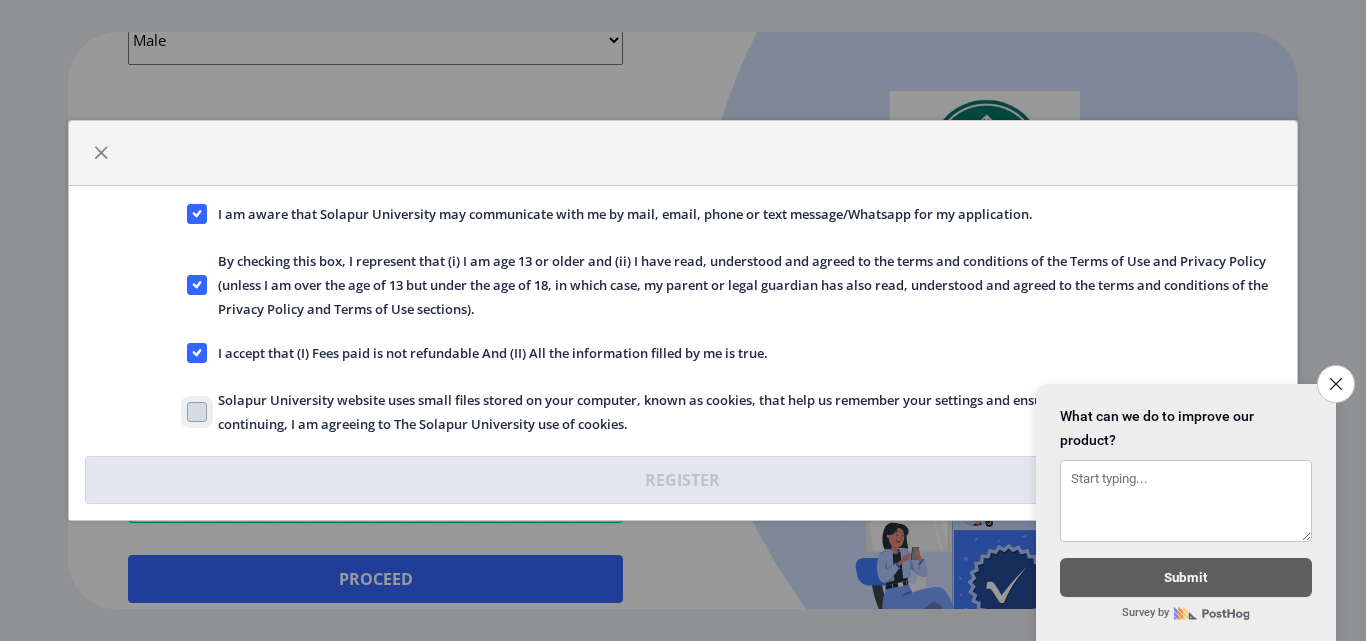 click on "Solapur University website uses small files stored on your computer, known as cookies, that help us remember your settings and ensure the website works properly. By continuing, I am agreeing to The Solapur University use of cookies." 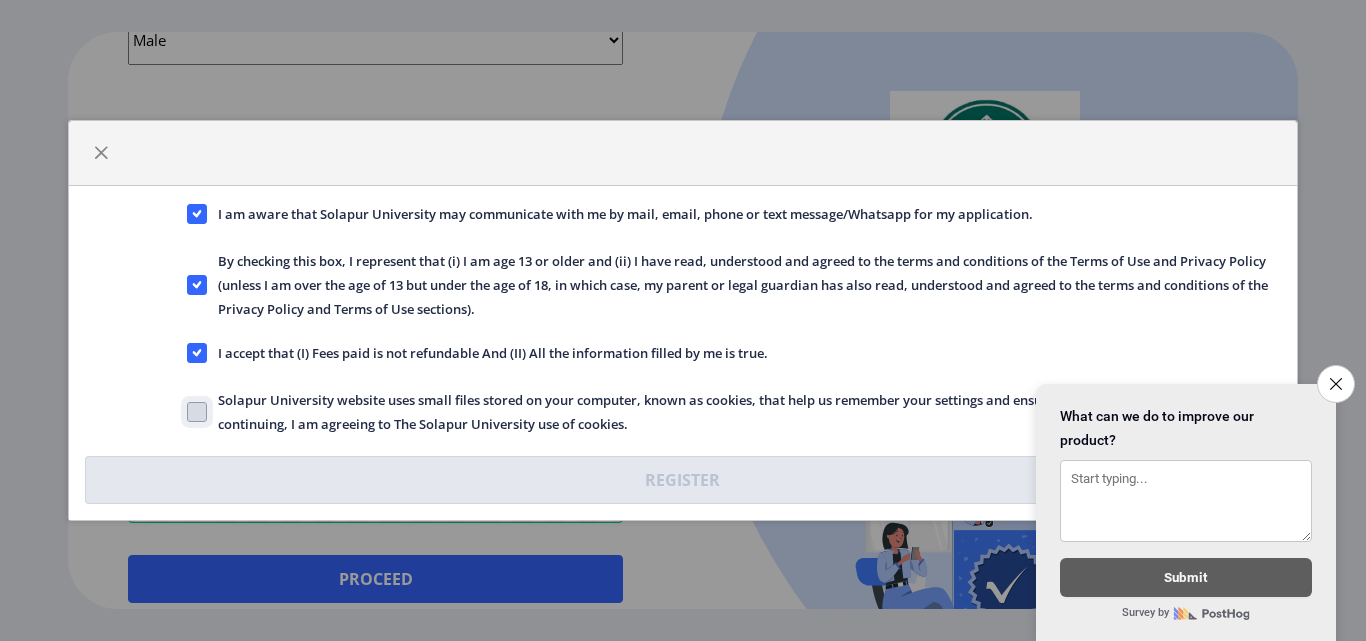 checkbox on "true" 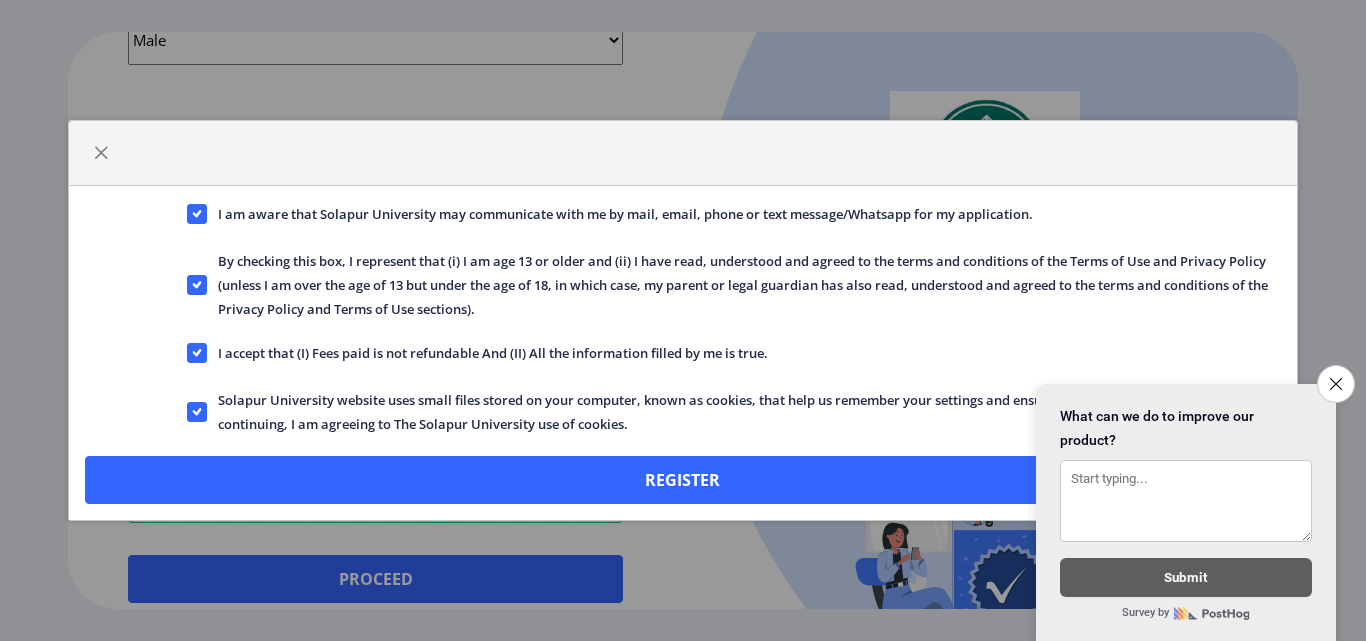 click on "I am aware that Solapur University may communicate with me by mail, email, phone or text message/Whatsapp for my application. By checking this box, I represent that (i) I am age 13 or older and (ii) I have read, understood and agreed to the terms and conditions of the Terms of Use and Privacy Policy (unless I am over the age of 13 but under the age of 18, in which case, my parent or legal guardian has also read, understood and agreed to the terms and conditions of the Privacy Policy and Terms of Use sections). I accept that (I) Fees paid is not refundable And (II) All the information filled by me is true. Solapur University website uses small files stored on your computer, known as cookies, that help us remember your settings and ensure the website works properly. By continuing, I am agreeing to The Solapur University use of cookies. Register" 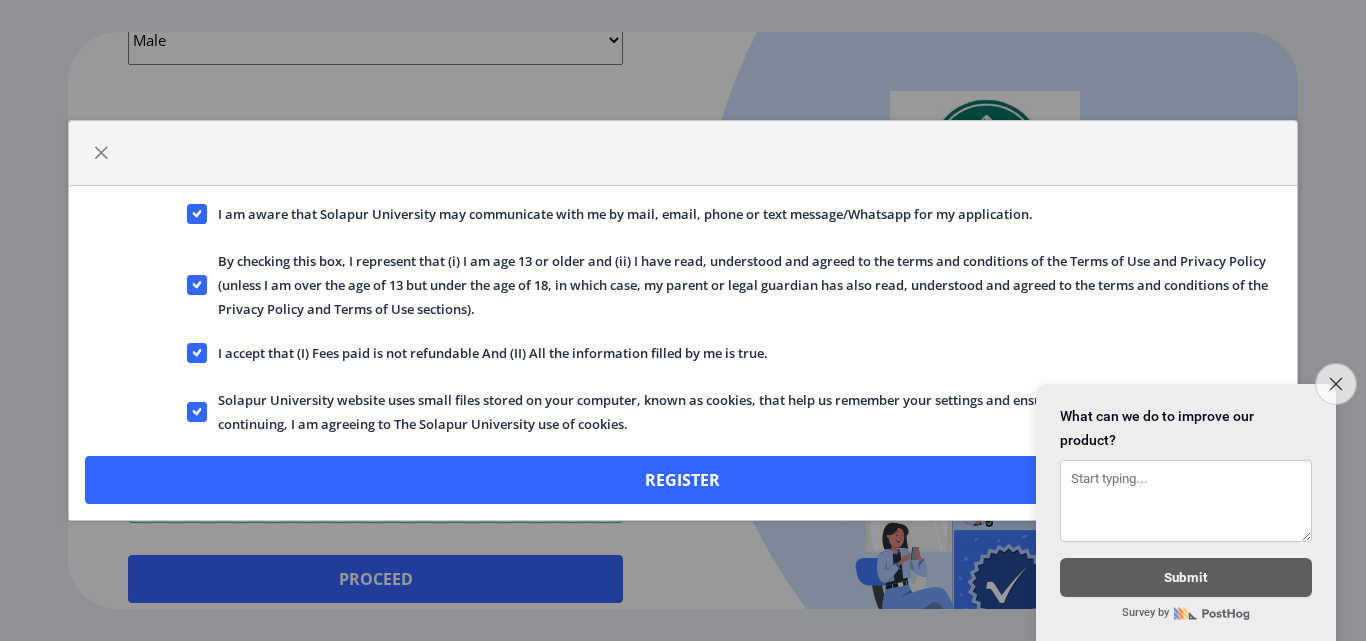 click on "Close survey" 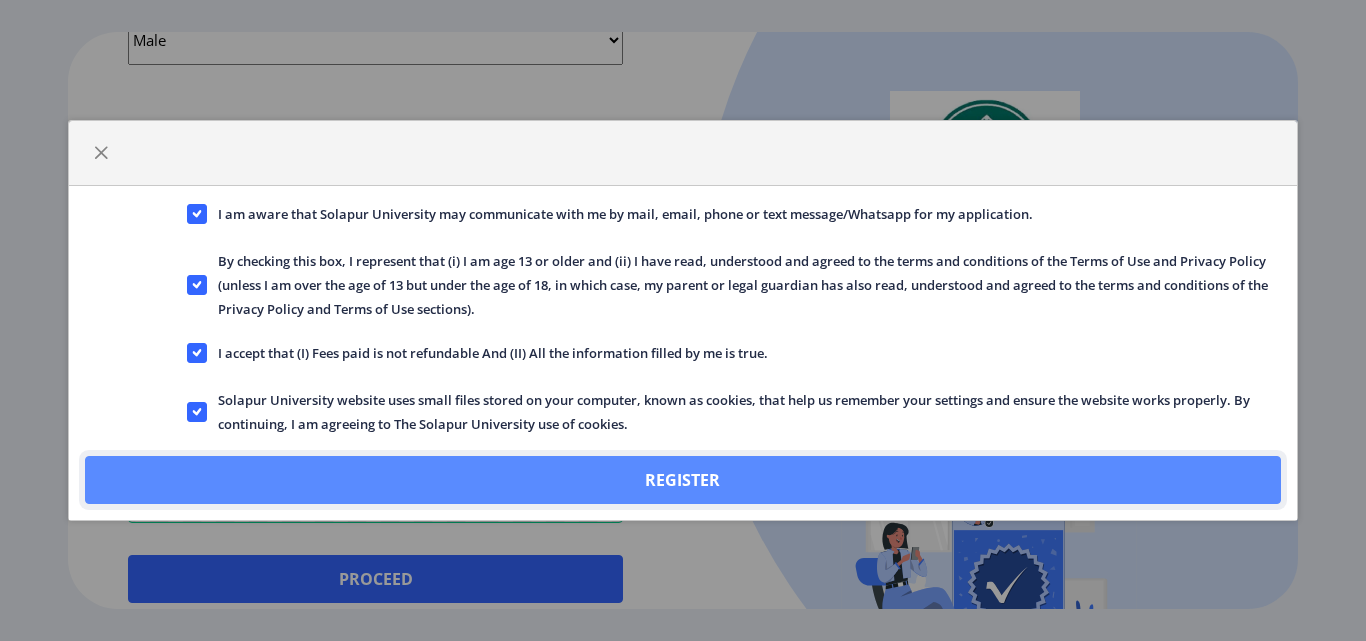 click on "Register" 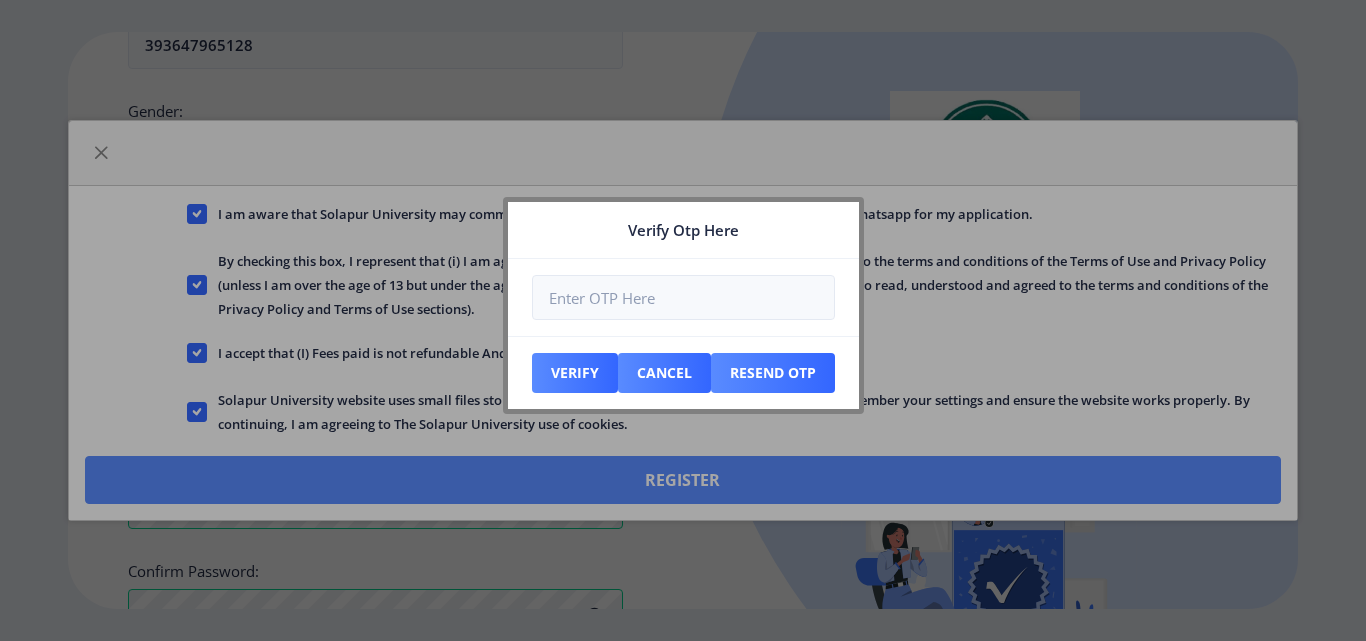 scroll, scrollTop: 953, scrollLeft: 0, axis: vertical 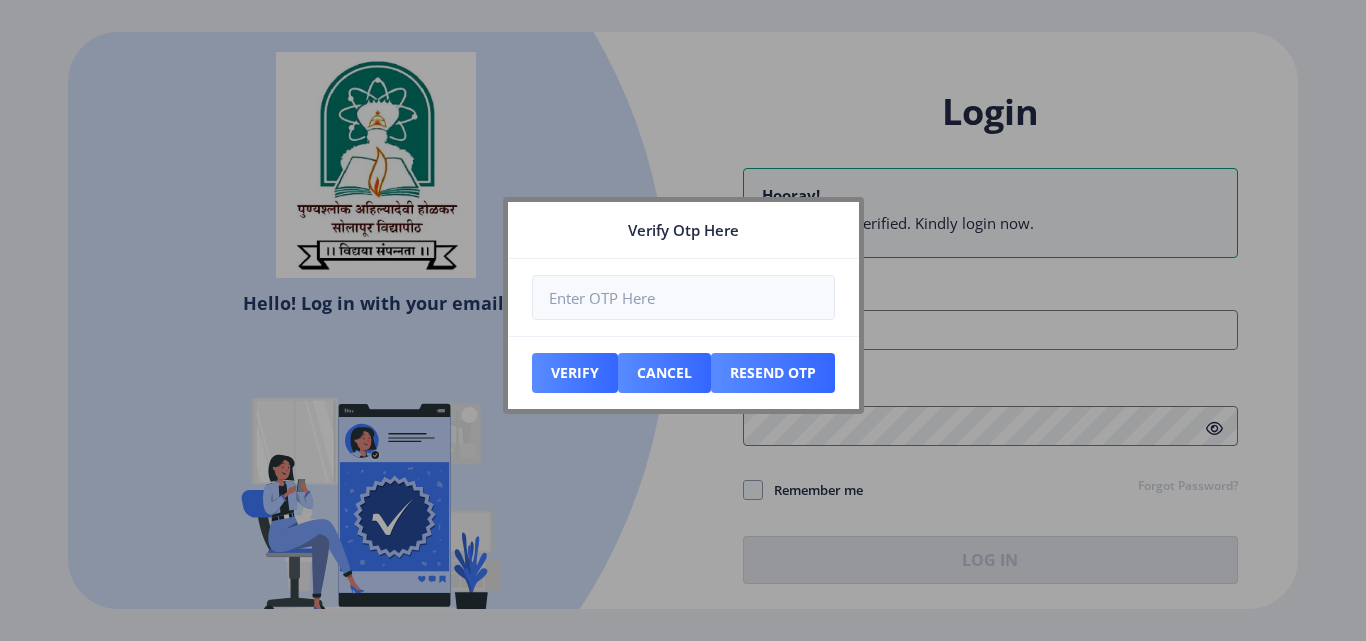 type on "[FIRST][LAST]@example.com" 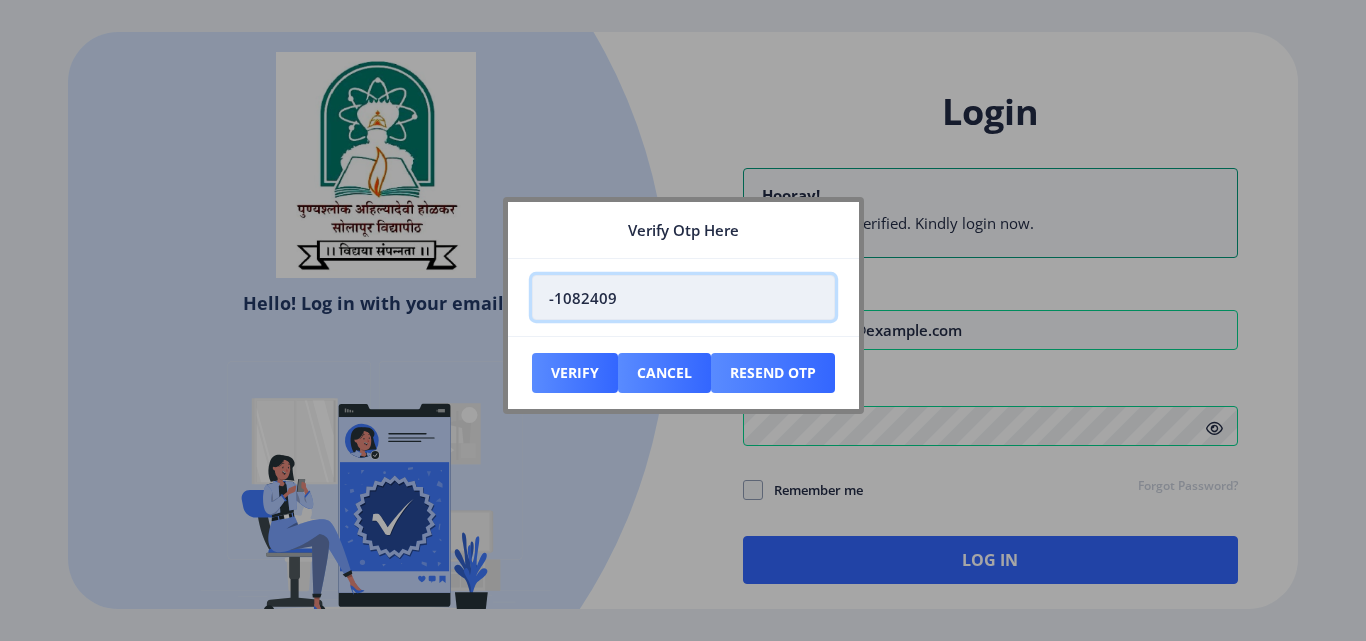 click on "-1082409" at bounding box center (683, 297) 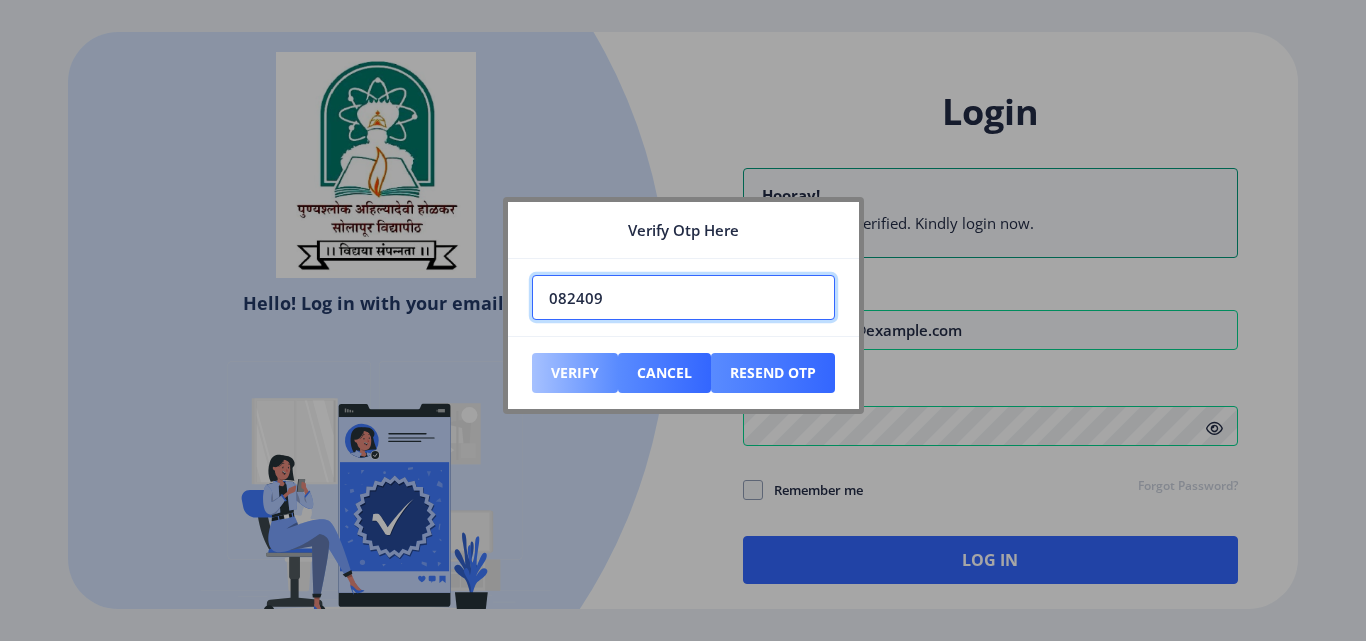 type on "082409" 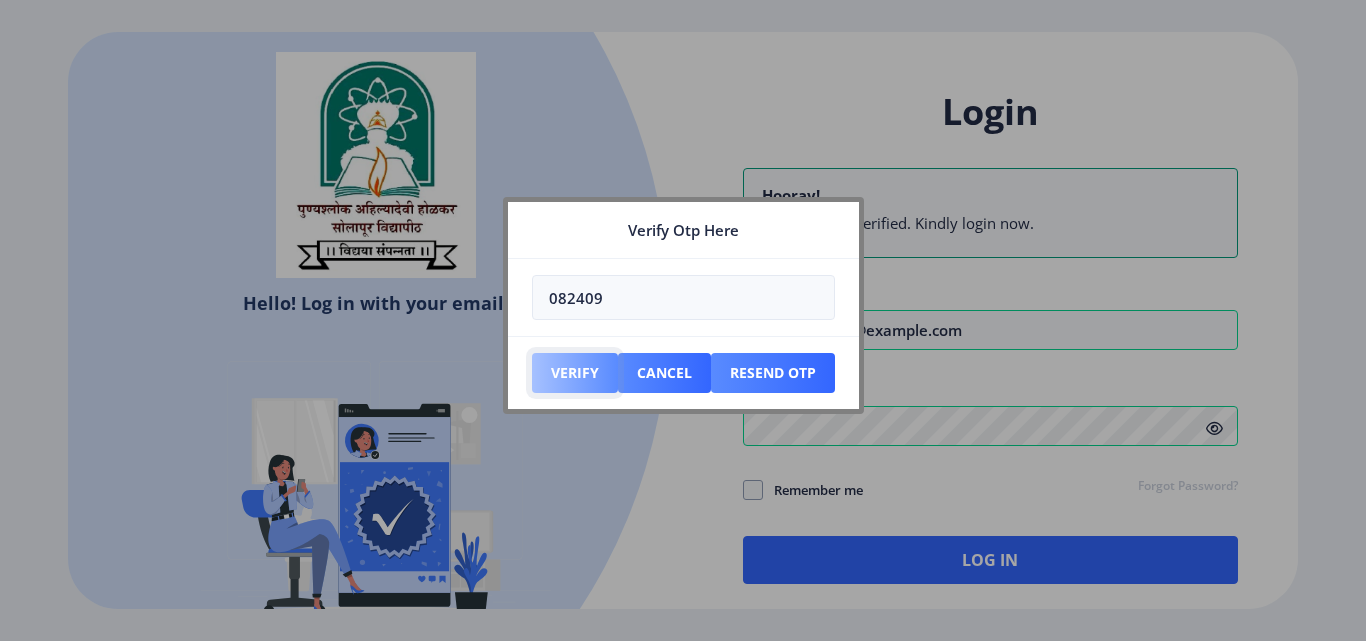 click on "Verify" at bounding box center [575, 373] 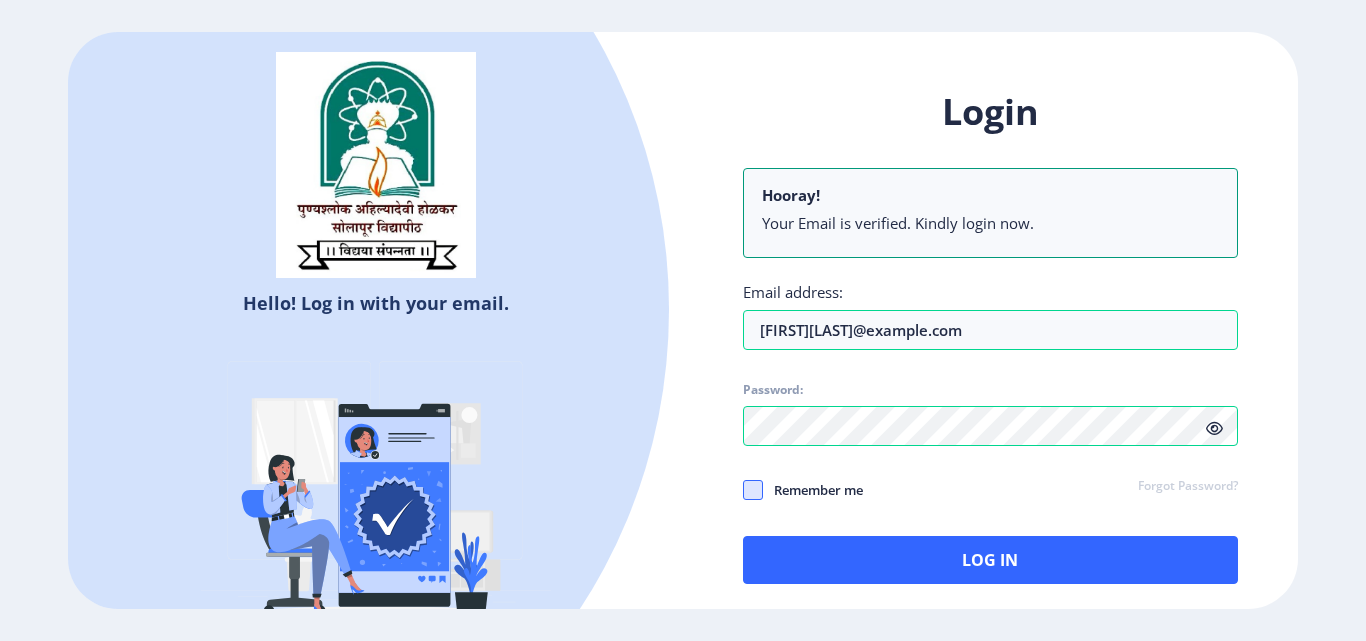 click 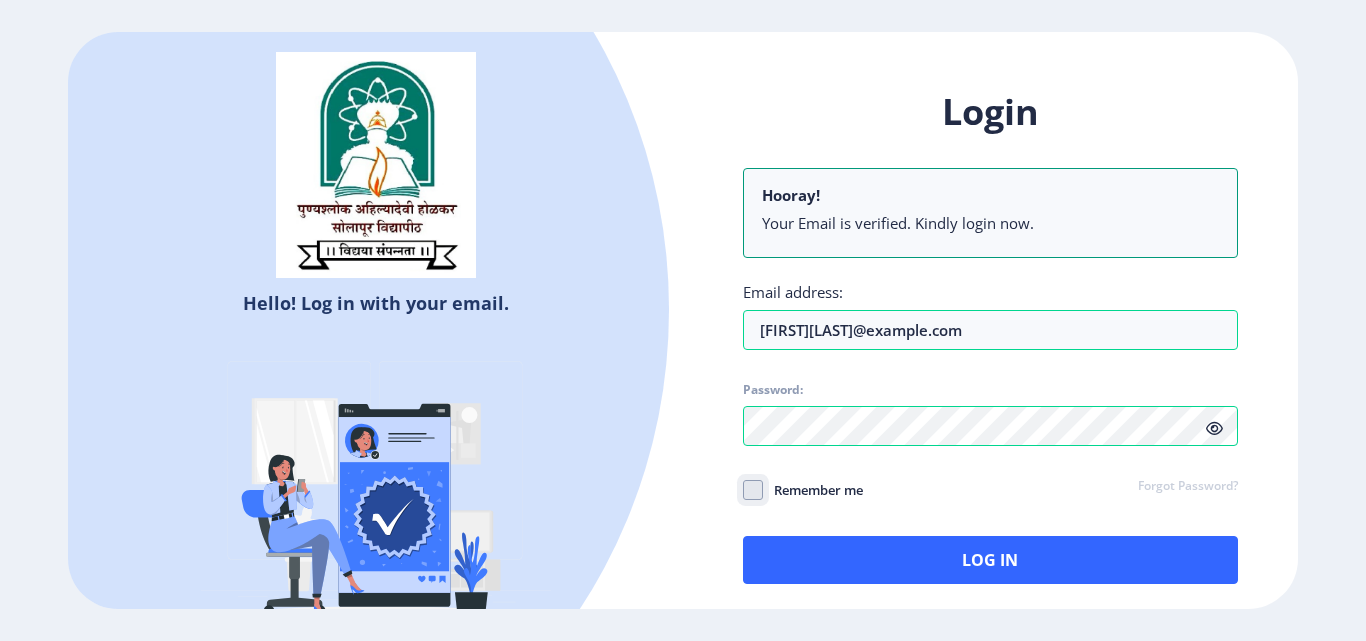 click on "Remember me" 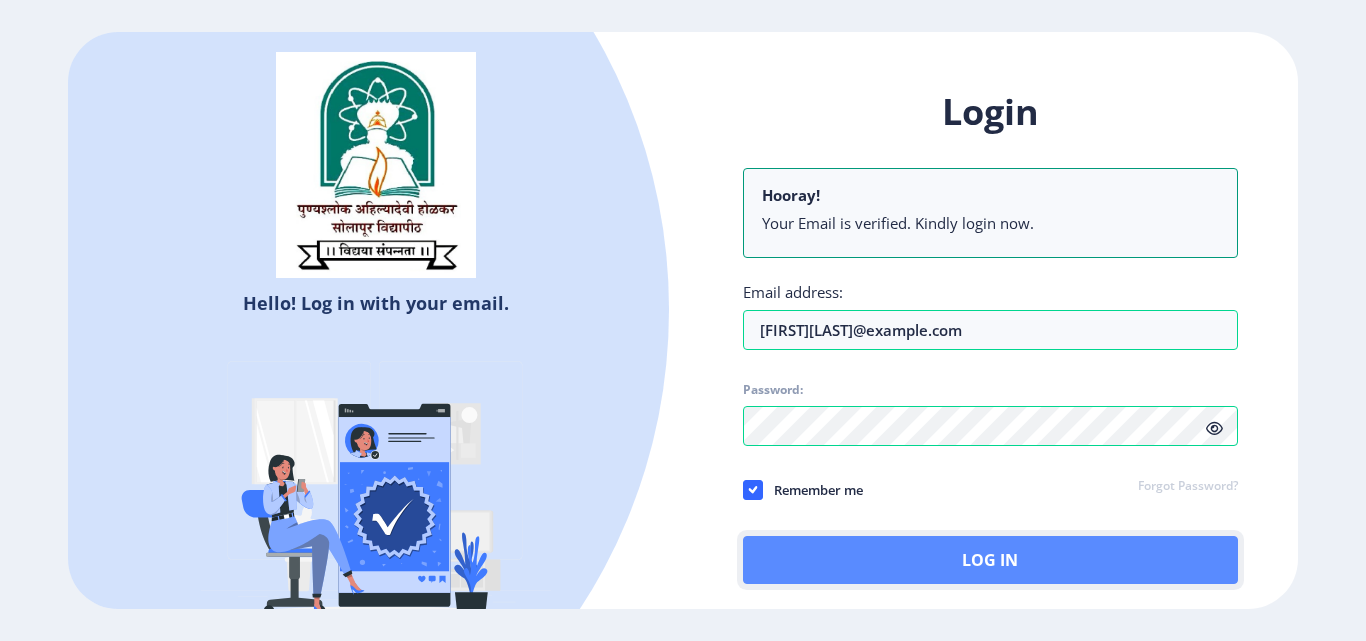 click on "Log In" 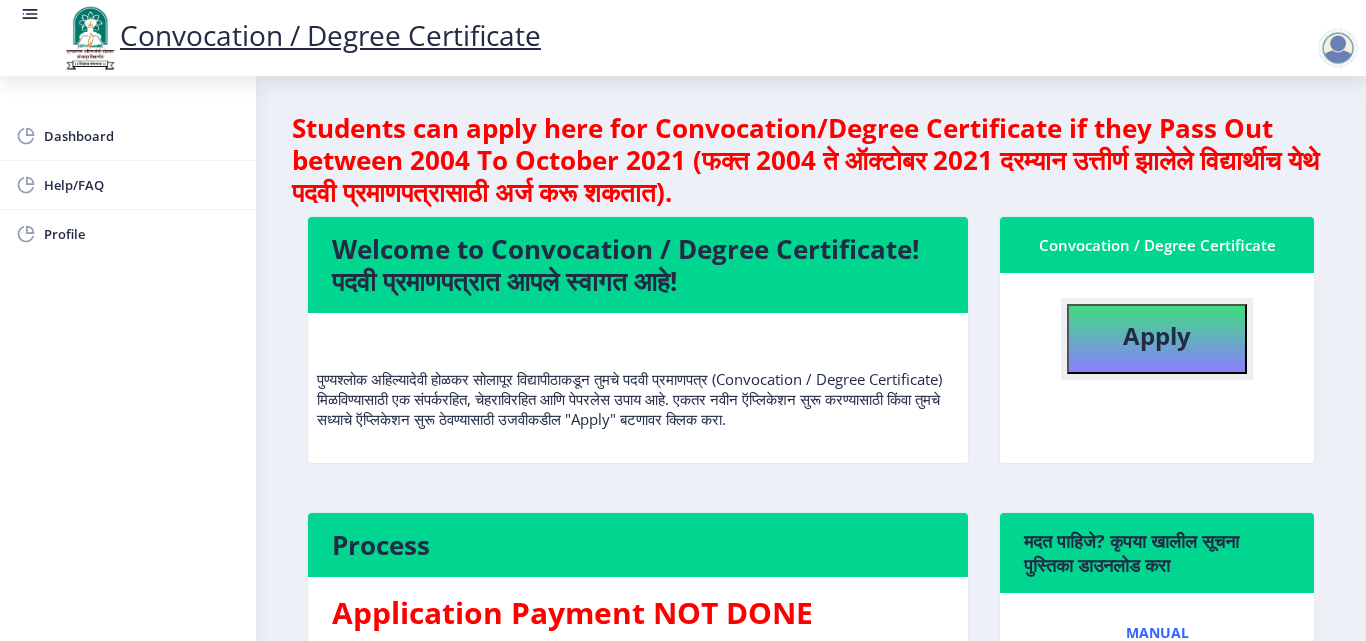 click on "Apply" 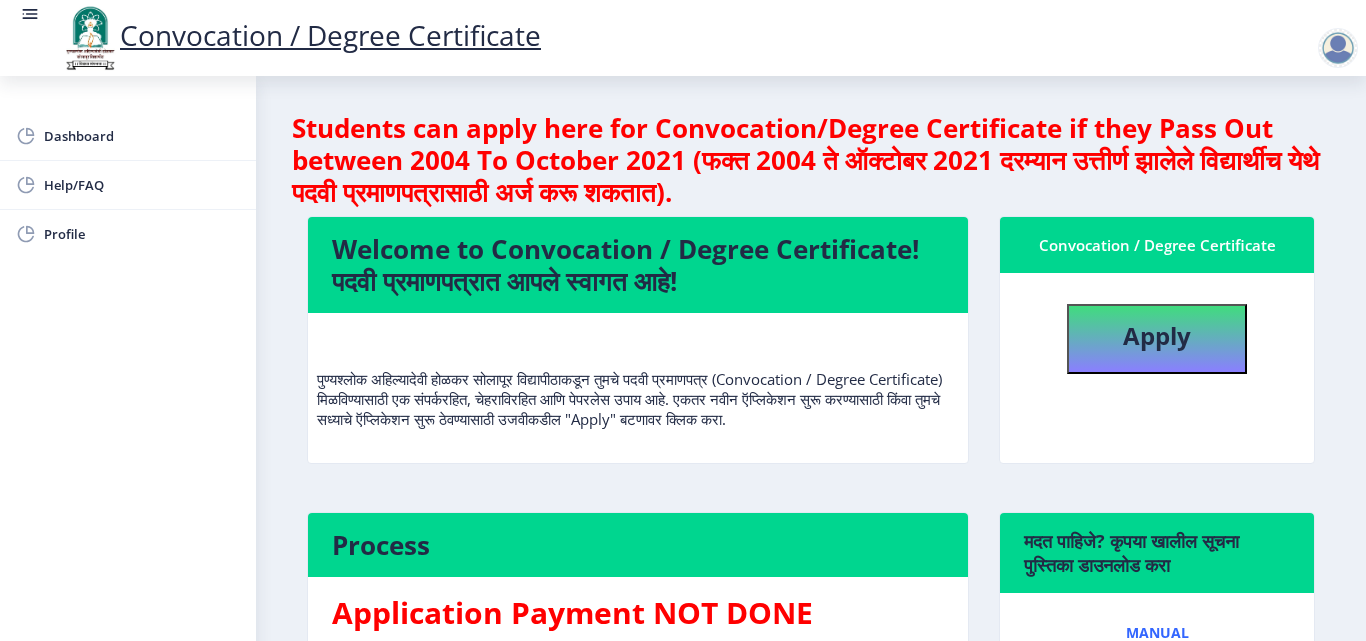 select 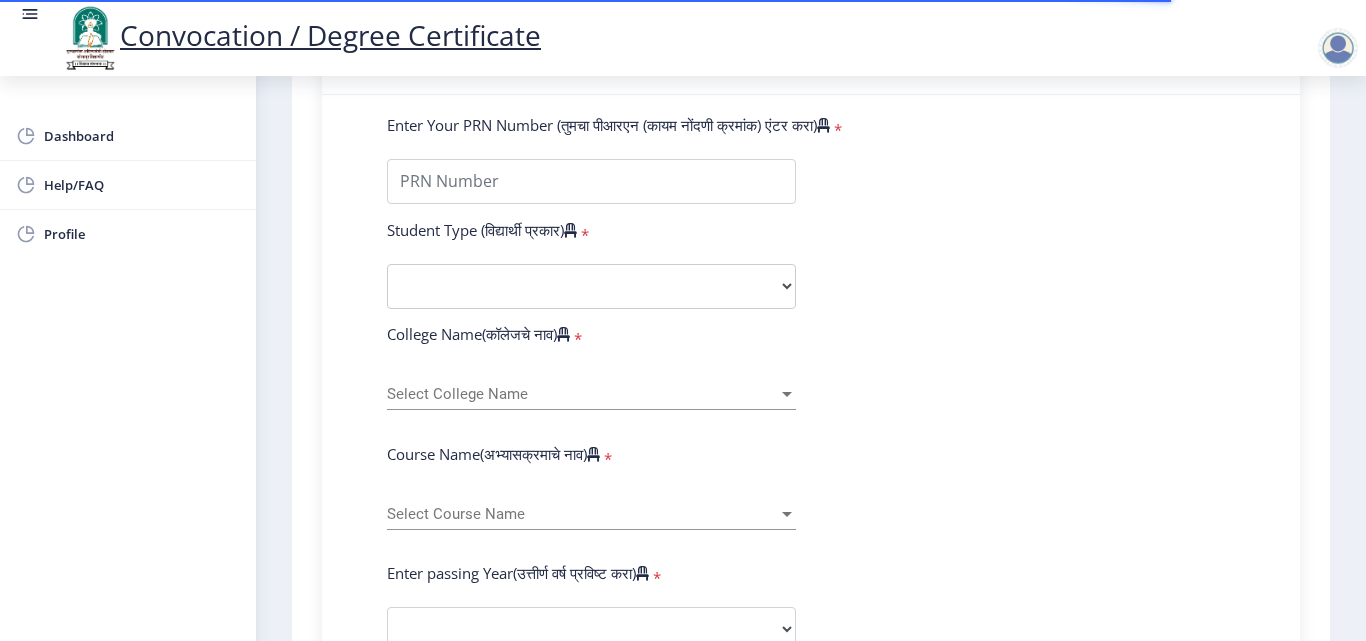 scroll, scrollTop: 500, scrollLeft: 0, axis: vertical 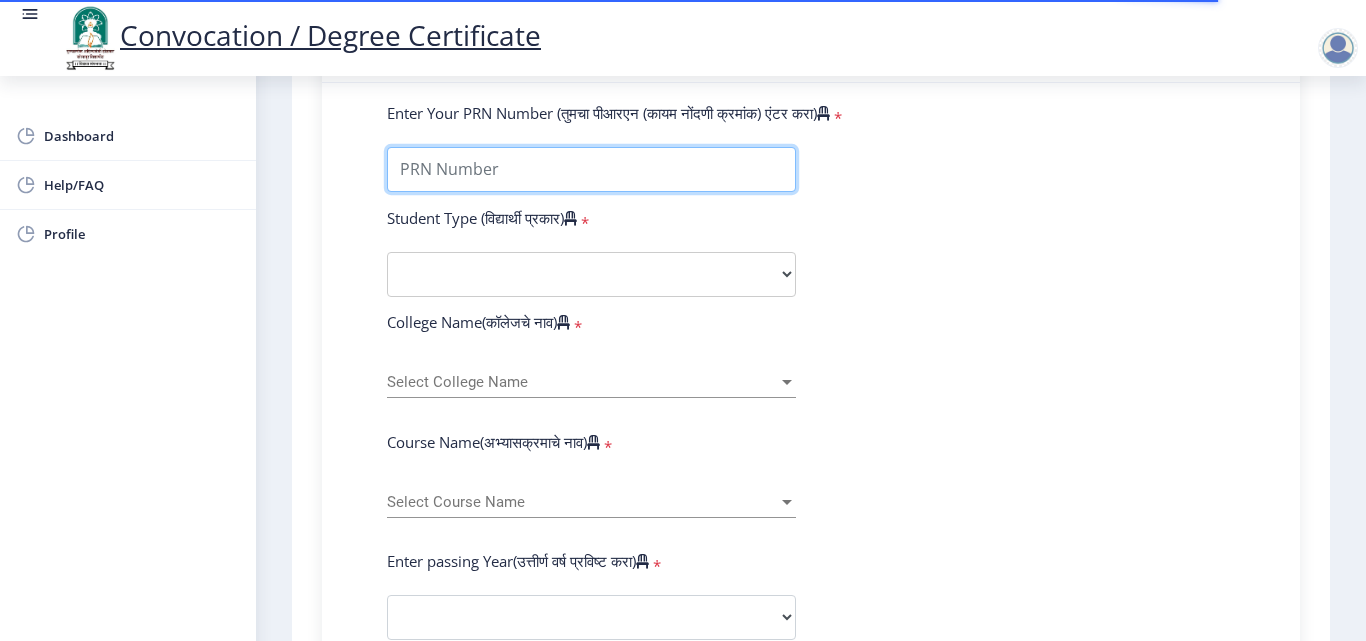 click on "Enter Your PRN Number (तुमचा पीआरएन (कायम नोंदणी क्रमांक) एंटर करा)" at bounding box center [591, 169] 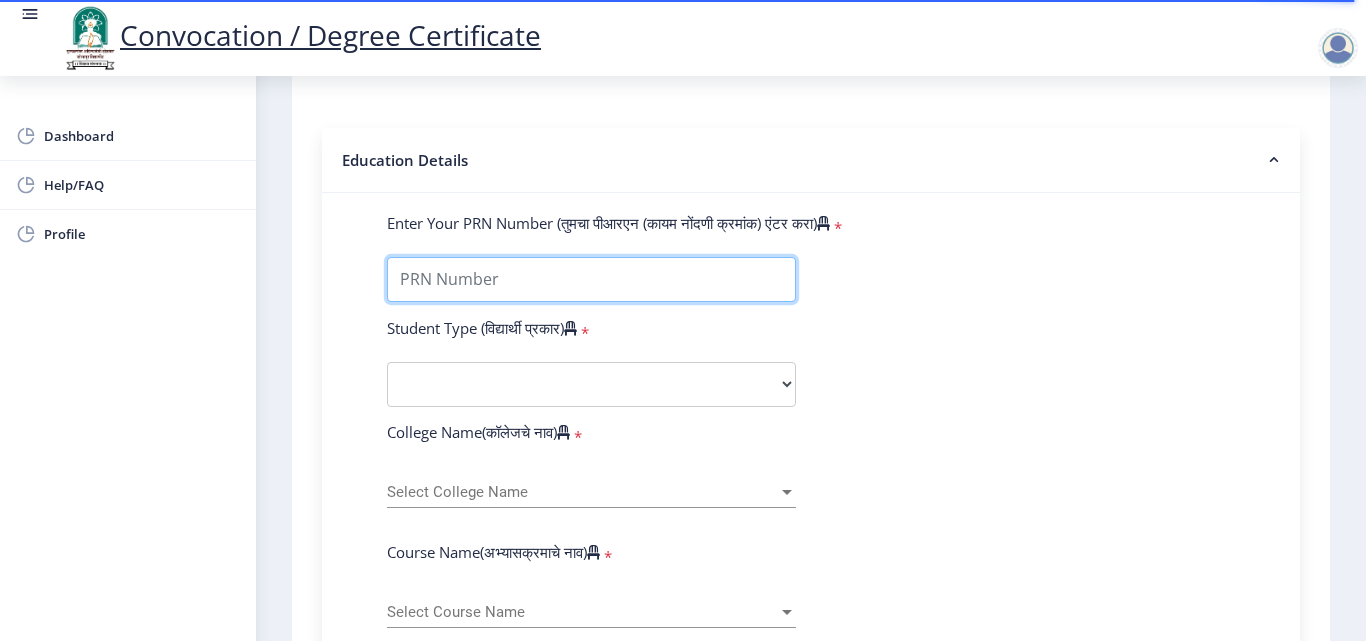scroll, scrollTop: 400, scrollLeft: 0, axis: vertical 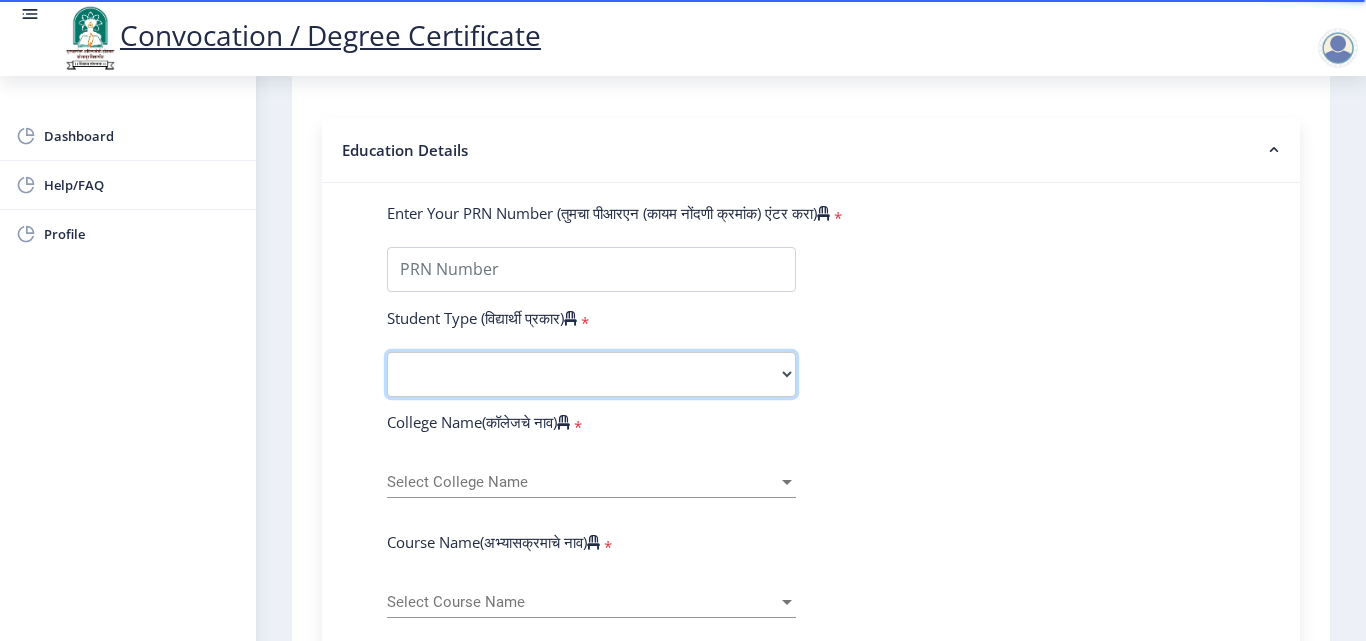 click on "Select Student Type Regular External" at bounding box center [591, 374] 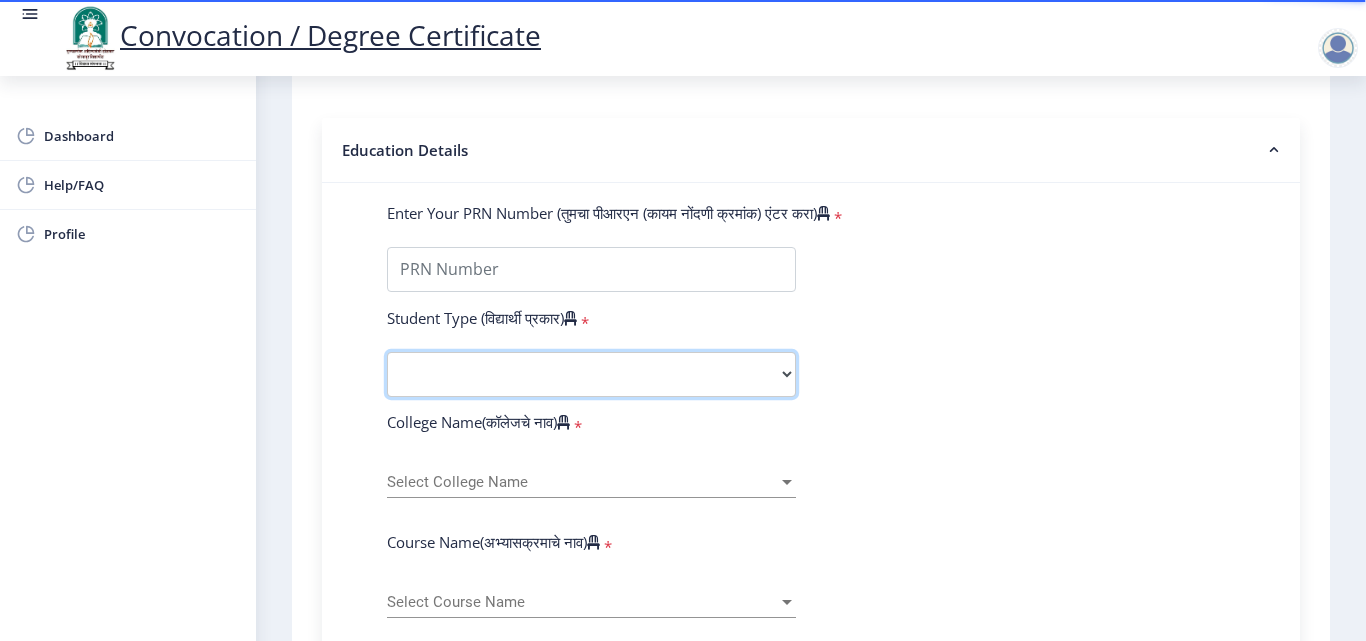 select on "Regular" 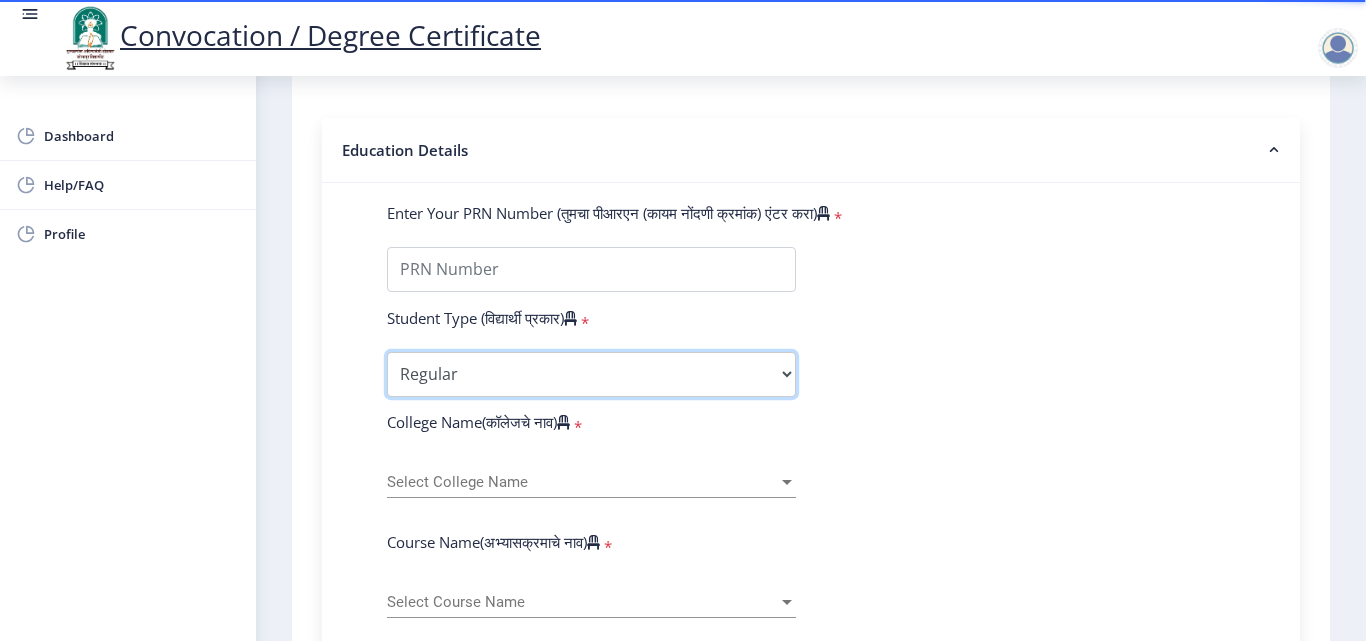 click on "Select Student Type Regular External" at bounding box center [591, 374] 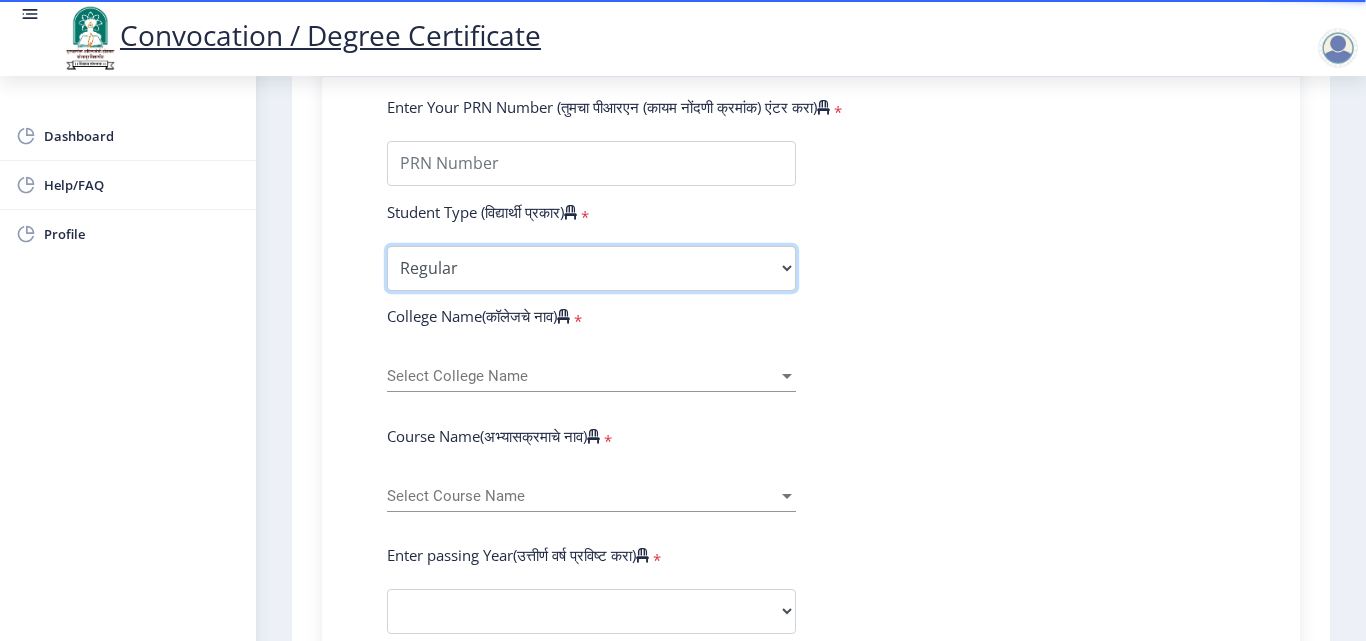 scroll, scrollTop: 600, scrollLeft: 0, axis: vertical 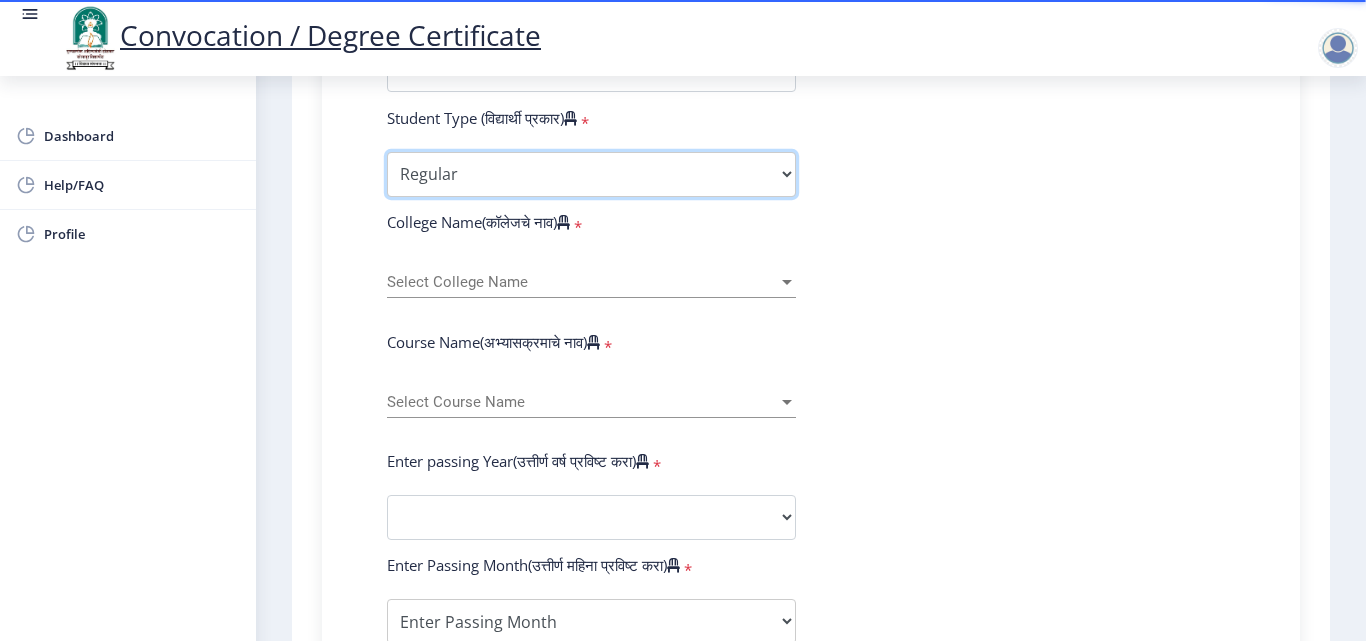 click on "Select Student Type Regular External" at bounding box center (591, 174) 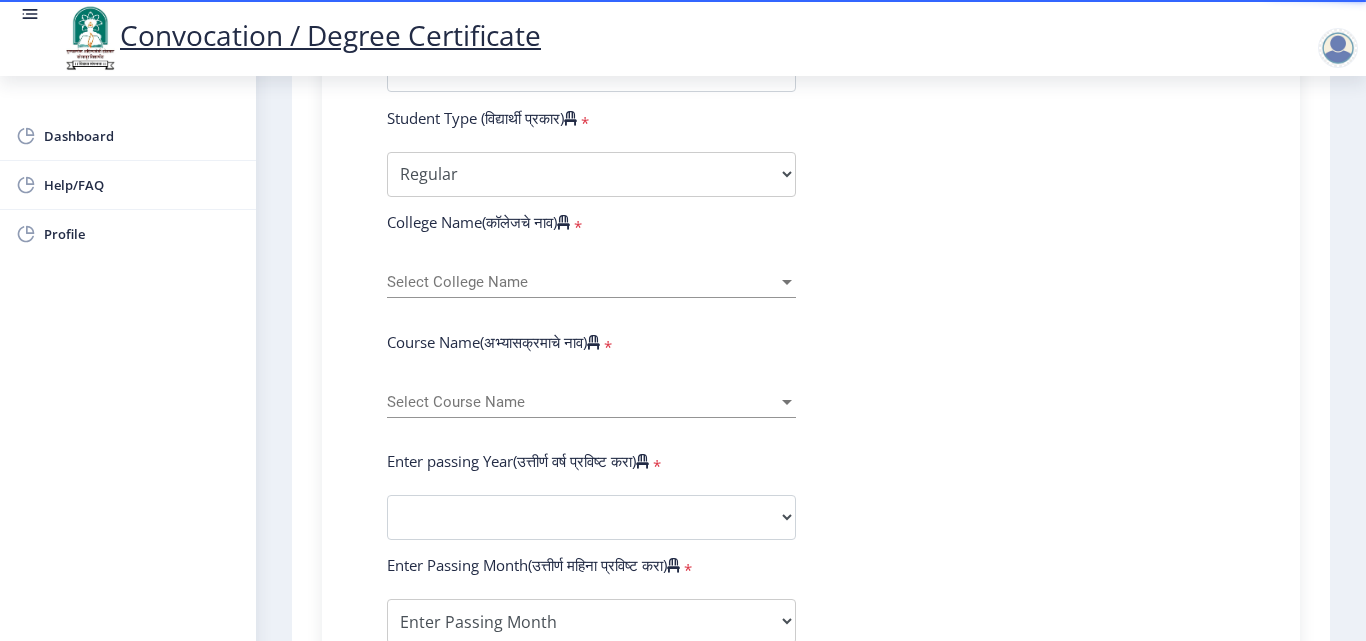 click on "Enter Your PRN Number (तुमचा पीआरएन (कायम नोंदणी क्रमांक) एंटर करा) * Student Type (विद्यार्थी प्रकार) * Select Student Type Regular External College Name(कॉलेजचे नाव) * Select College Name Select College Name Course Name(अभ्यासक्रमाचे नाव) * Select Course Name Select Course Name Enter passing Year(उत्तीर्ण वर्ष प्रविष्ट करा) * 2025 2024 2023 2022 2021 2020 2019 2018 2017 2016 2015 2014 2013 2012 2011 2010 2009 2008 2007 2006 2005 2004 2003 2002 2001 2000 1999 1998 1997 1996 1995 1994 1993 1992 1991 1990 1989 1988 1987 1986 1985 1984 1983 1982 1981 1980 1979 1978 1977 1976 Enter Passing Month(उत्तीर्ण महिना प्रविष्ट करा) * Enter Passing Month" 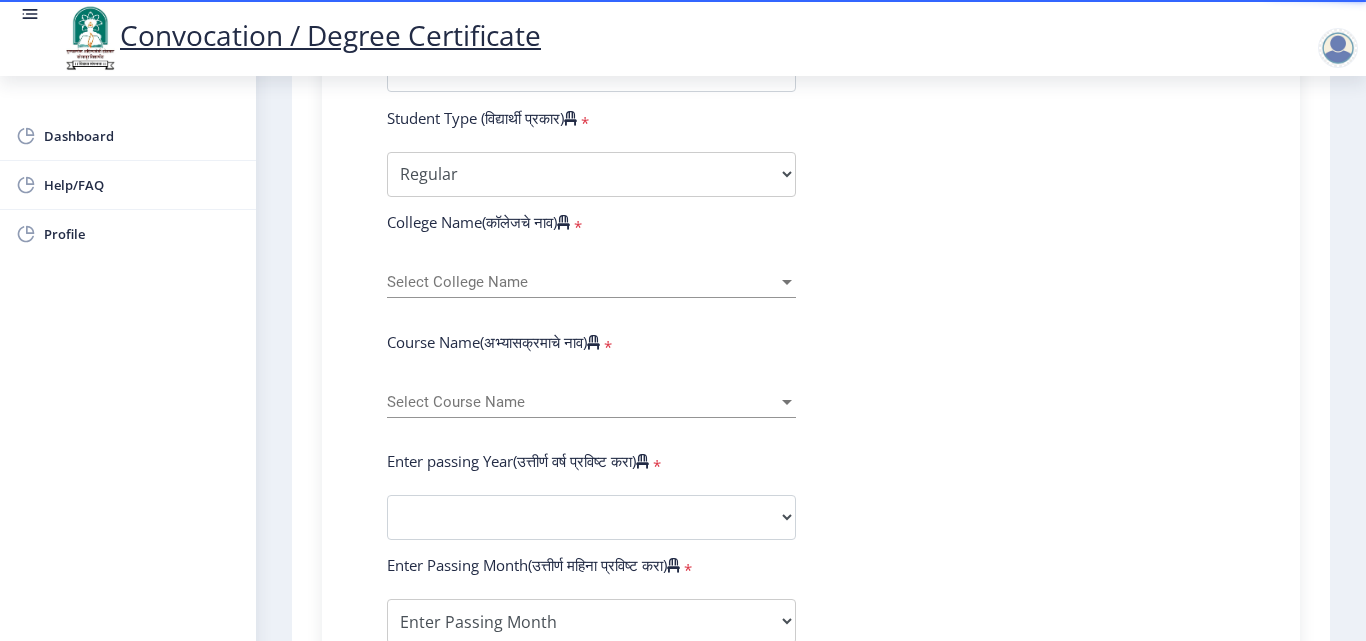 click on "Select Course Name" at bounding box center [582, 402] 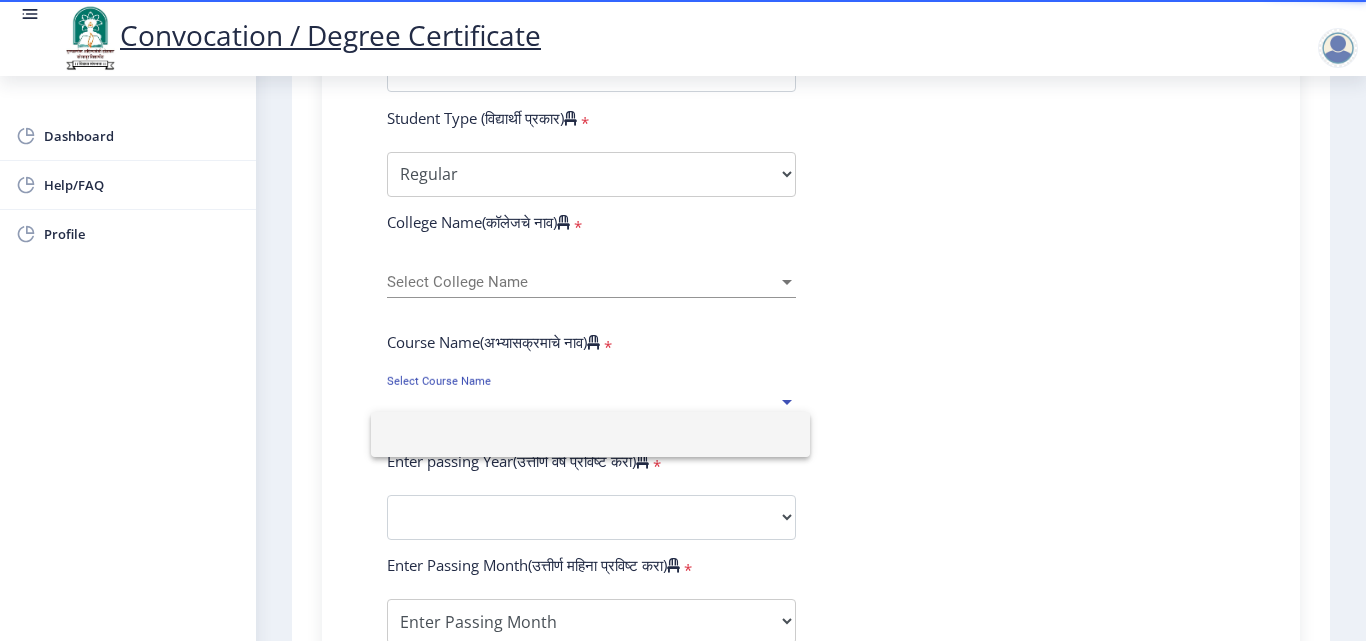 click 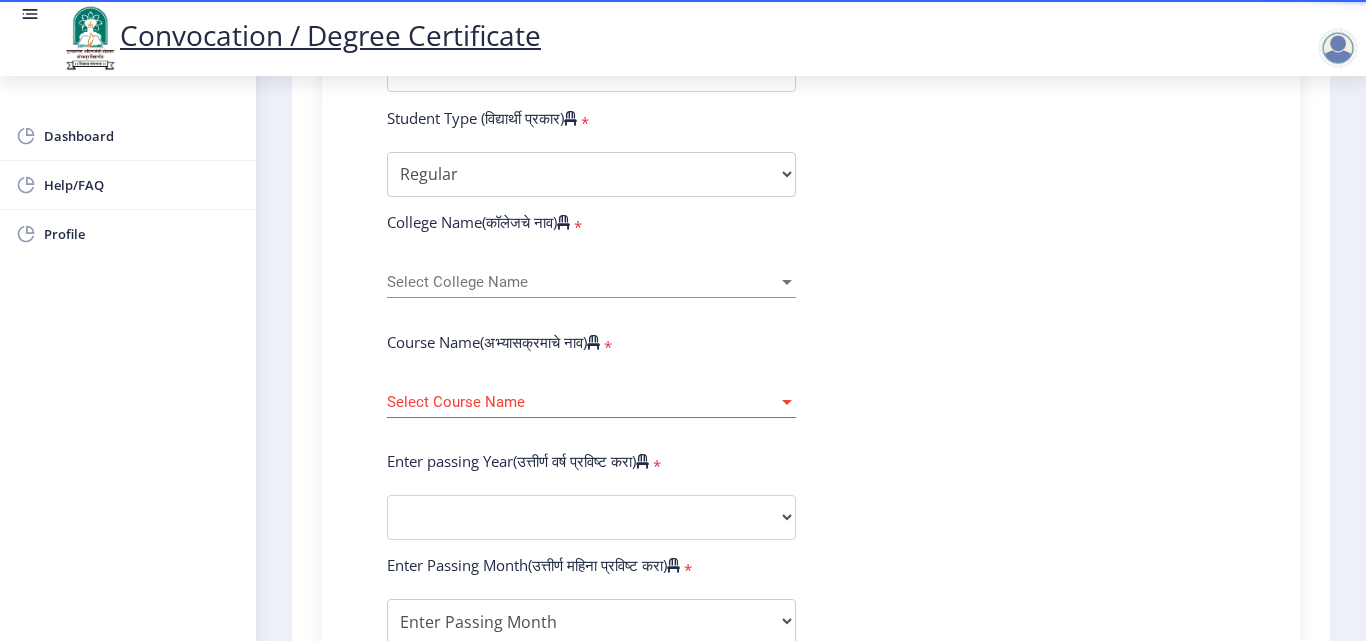 click on "Select Course Name" at bounding box center [582, 402] 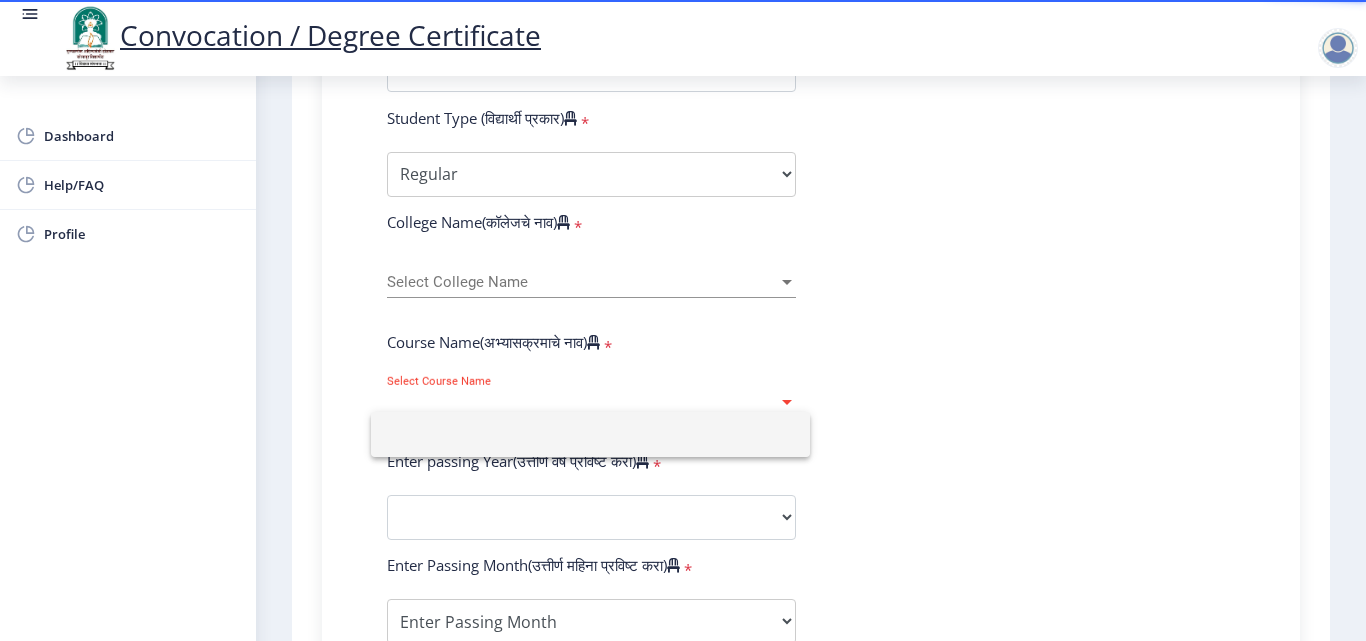 click 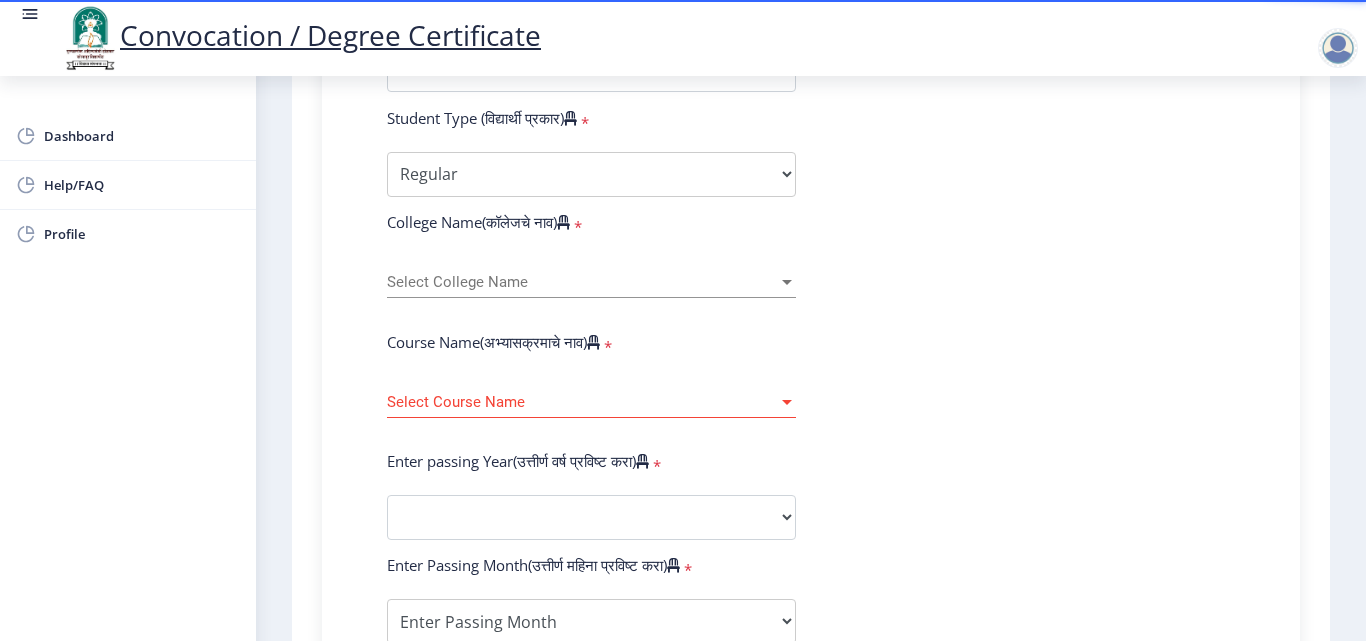 click on "Select College Name" at bounding box center (582, 282) 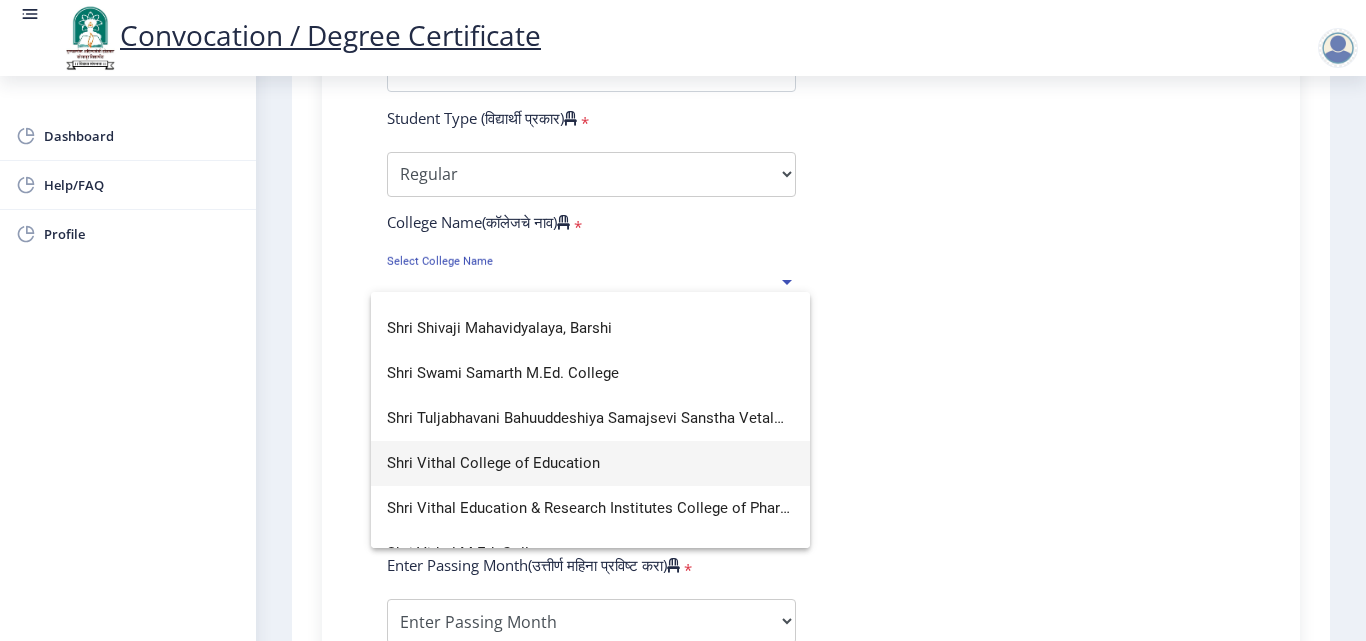 scroll, scrollTop: 5200, scrollLeft: 0, axis: vertical 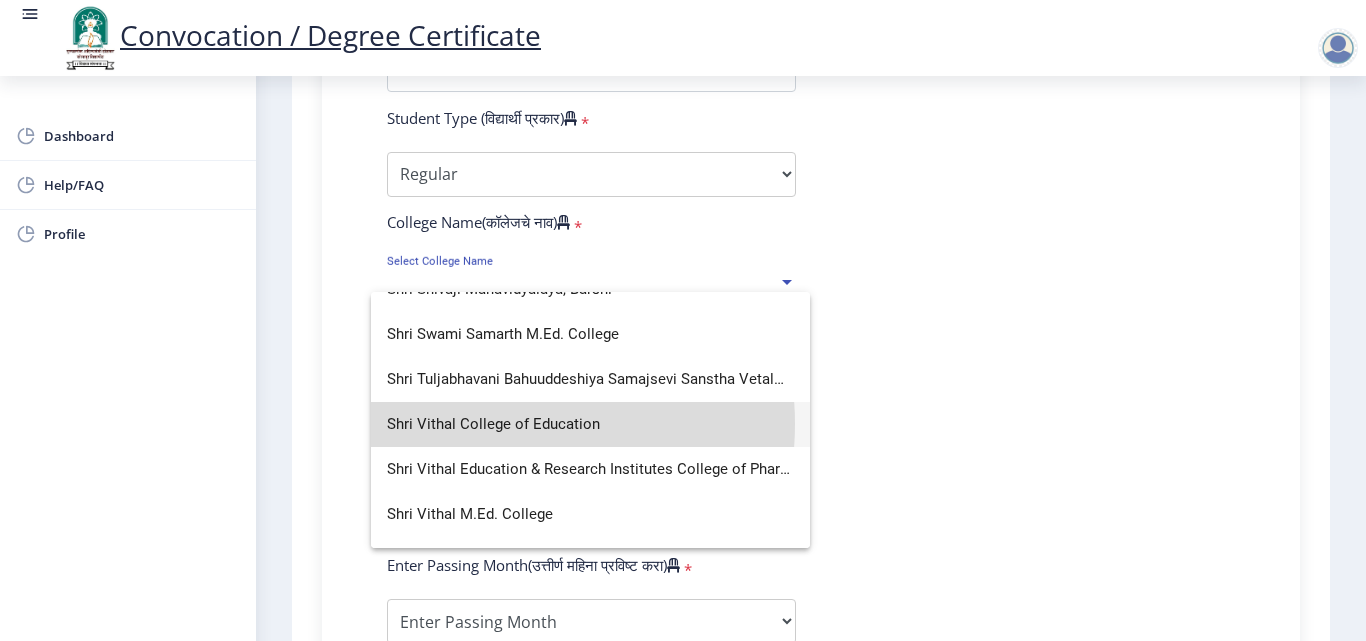 click on "Shri Vithal College of Education" at bounding box center (590, 424) 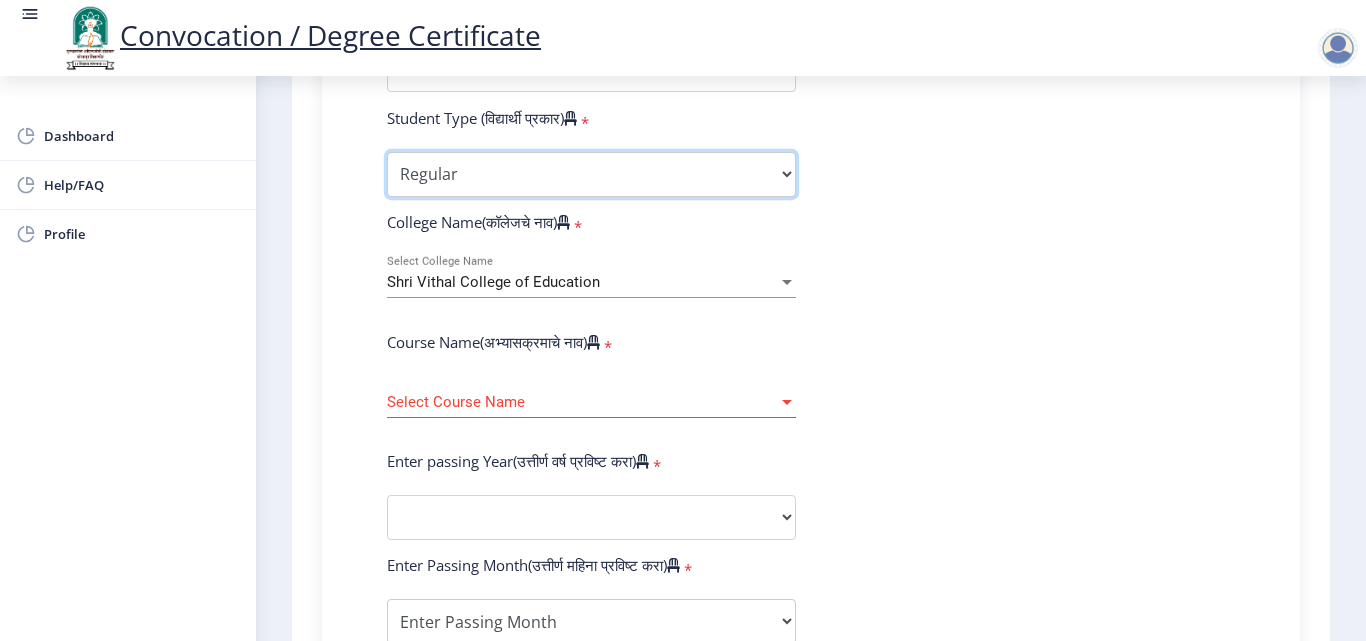 click on "Select Student Type Regular External" at bounding box center (591, 174) 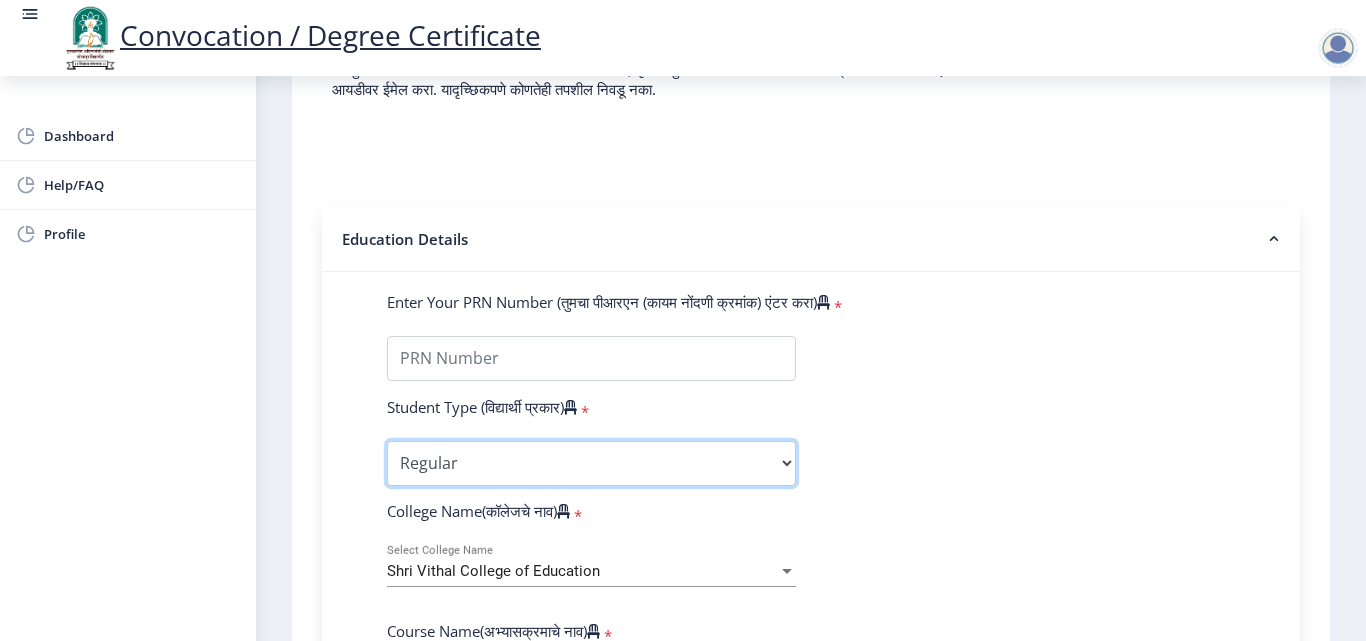 scroll, scrollTop: 300, scrollLeft: 0, axis: vertical 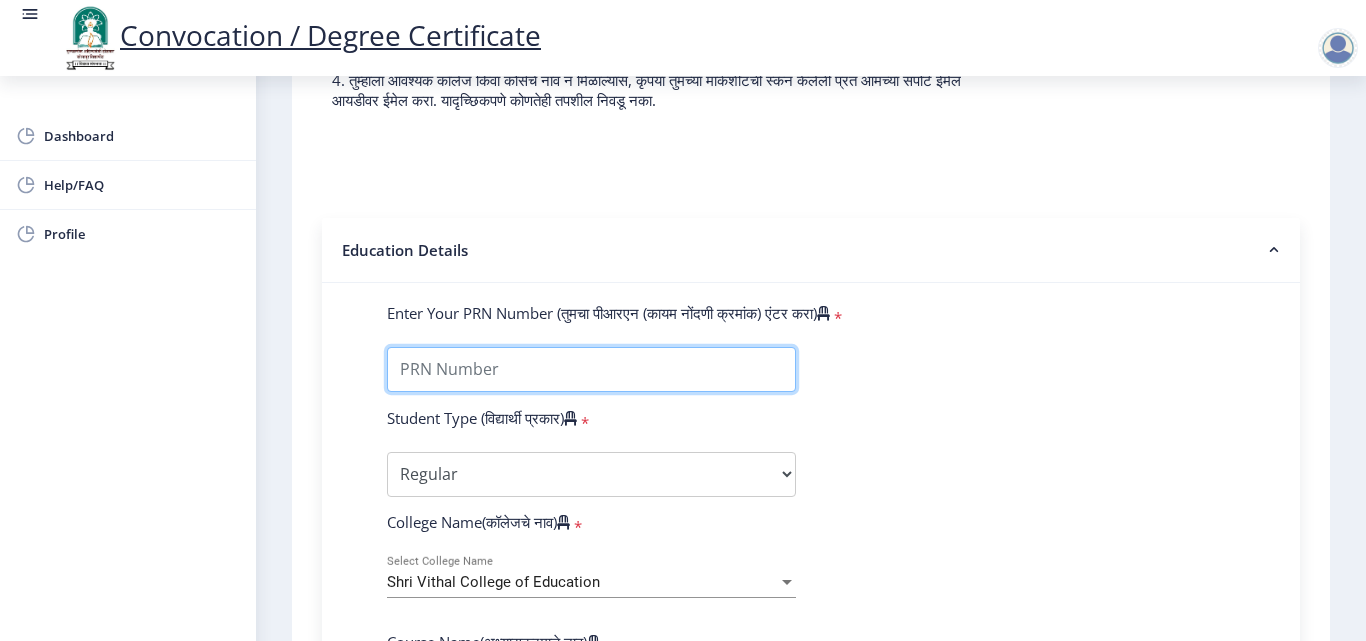 click on "Enter Your PRN Number (तुमचा पीआरएन (कायम नोंदणी क्रमांक) एंटर करा)" at bounding box center (591, 369) 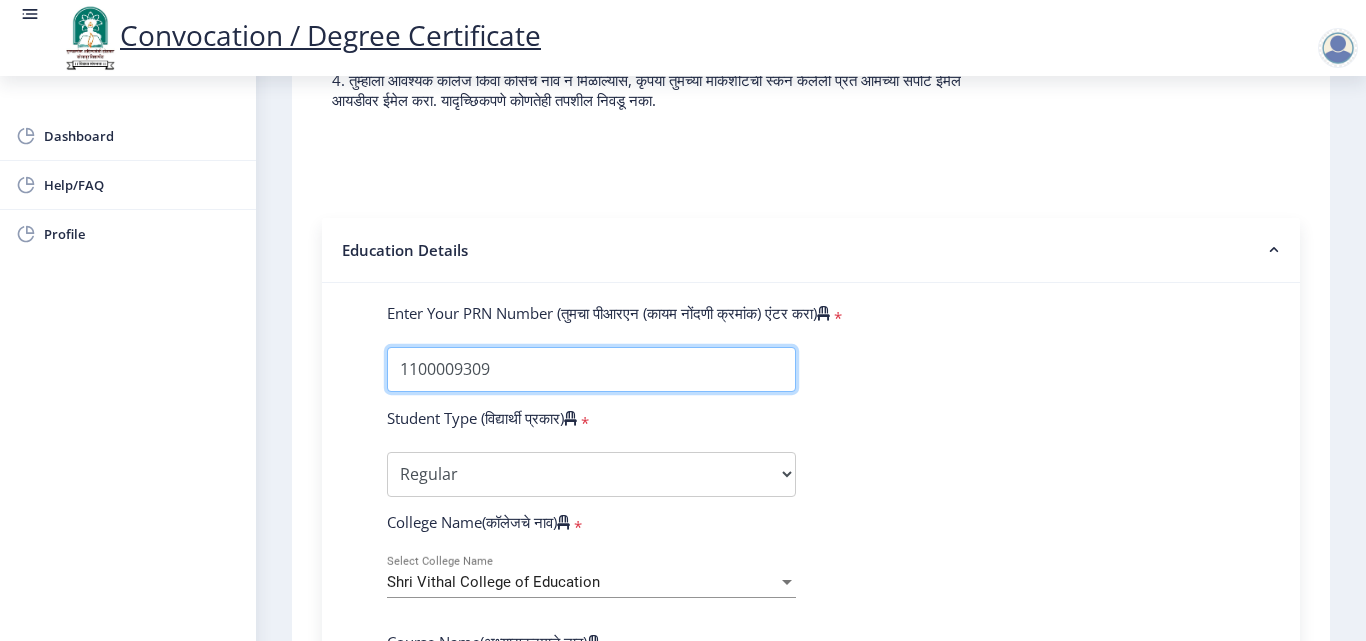 type on "1100009309" 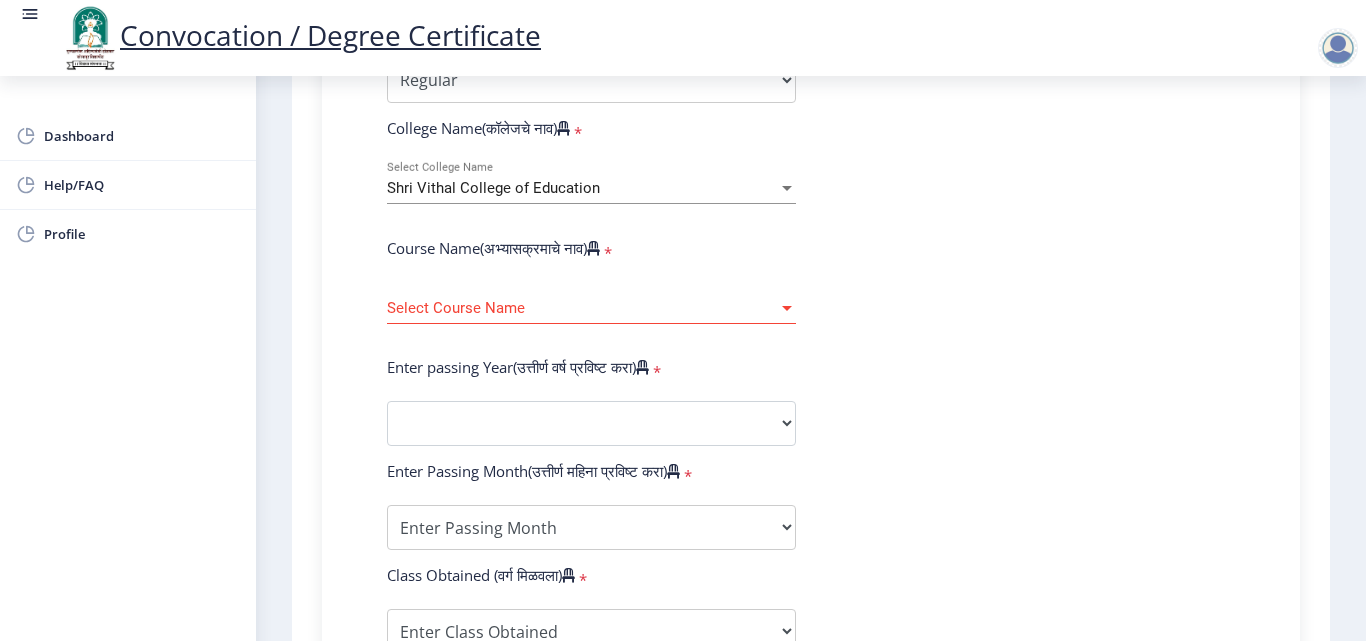 scroll, scrollTop: 700, scrollLeft: 0, axis: vertical 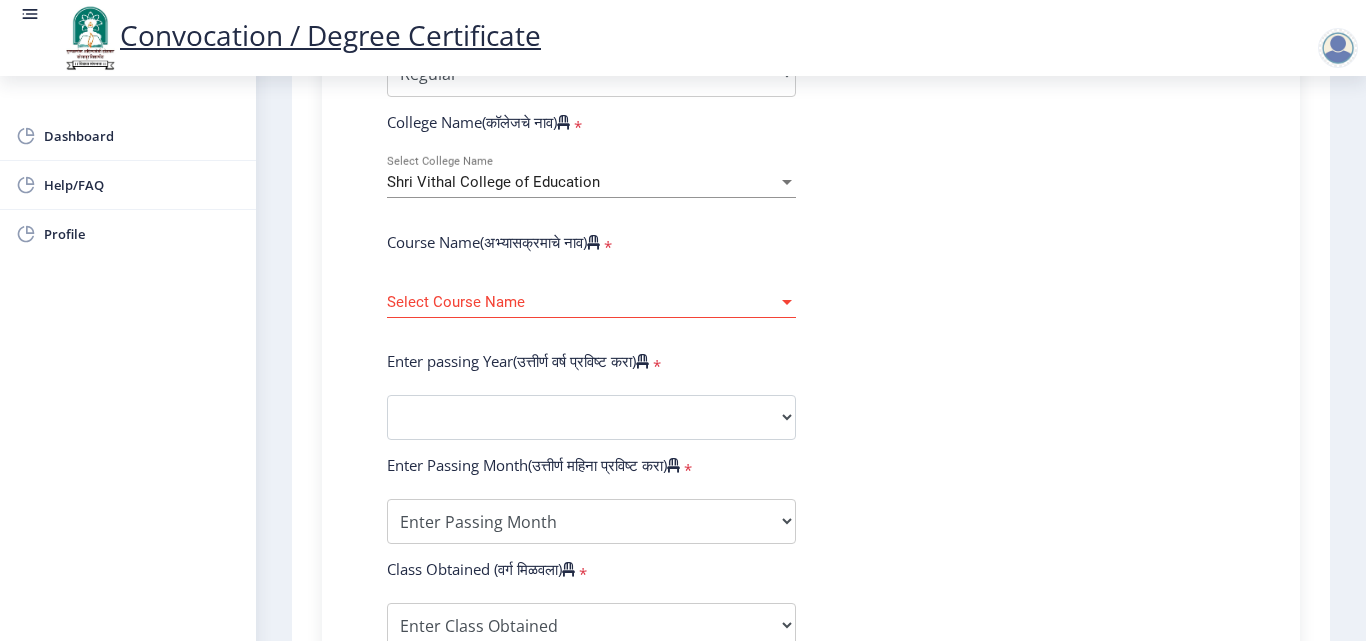 click on "Select Course Name" at bounding box center [582, 302] 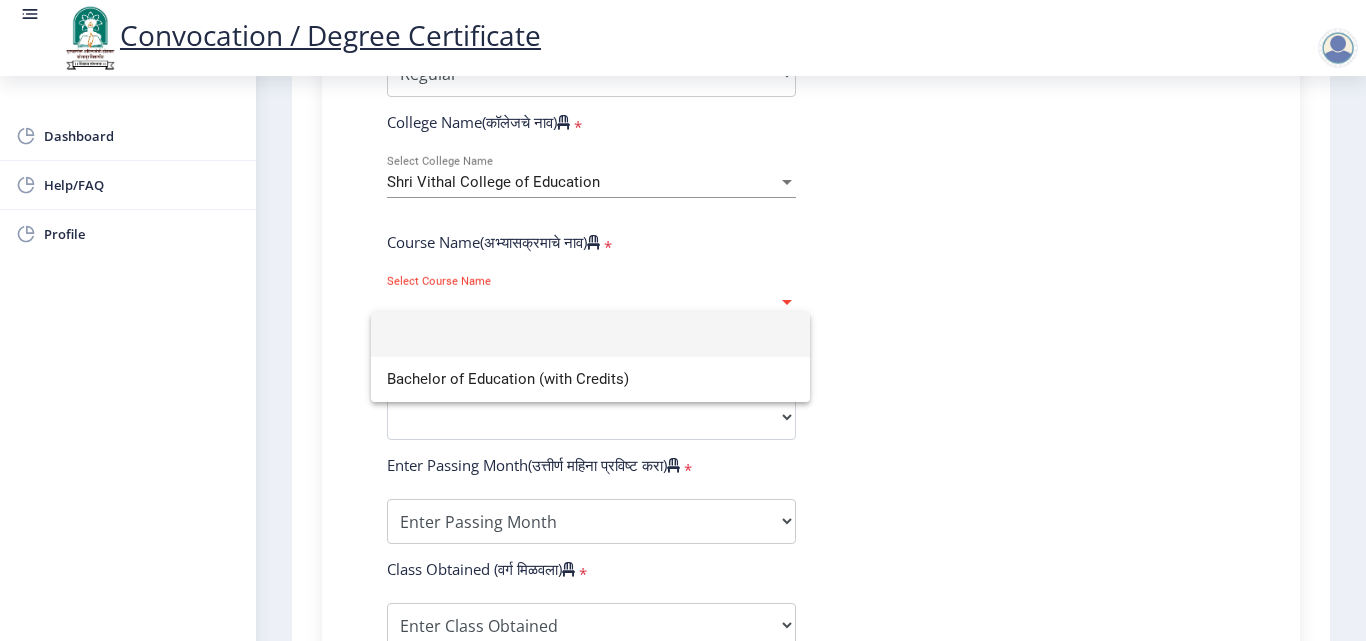 click at bounding box center (590, 334) 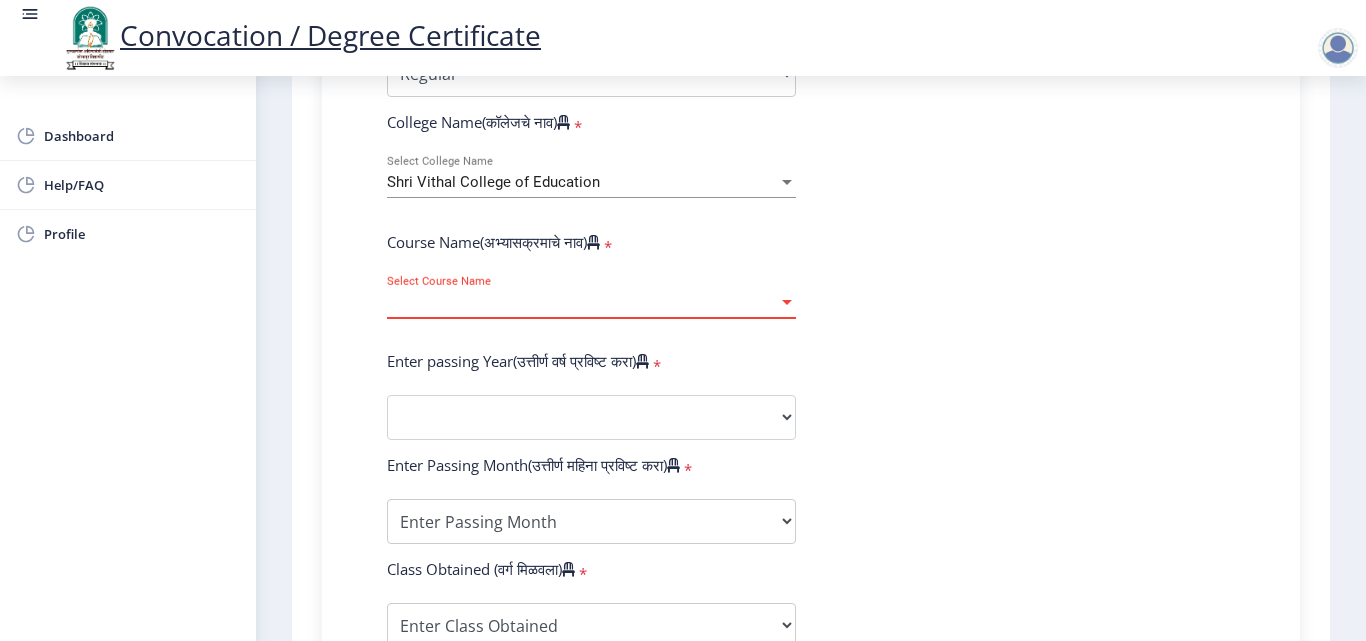 click on "Select Course Name" at bounding box center [582, 302] 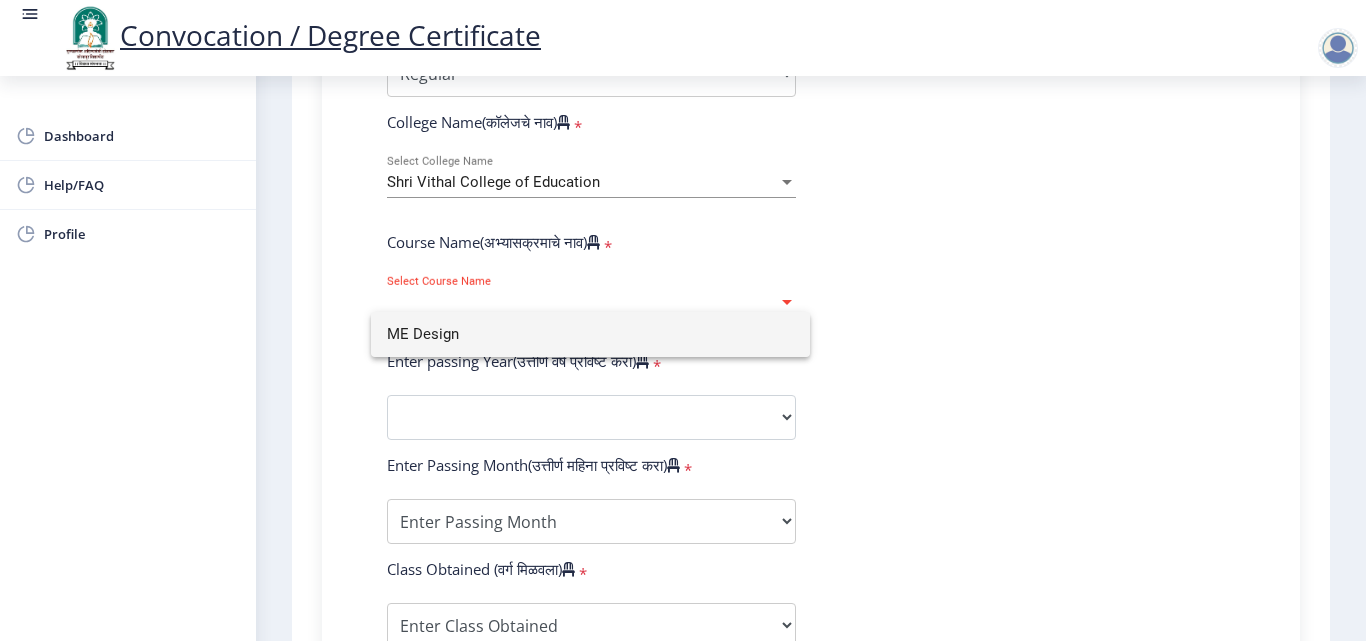 type on "ME Design" 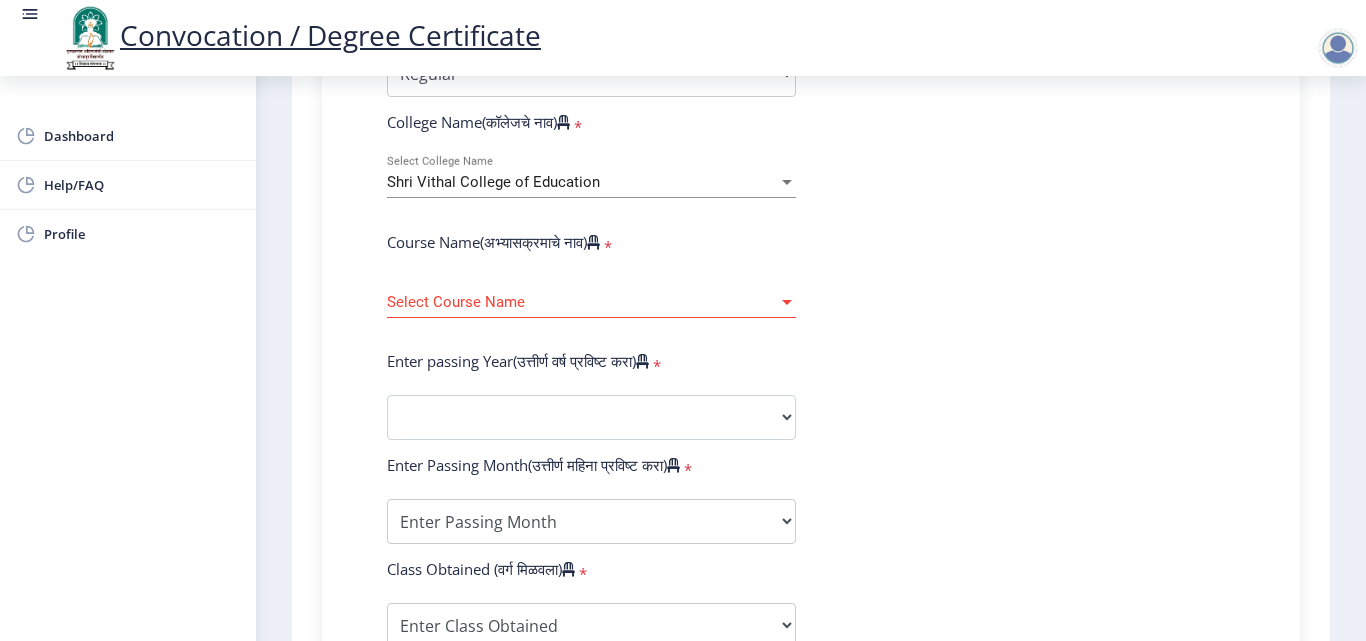 click on "Select Course Name" at bounding box center (582, 302) 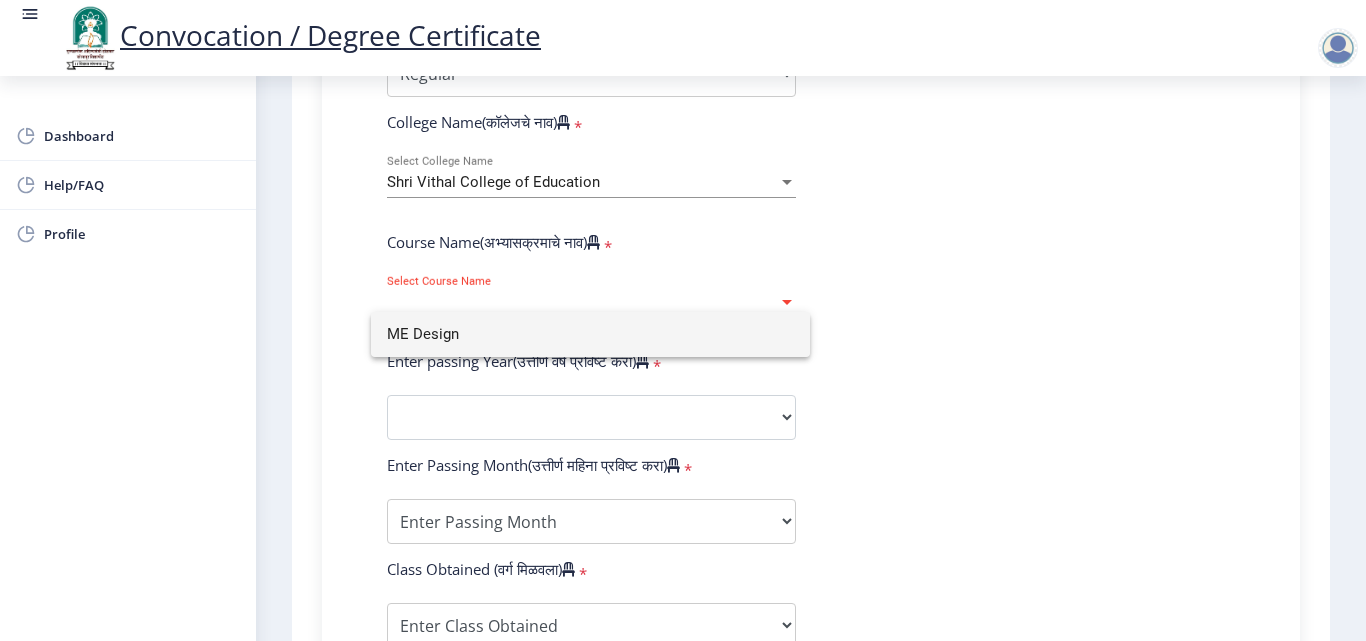 drag, startPoint x: 514, startPoint y: 342, endPoint x: 503, endPoint y: 354, distance: 16.27882 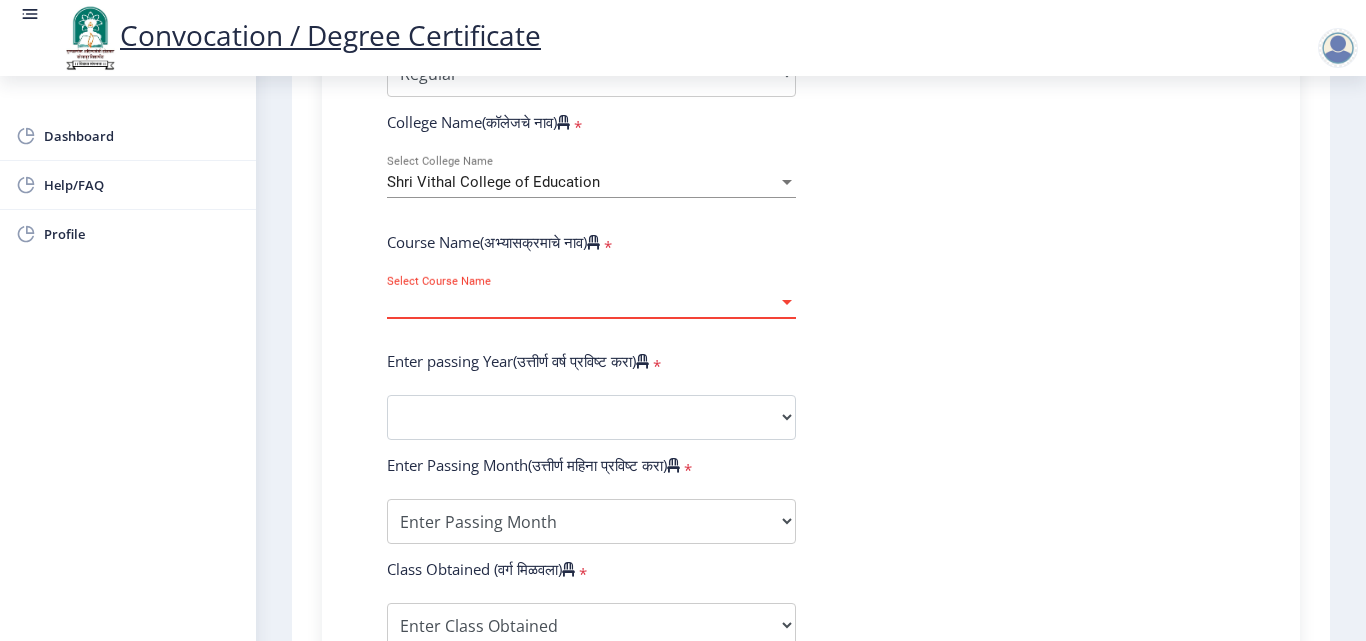 click on "Select Course Name" at bounding box center (582, 302) 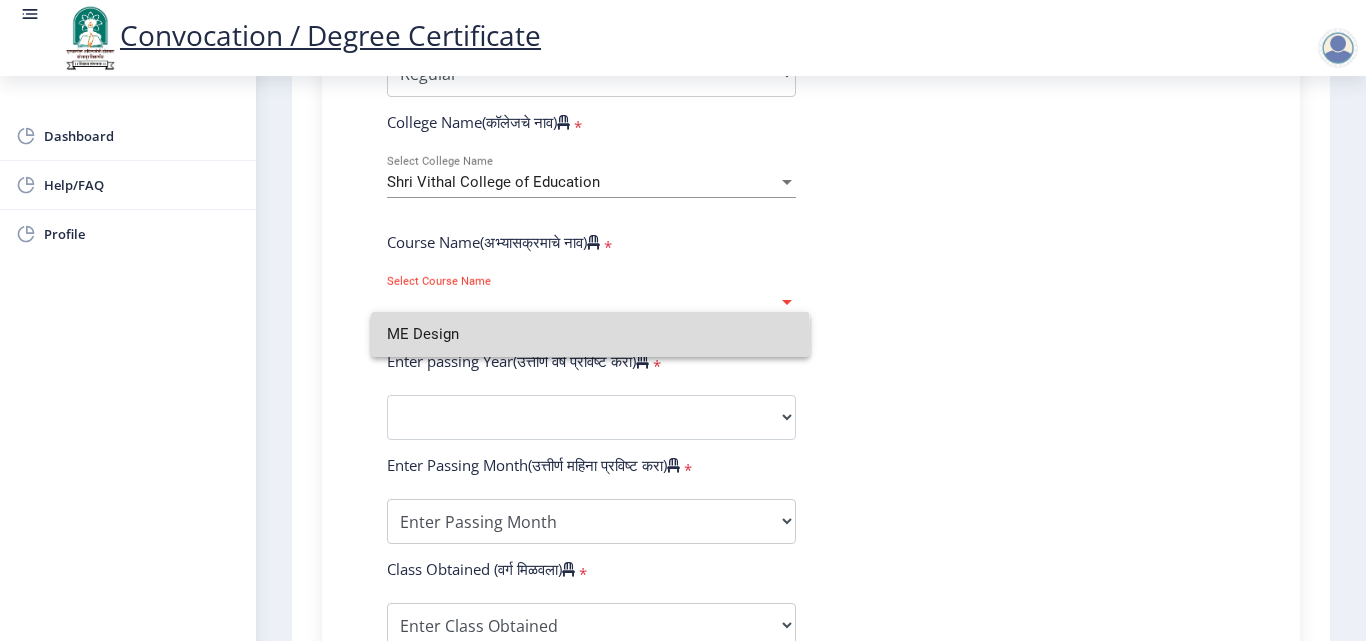click on "ME Design" at bounding box center [590, 334] 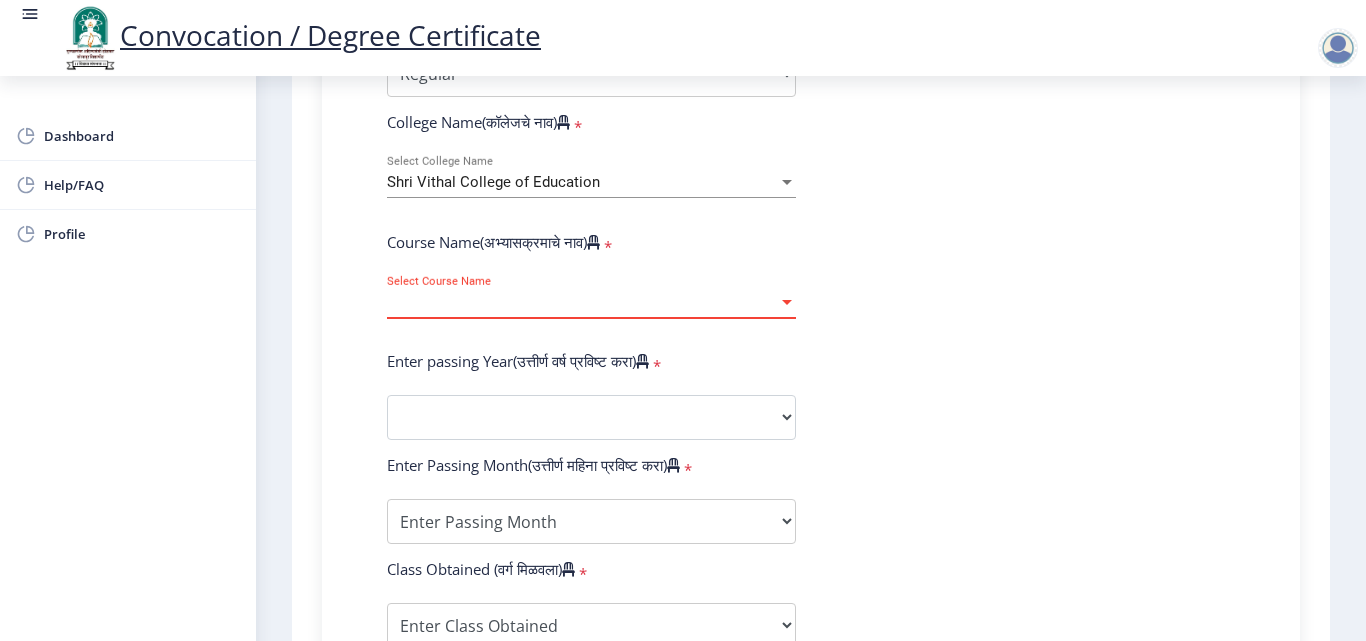 click on "Select Course Name" at bounding box center [582, 302] 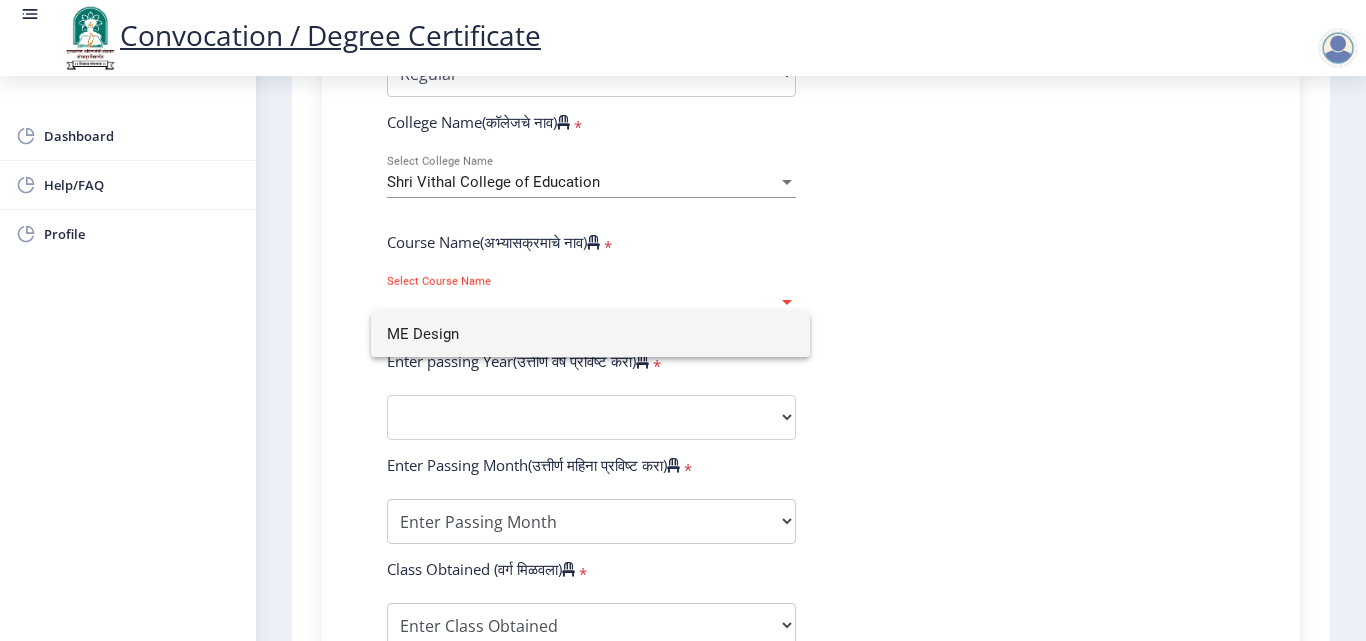 click 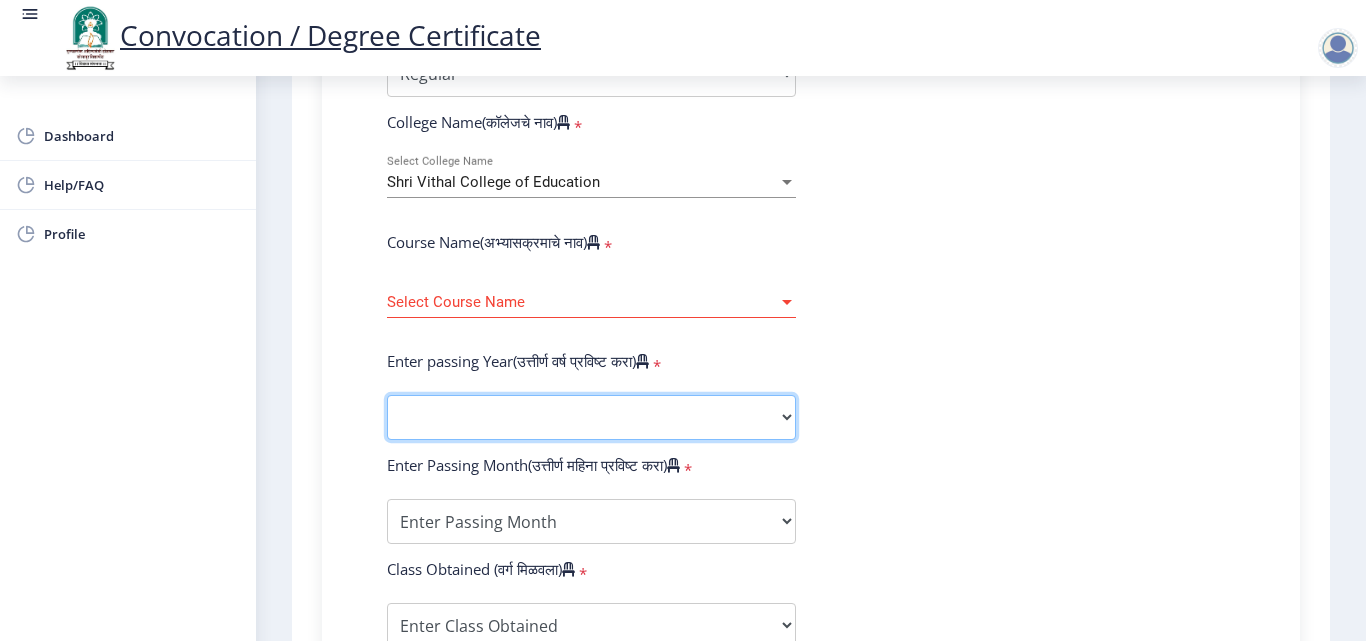 click on "2025   2024   2023   2022   2021   2020   2019   2018   2017   2016   2015   2014   2013   2012   2011   2010   2009   2008   2007   2006   2005   2004   2003   2002   2001   2000   1999   1998   1997   1996   1995   1994   1993   1992   1991   1990   1989   1988   1987   1986   1985   1984   1983   1982   1981   1980   1979   1978   1977   1976" 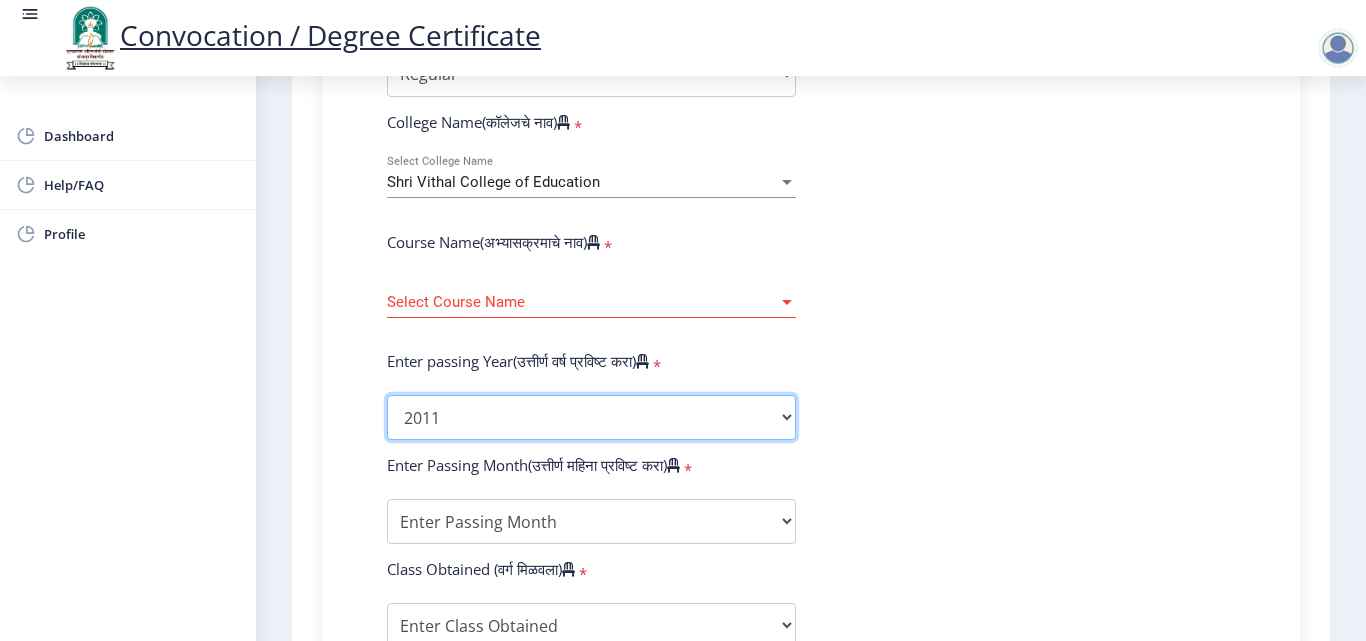 click on "2025   2024   2023   2022   2021   2020   2019   2018   2017   2016   2015   2014   2013   2012   2011   2010   2009   2008   2007   2006   2005   2004   2003   2002   2001   2000   1999   1998   1997   1996   1995   1994   1993   1992   1991   1990   1989   1988   1987   1986   1985   1984   1983   1982   1981   1980   1979   1978   1977   1976" 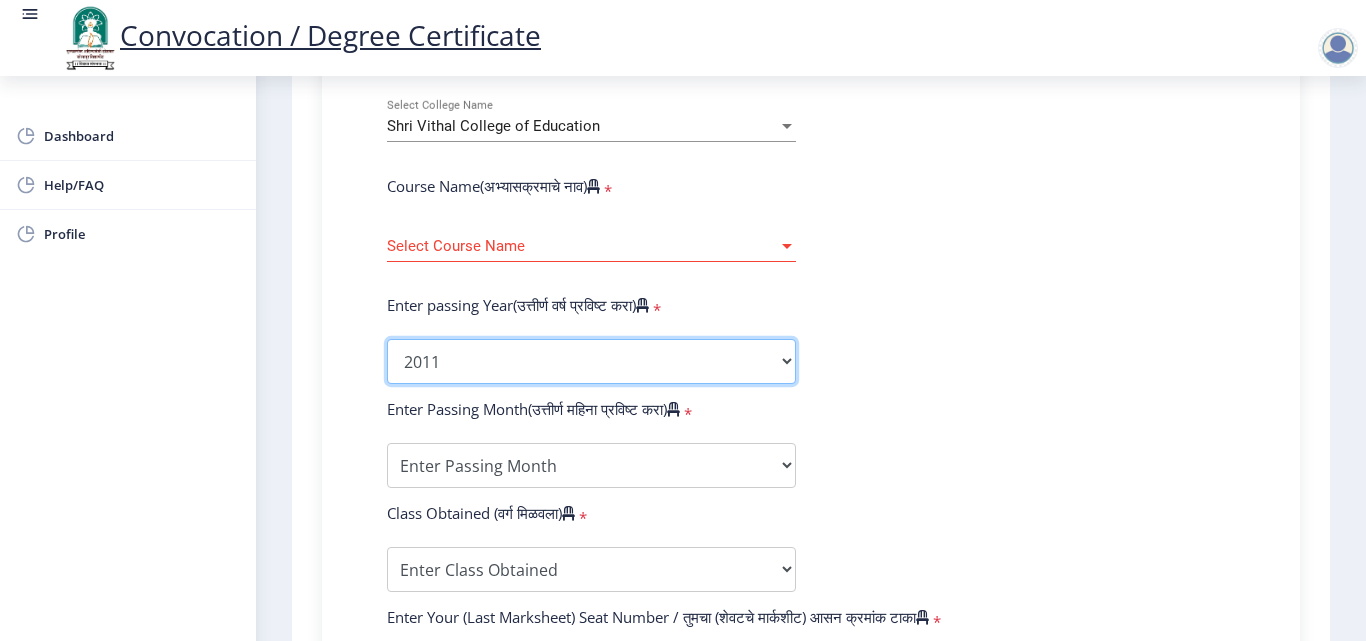 scroll, scrollTop: 800, scrollLeft: 0, axis: vertical 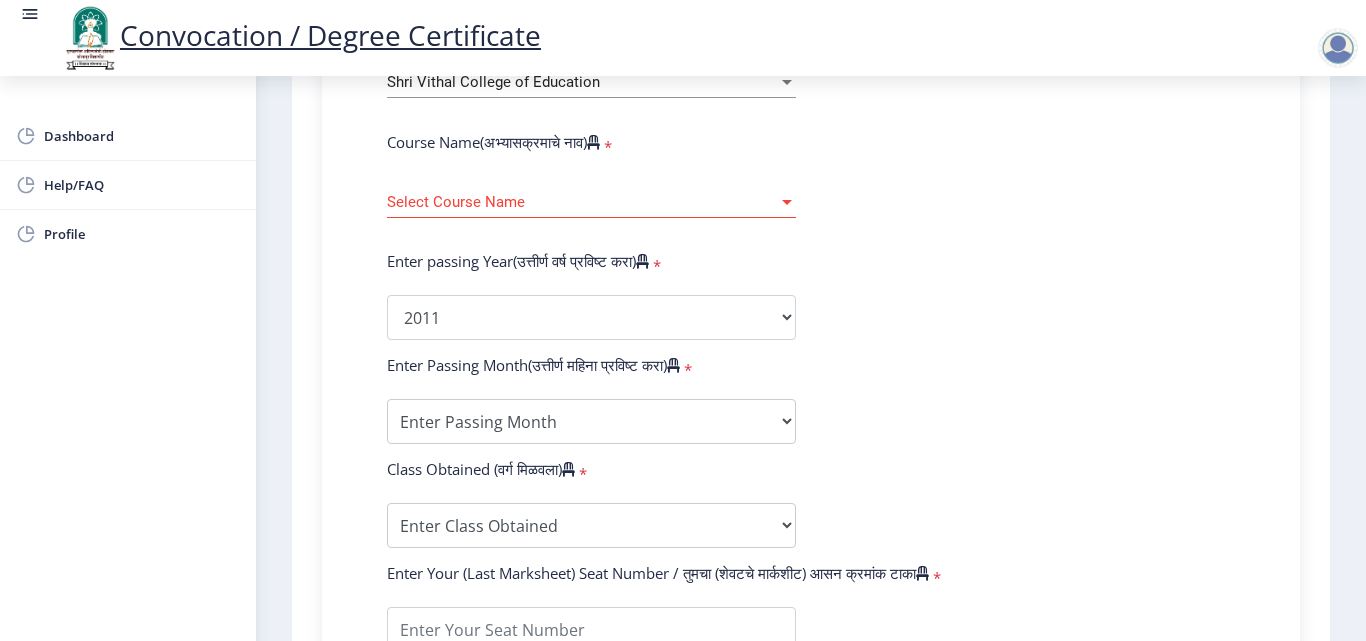 click on "Enter Your PRN Number (तुमचा पीआरएन (कायम नोंदणी क्रमांक) एंटर करा) * Student Type (विद्यार्थी प्रकार) * Select Student Type Regular External College Name(कॉलेजचे नाव) * Shri Vithal College of Education Select College Name Course Name(अभ्यासक्रमाचे नाव) * Select Course Name Select Course Name Enter passing Year(उत्तीर्ण वर्ष प्रविष्ट करा) * 2025 2024 2023 2022 2021 2020 2019 2018 2017 2016 2015 2014 2013 2012 2011 2010 2009 2008 2007 2006 2005 2004 2003 2002 2001 2000 1999 1998 1997 1996 1995 1994 1993 1992 1991 1990 1989 1988 1987 1986 1985 1984 1983 1982 1981 1980 1979 1978 1977 1976 Enter Passing Month(उत्तीर्ण महिना प्रविष्ट करा) * March" 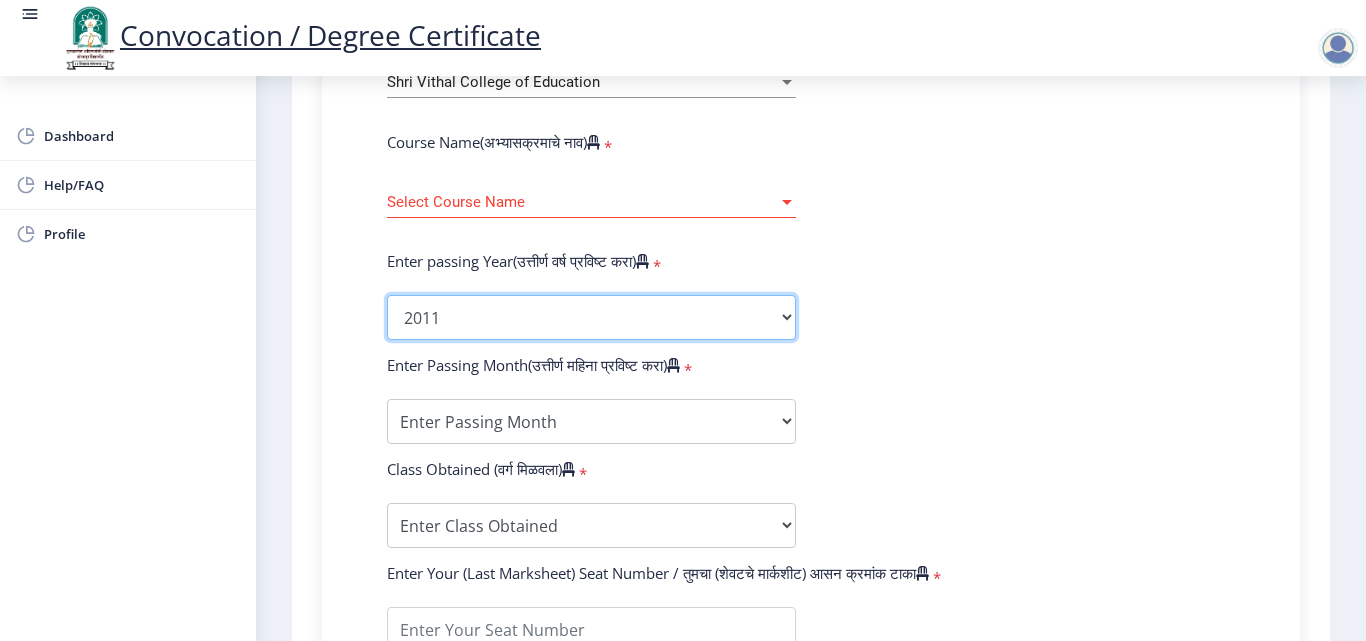 click on "2025   2024   2023   2022   2021   2020   2019   2018   2017   2016   2015   2014   2013   2012   2011   2010   2009   2008   2007   2006   2005   2004   2003   2002   2001   2000   1999   1998   1997   1996   1995   1994   1993   1992   1991   1990   1989   1988   1987   1986   1985   1984   1983   1982   1981   1980   1979   1978   1977   1976" 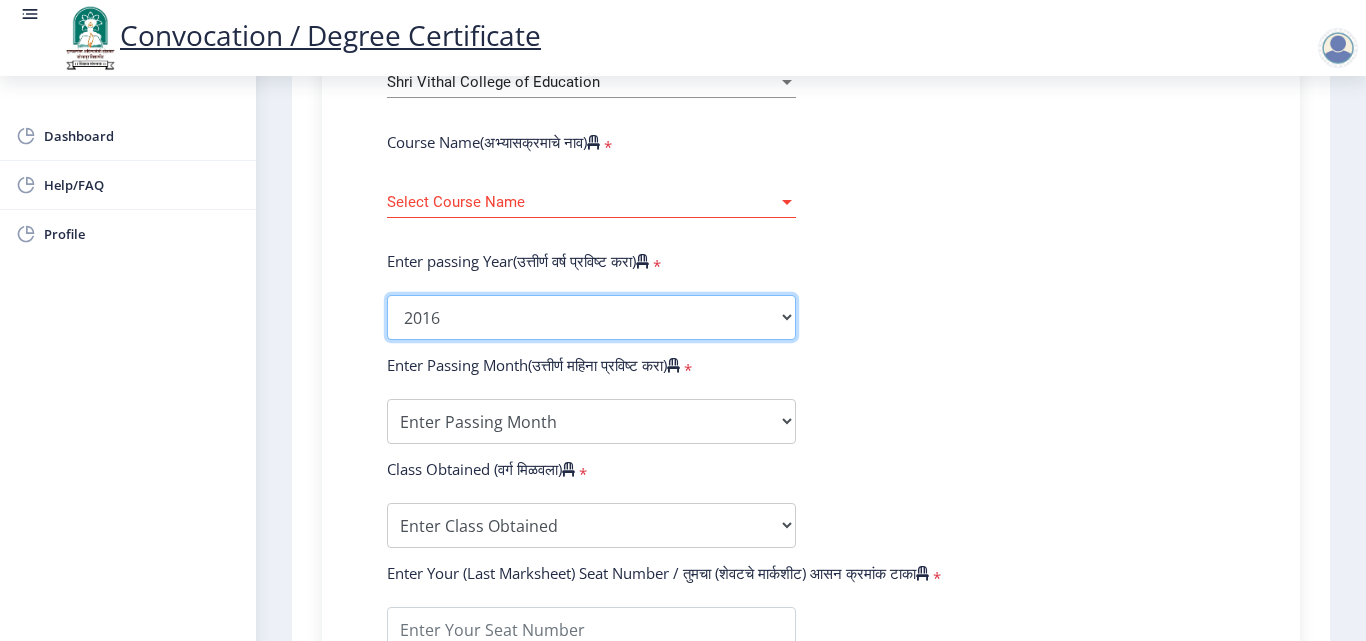 click on "2025   2024   2023   2022   2021   2020   2019   2018   2017   2016   2015   2014   2013   2012   2011   2010   2009   2008   2007   2006   2005   2004   2003   2002   2001   2000   1999   1998   1997   1996   1995   1994   1993   1992   1991   1990   1989   1988   1987   1986   1985   1984   1983   1982   1981   1980   1979   1978   1977   1976" 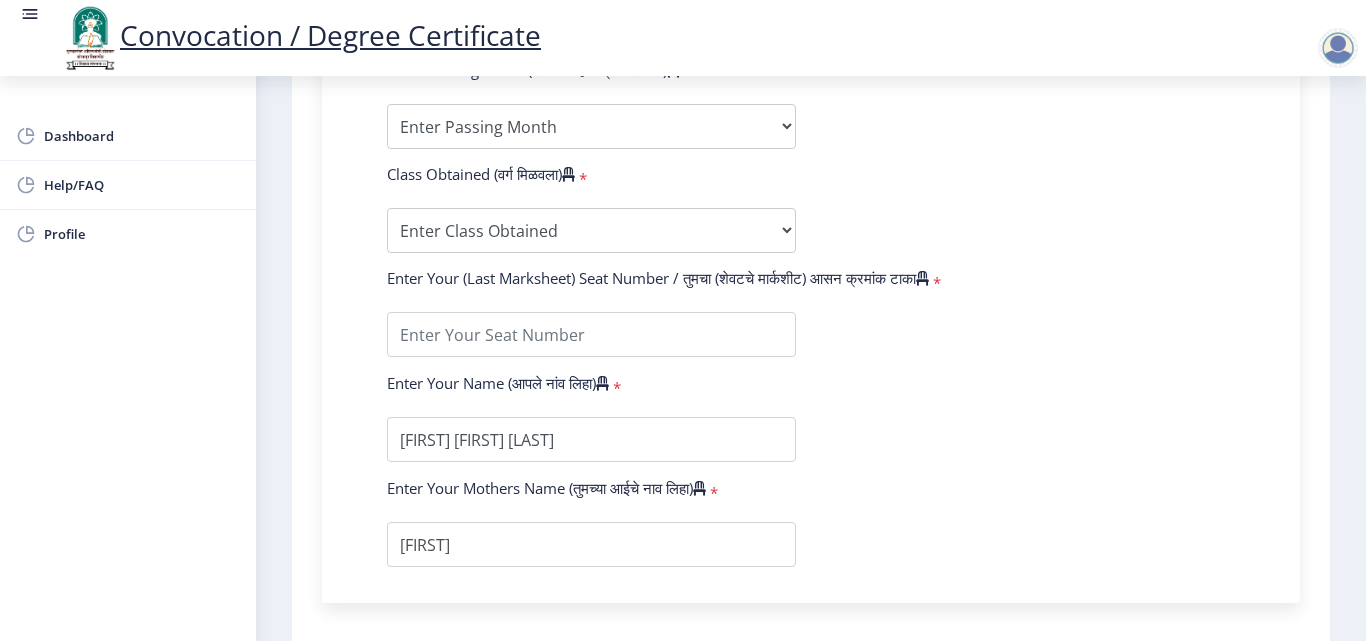 scroll, scrollTop: 1100, scrollLeft: 0, axis: vertical 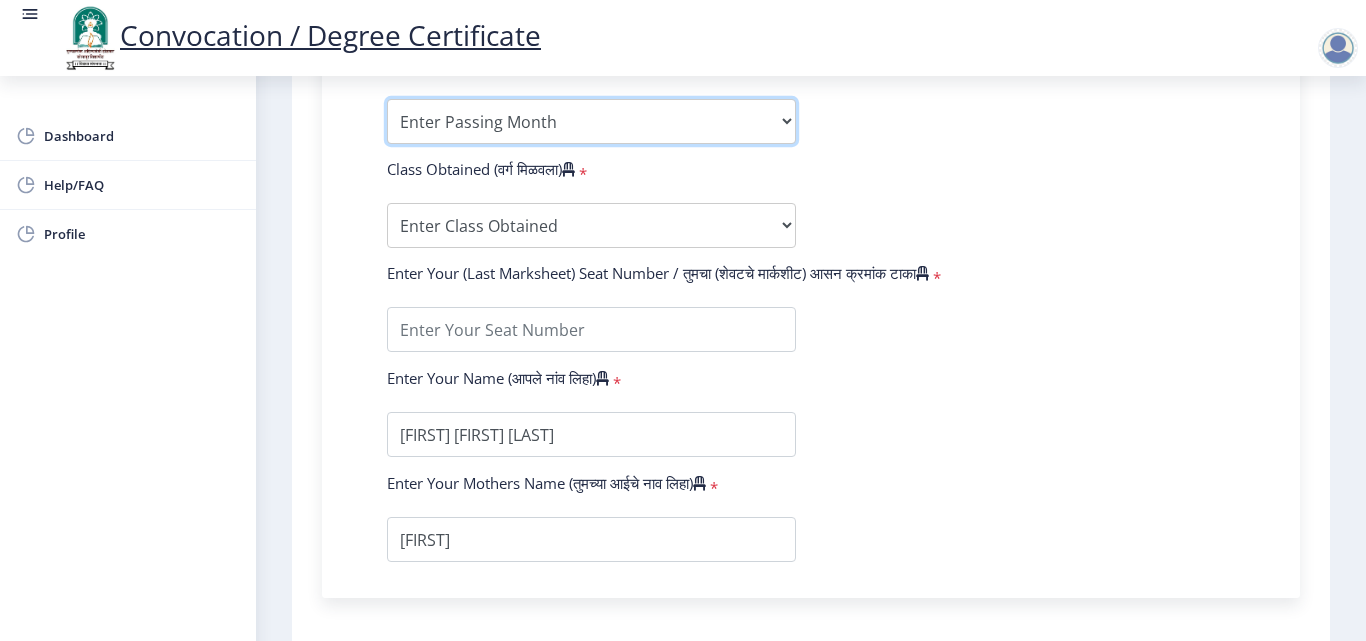 click on "Enter Passing Month March April May October November December" at bounding box center (591, 121) 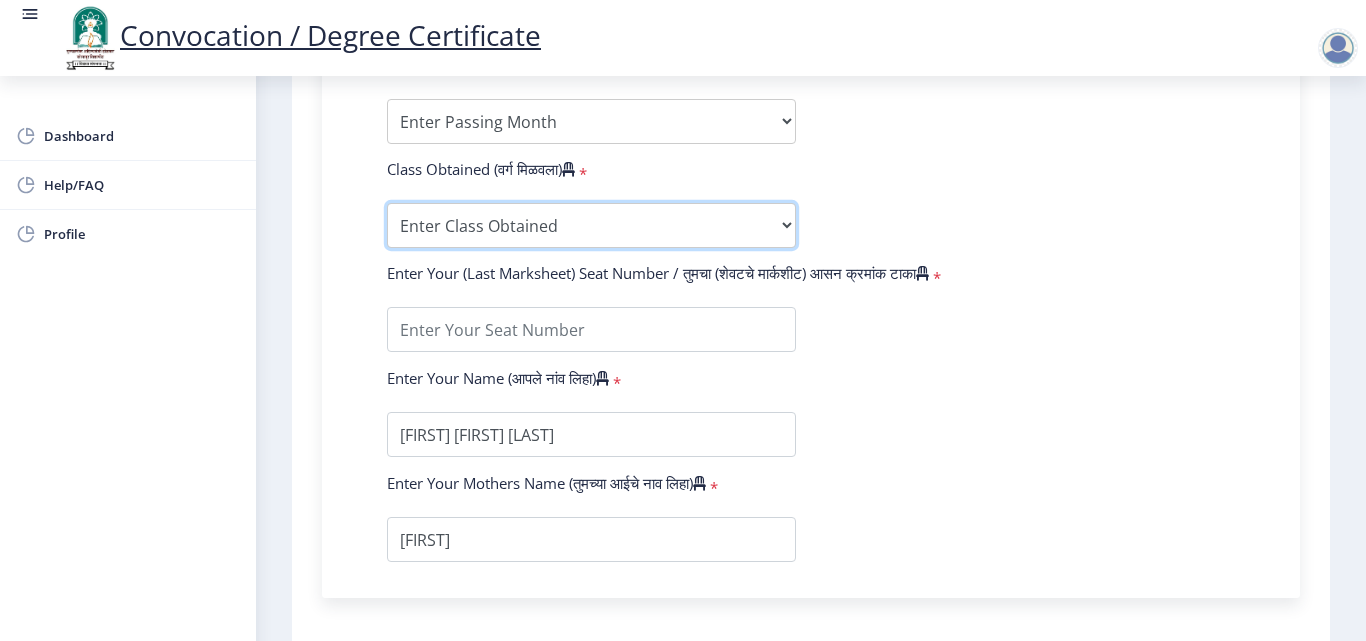 click on "Enter Class Obtained FIRST CLASS WITH DISTINCTION FIRST CLASS HIGHER SECOND CLASS SECOND CLASS PASS CLASS Grade O Grade A+ Grade A Grade B+ Grade B Grade C+ Grade C Grade D Grade E" at bounding box center (591, 225) 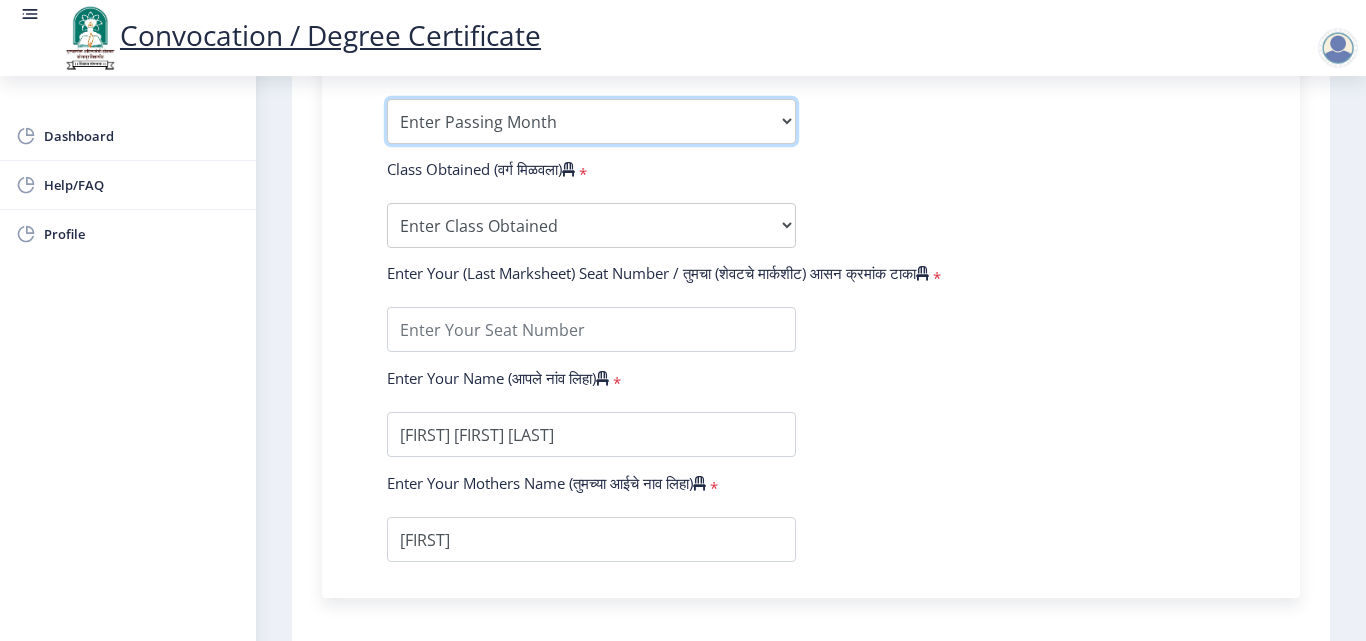 click on "Enter Passing Month March April May October November December" at bounding box center [591, 121] 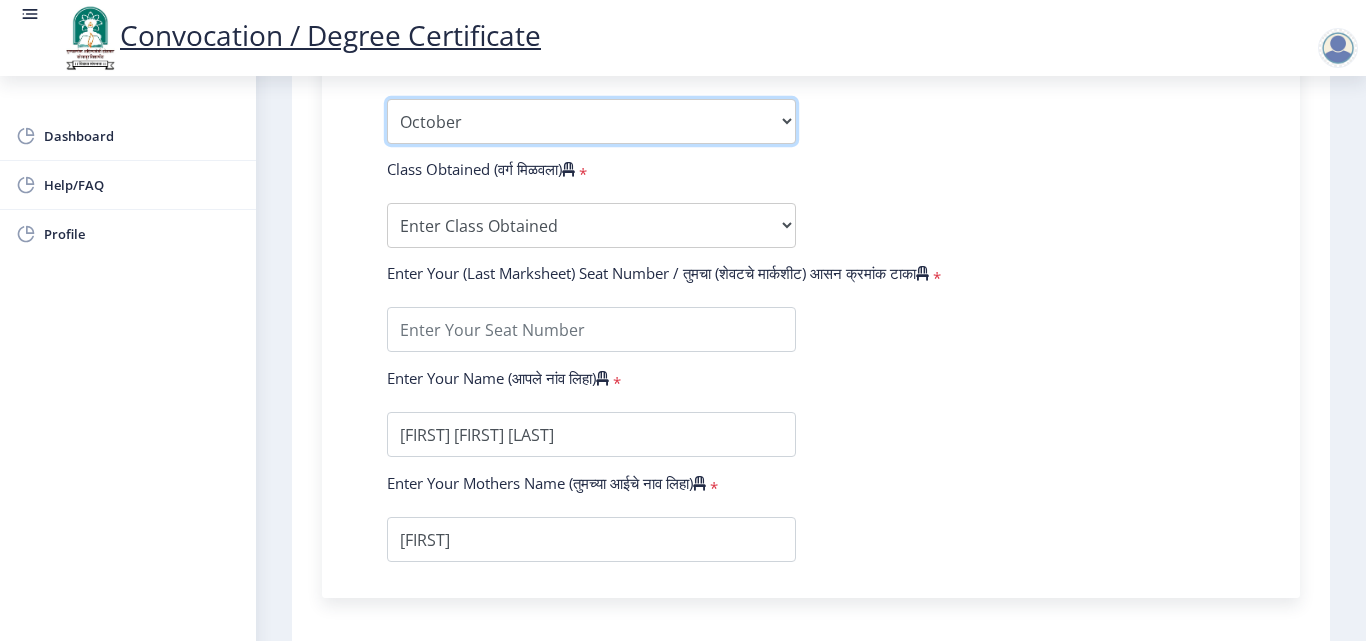 click on "Enter Passing Month March April May October November December" at bounding box center (591, 121) 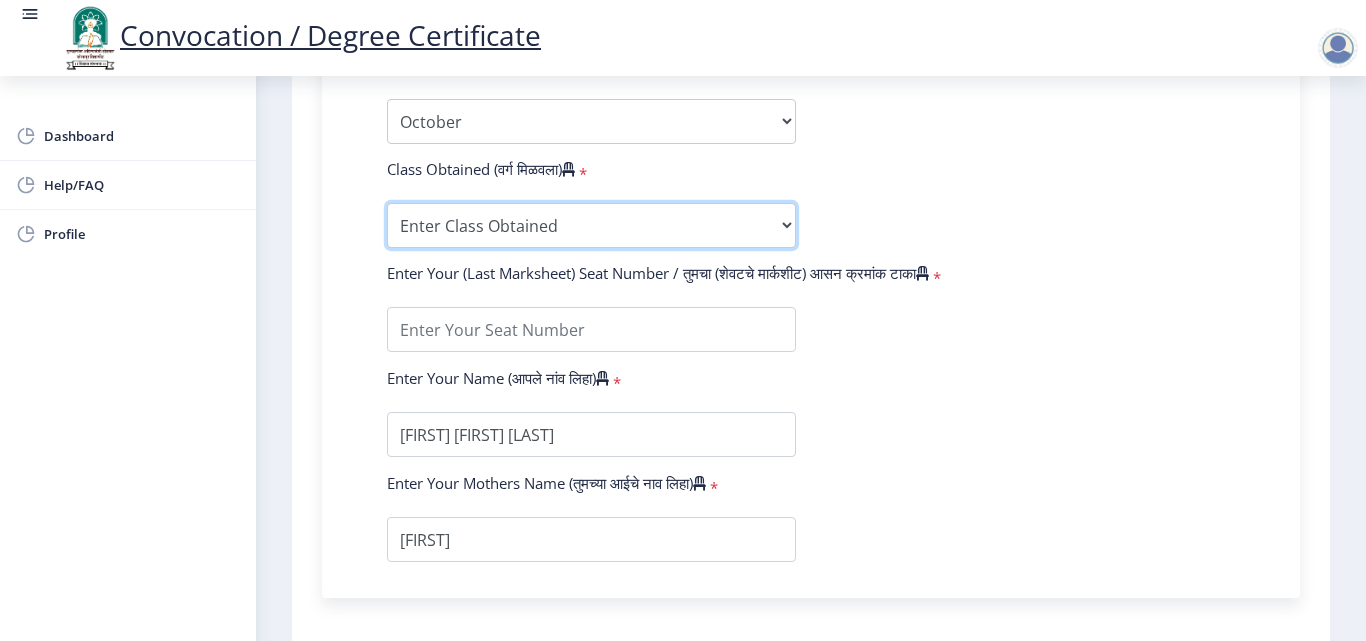 click on "Enter Class Obtained FIRST CLASS WITH DISTINCTION FIRST CLASS HIGHER SECOND CLASS SECOND CLASS PASS CLASS Grade O Grade A+ Grade A Grade B+ Grade B Grade C+ Grade C Grade D Grade E" at bounding box center [591, 225] 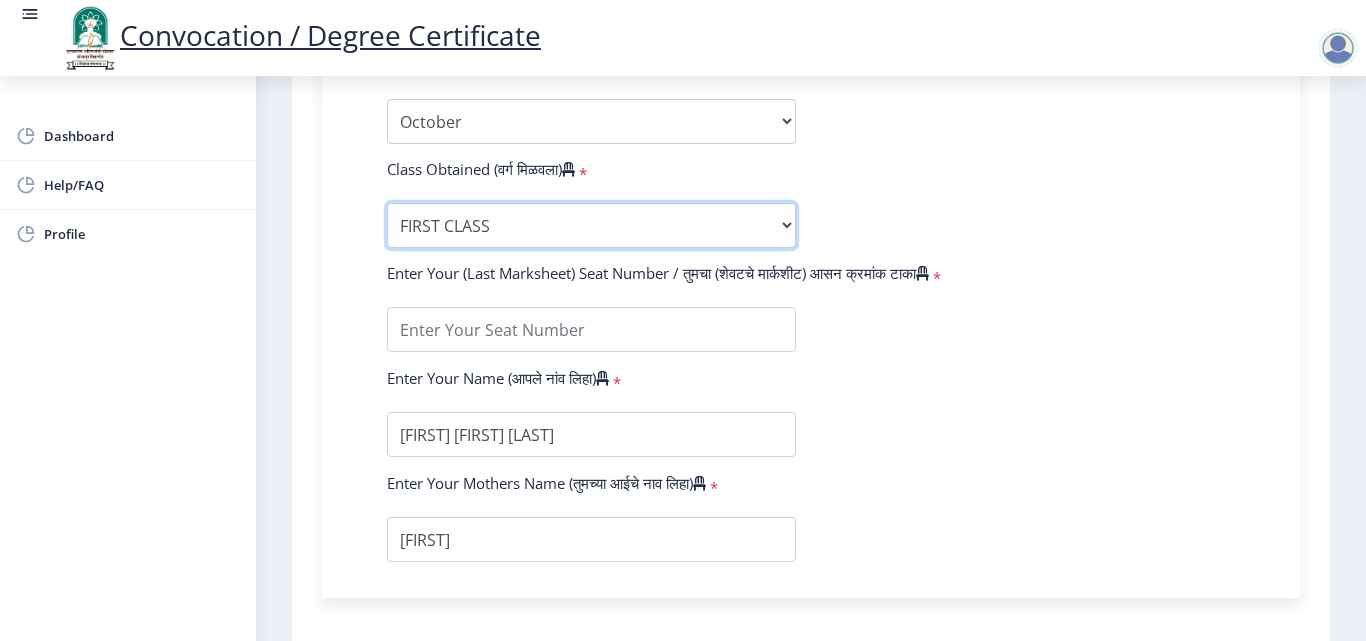 click on "Enter Class Obtained FIRST CLASS WITH DISTINCTION FIRST CLASS HIGHER SECOND CLASS SECOND CLASS PASS CLASS Grade O Grade A+ Grade A Grade B+ Grade B Grade C+ Grade C Grade D Grade E" at bounding box center [591, 225] 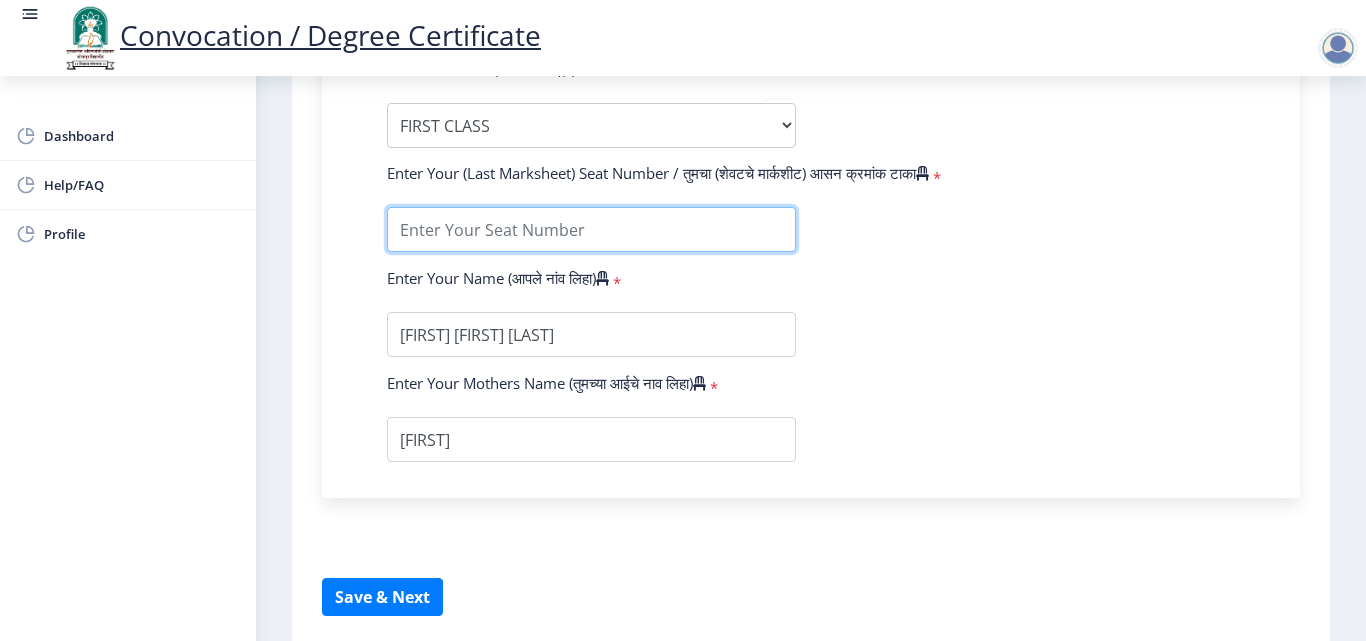 click at bounding box center (591, 229) 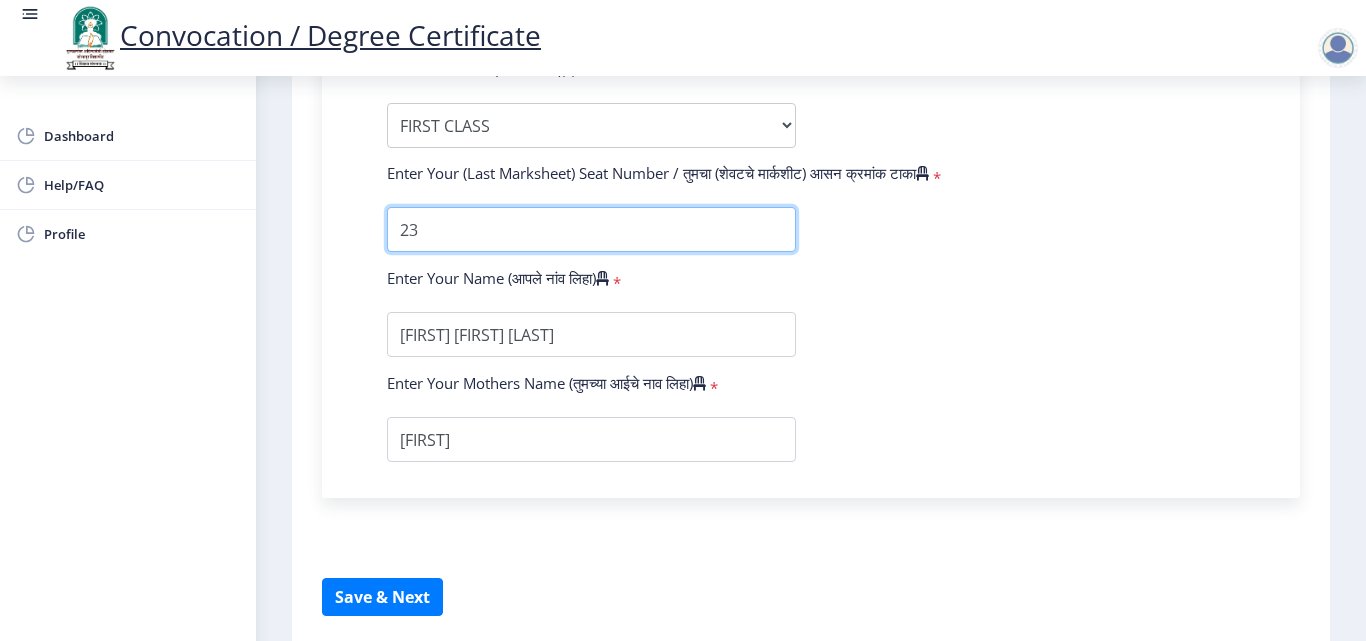 type on "23" 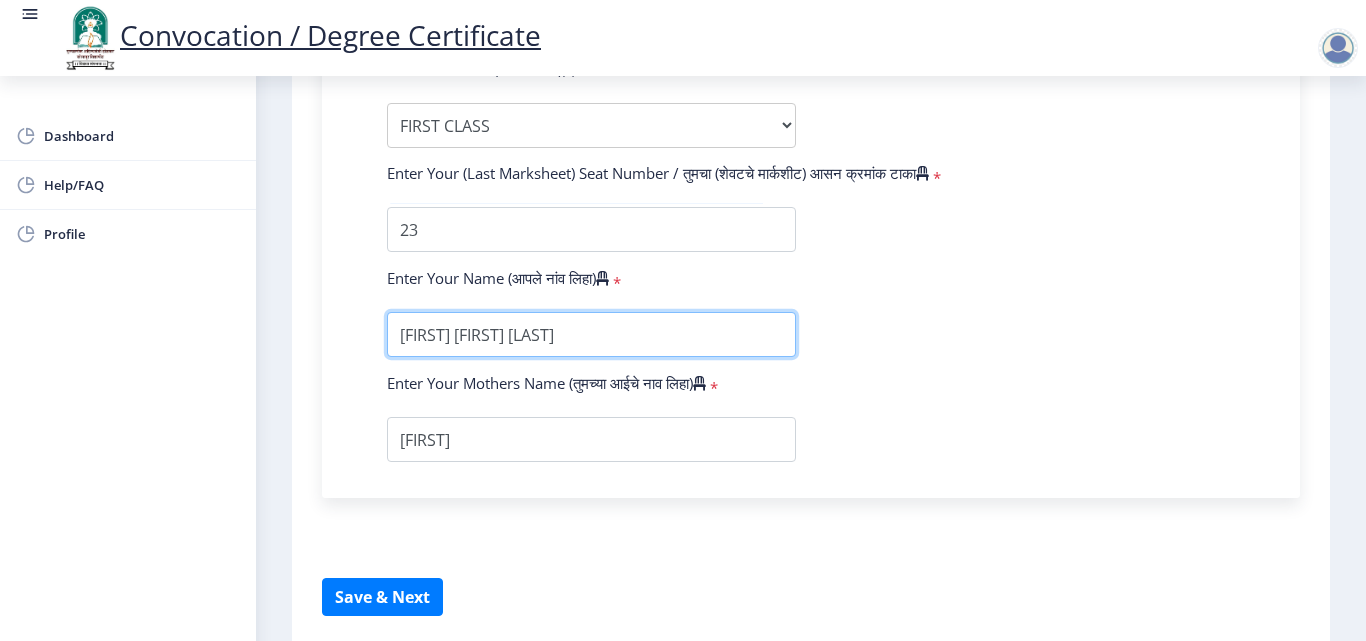 click at bounding box center (591, 334) 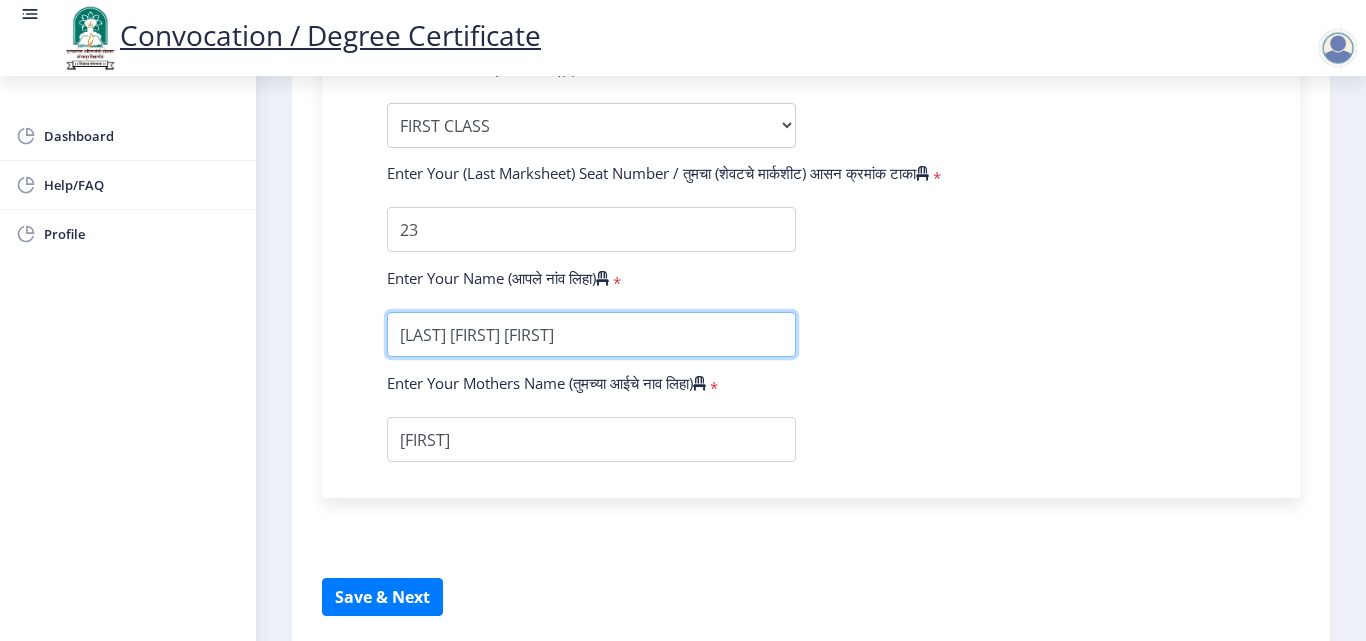 type on "[LAST] [FIRST] [FIRST]" 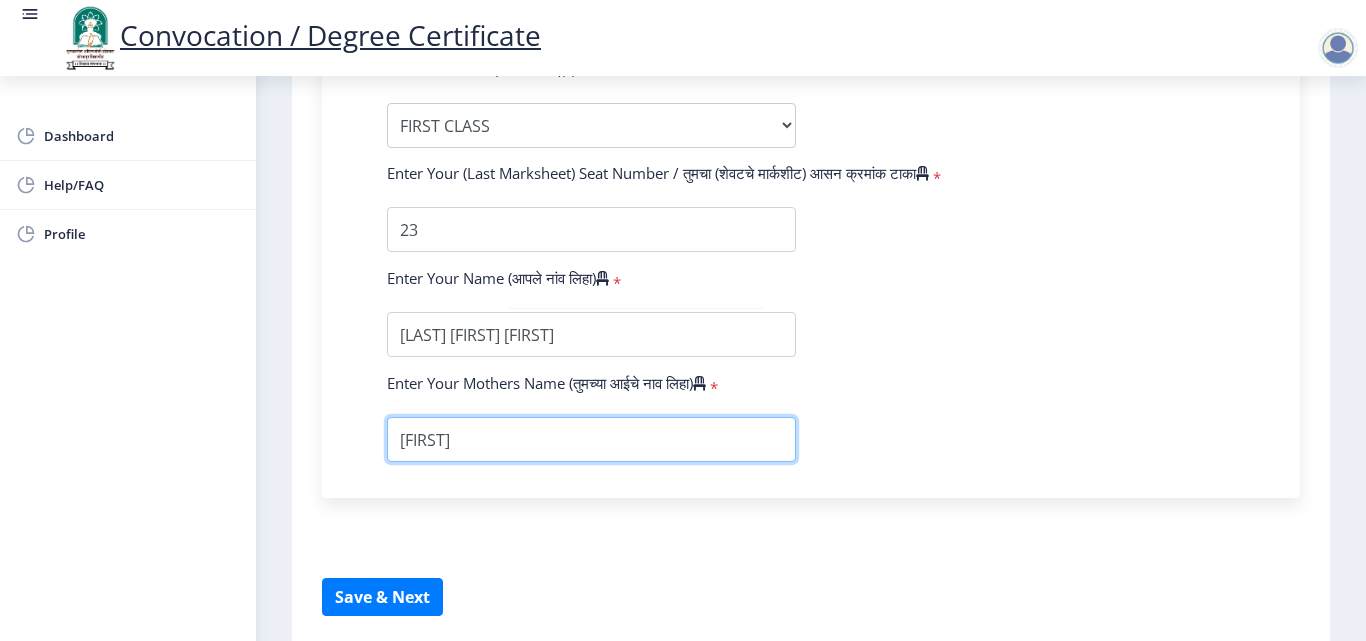 click at bounding box center (591, 439) 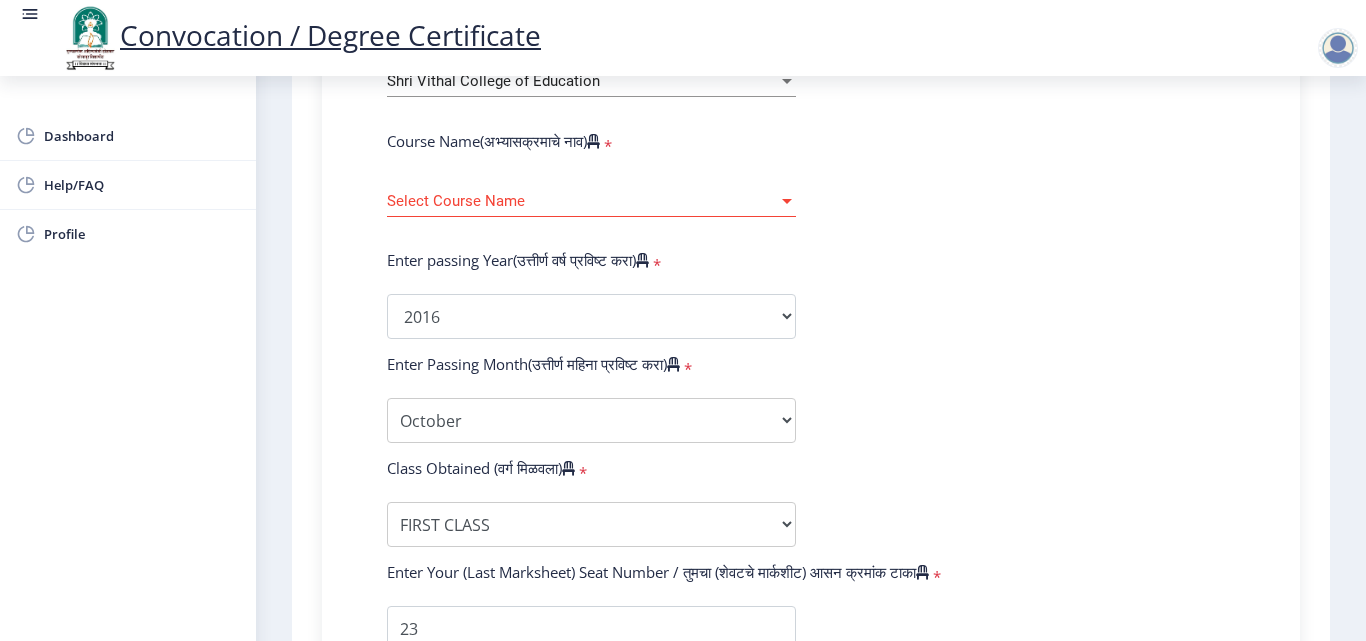 scroll, scrollTop: 800, scrollLeft: 0, axis: vertical 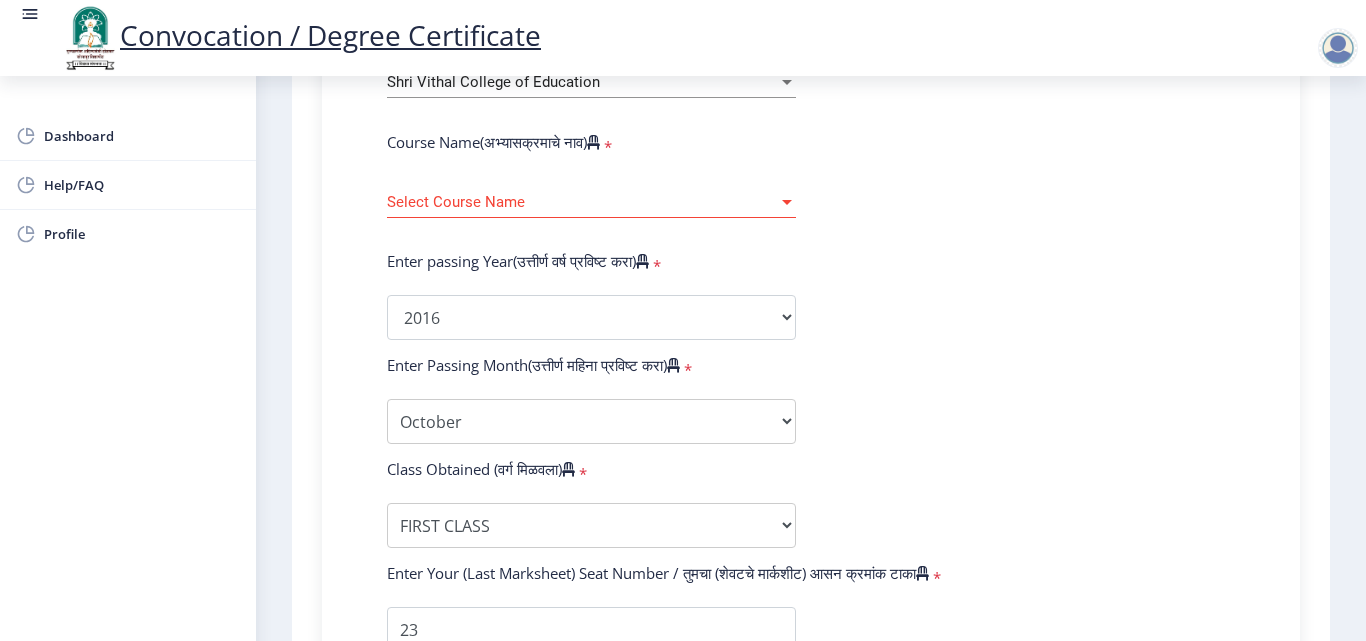 type on "[FIRST]" 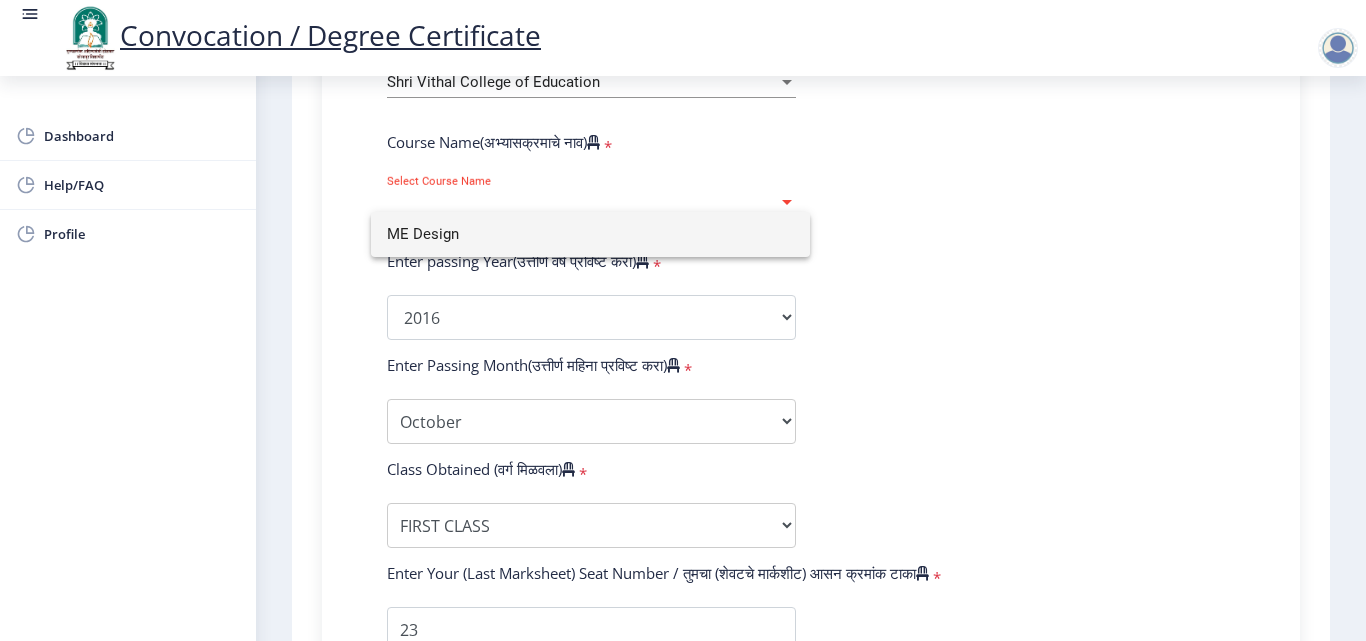 click on "ME Design" at bounding box center (590, 234) 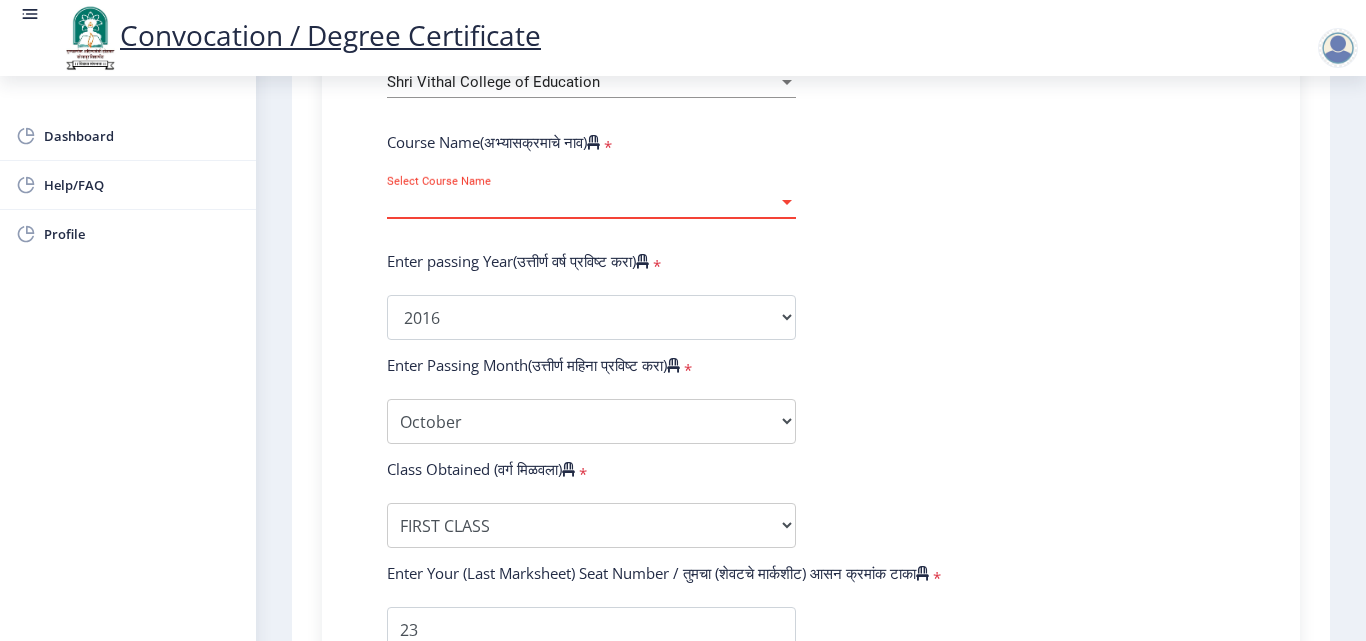 click on "Select Course Name" at bounding box center (582, 202) 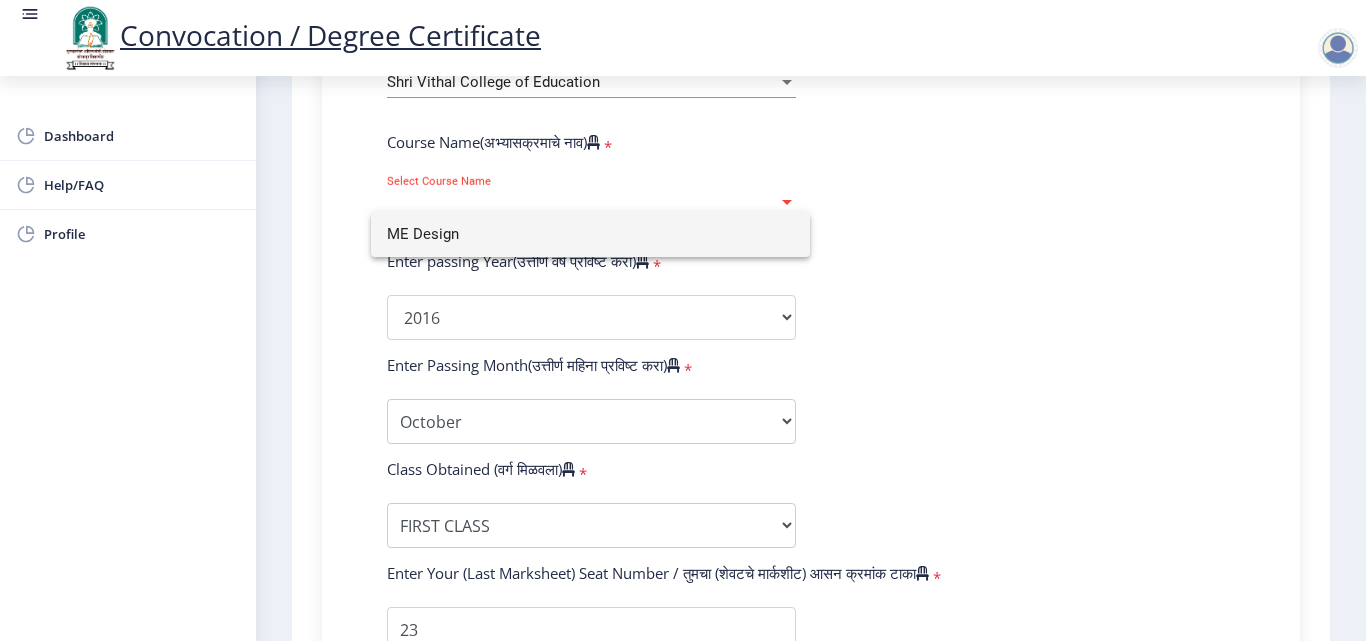 click on "ME Design" at bounding box center (590, 234) 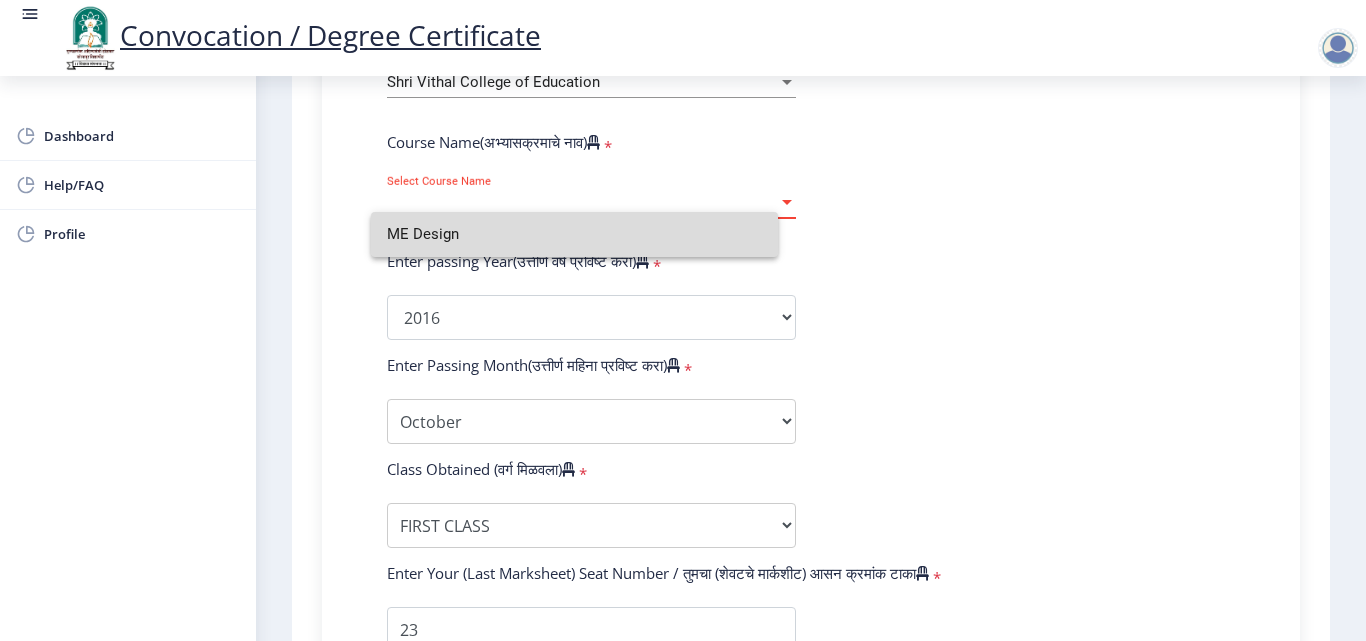 click on "Select Course Name" at bounding box center (582, 202) 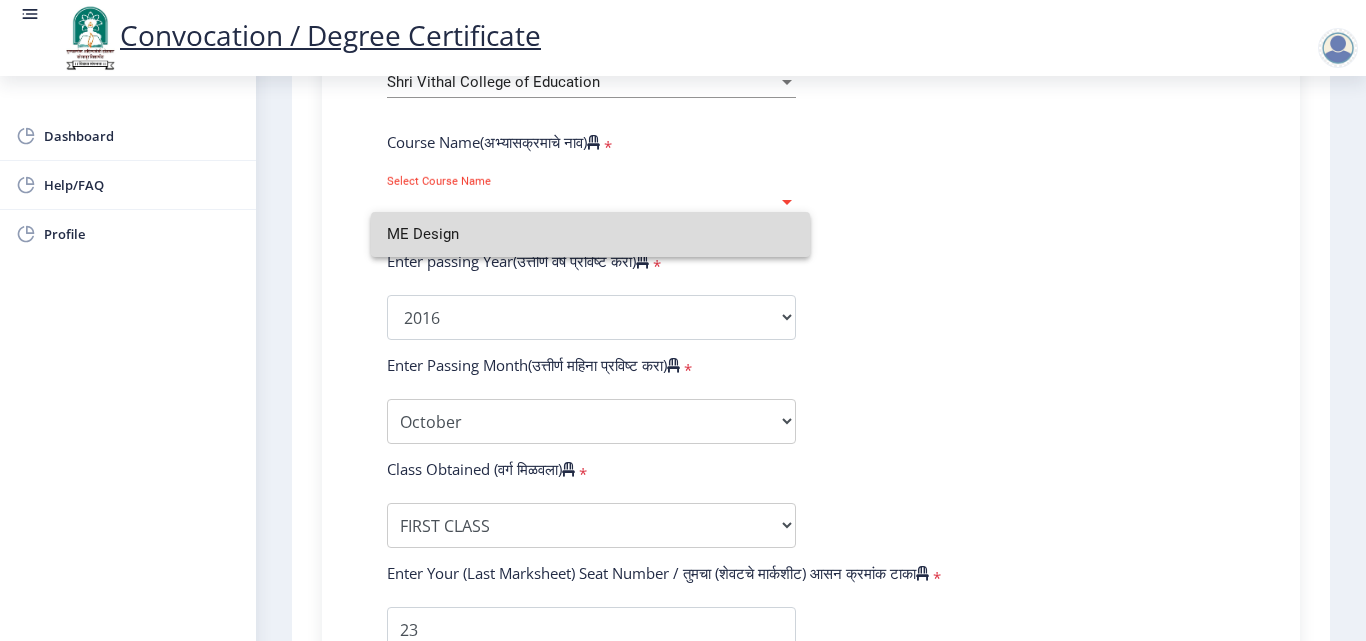 click on "ME Design" at bounding box center [590, 234] 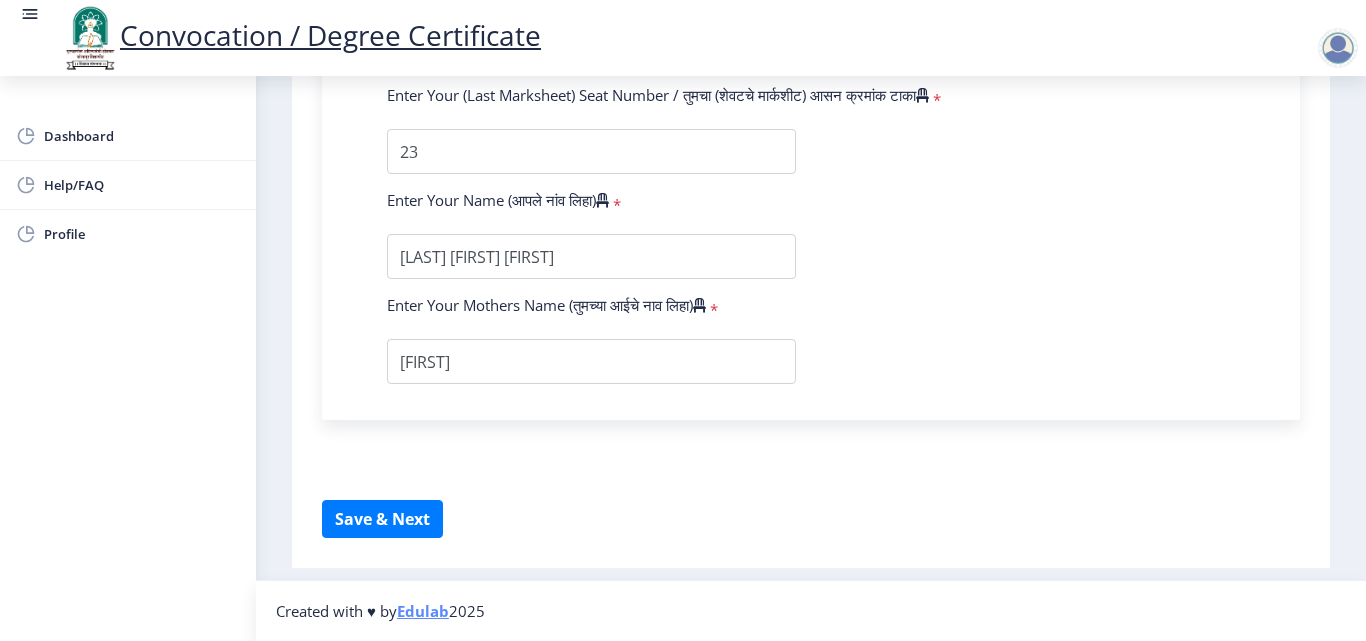 scroll, scrollTop: 1310, scrollLeft: 0, axis: vertical 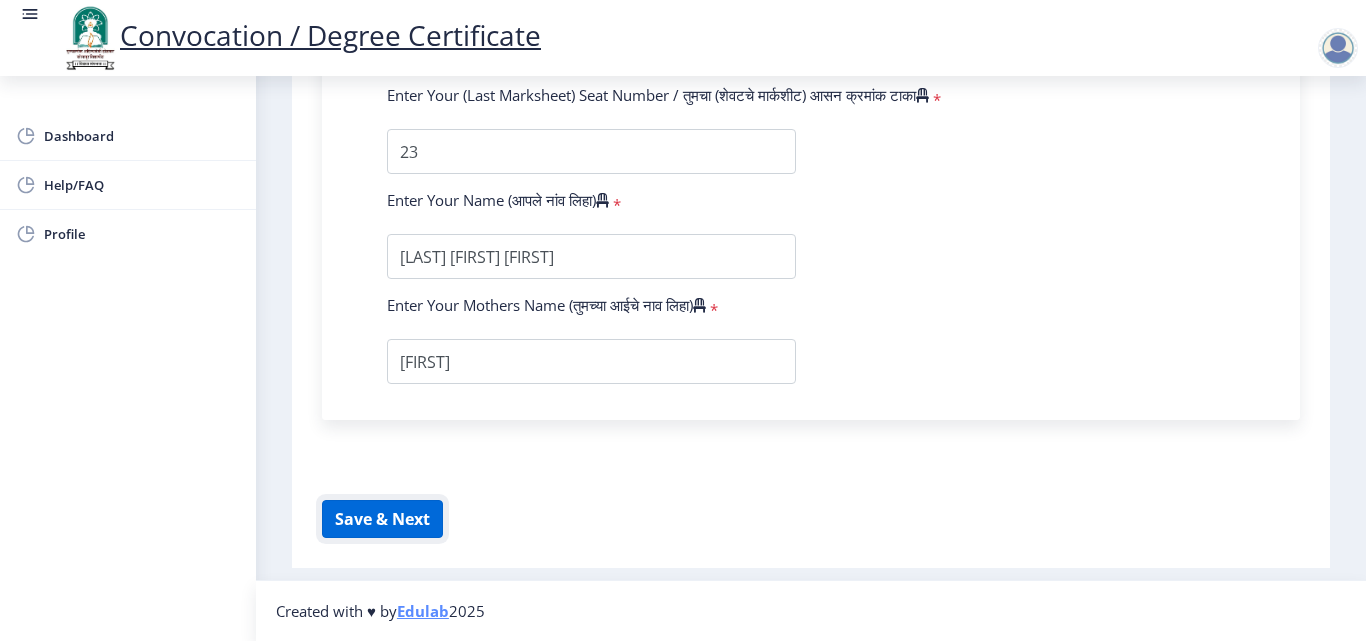 click on "Save & Next" 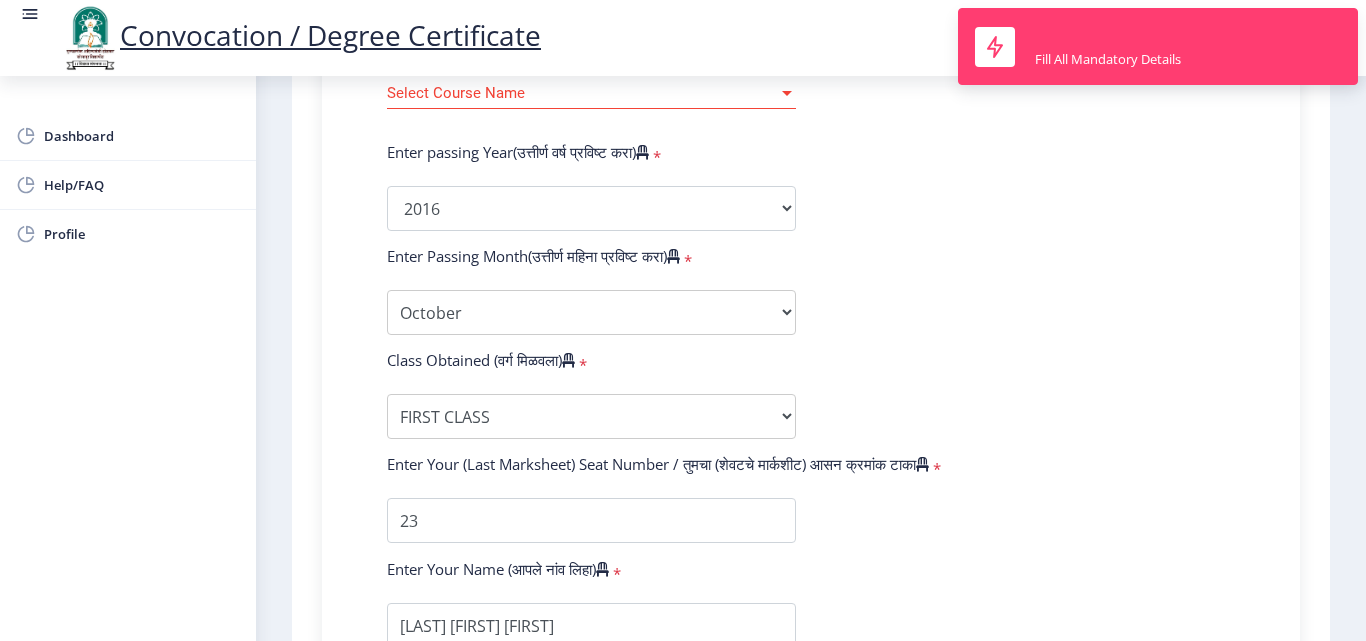 scroll, scrollTop: 610, scrollLeft: 0, axis: vertical 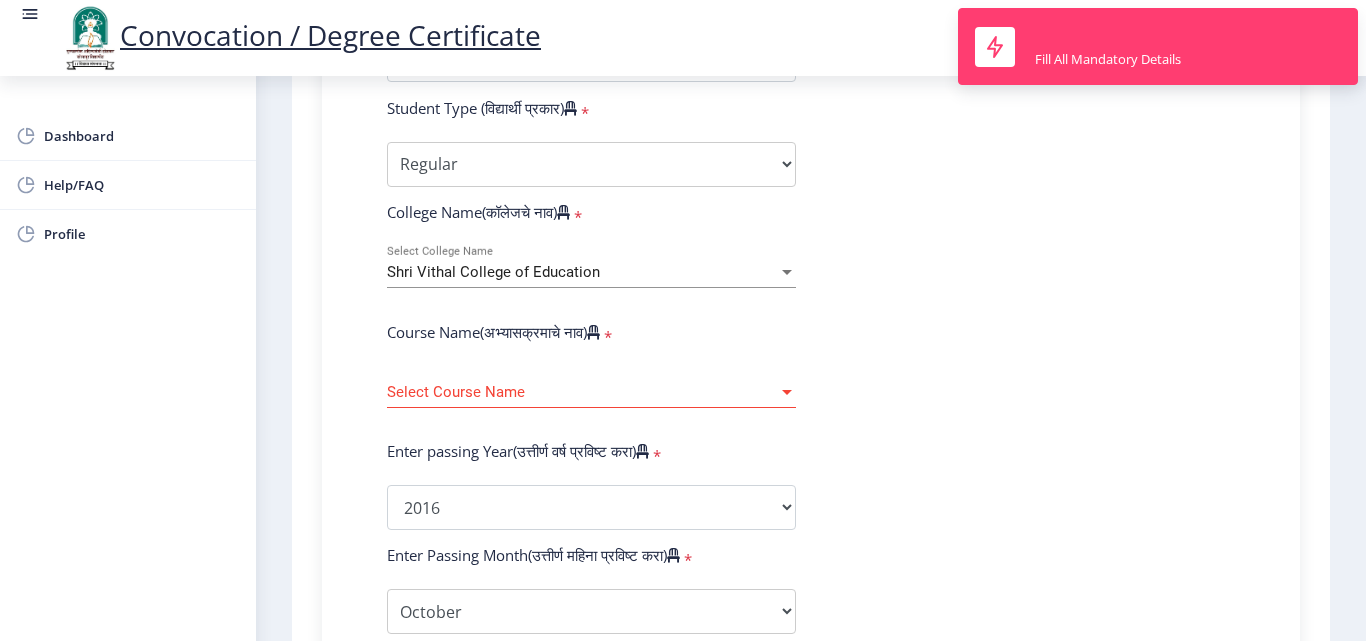 click on "Select Course Name" at bounding box center (582, 392) 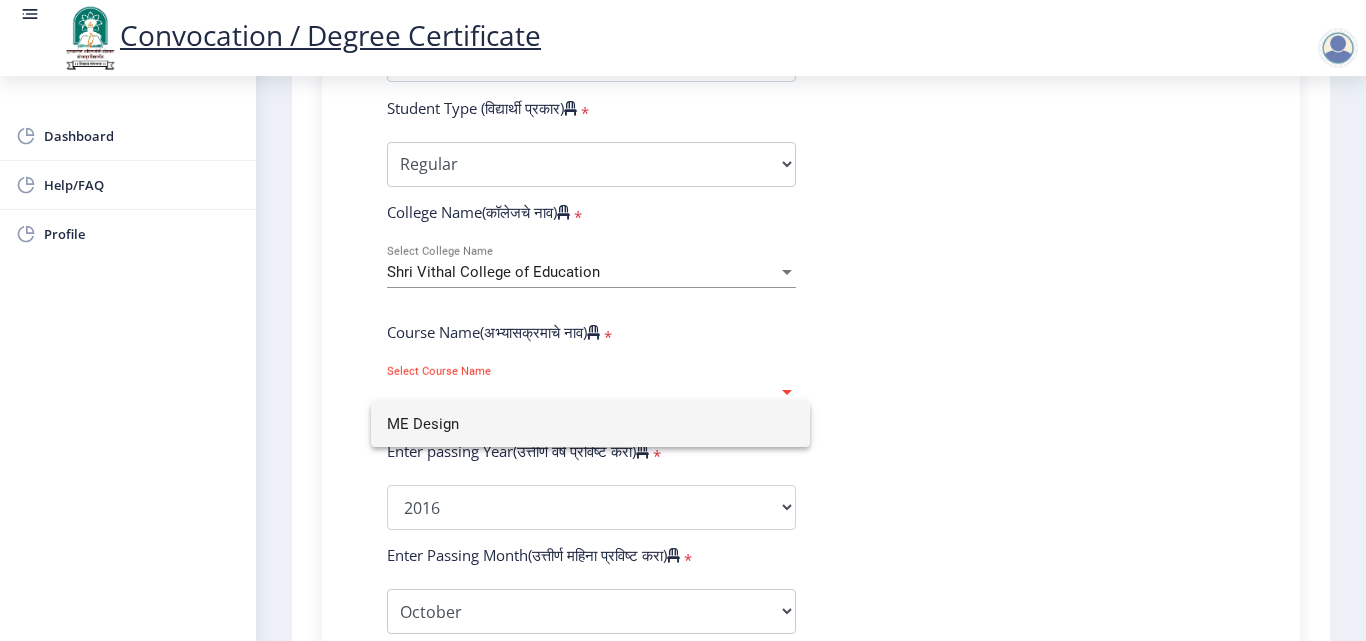 click on "ME Design" at bounding box center [590, 424] 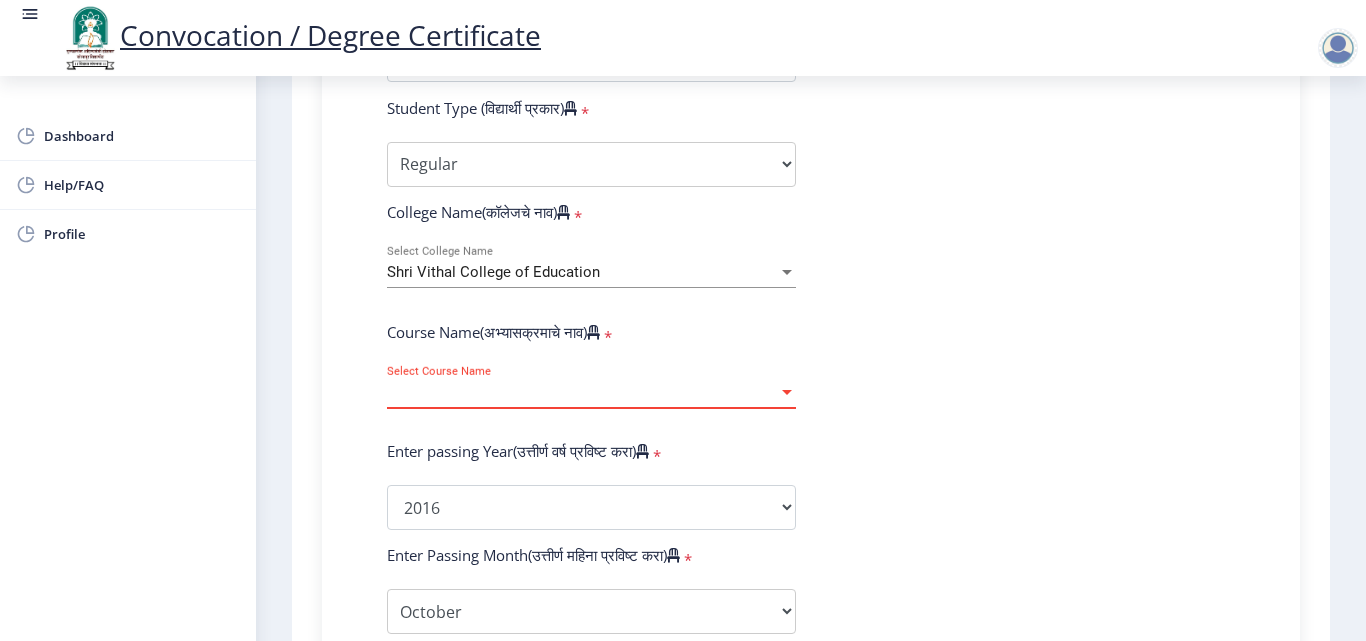 click on "Select Course Name" at bounding box center (582, 392) 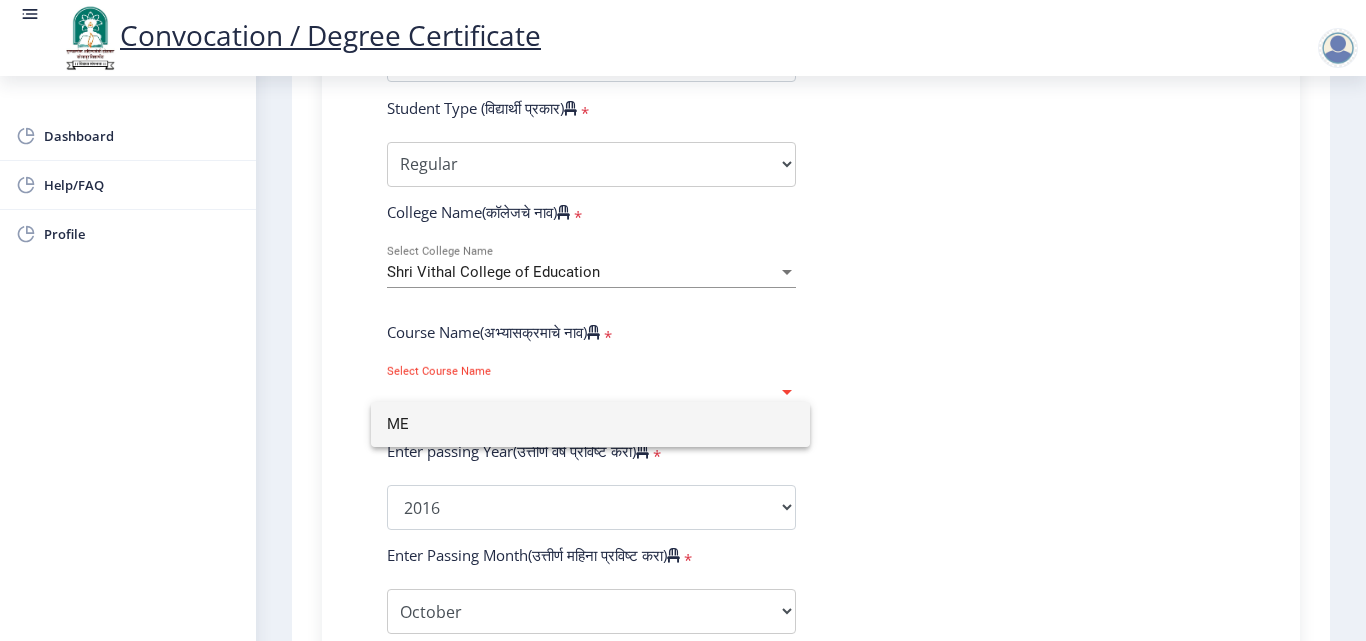 type on "M" 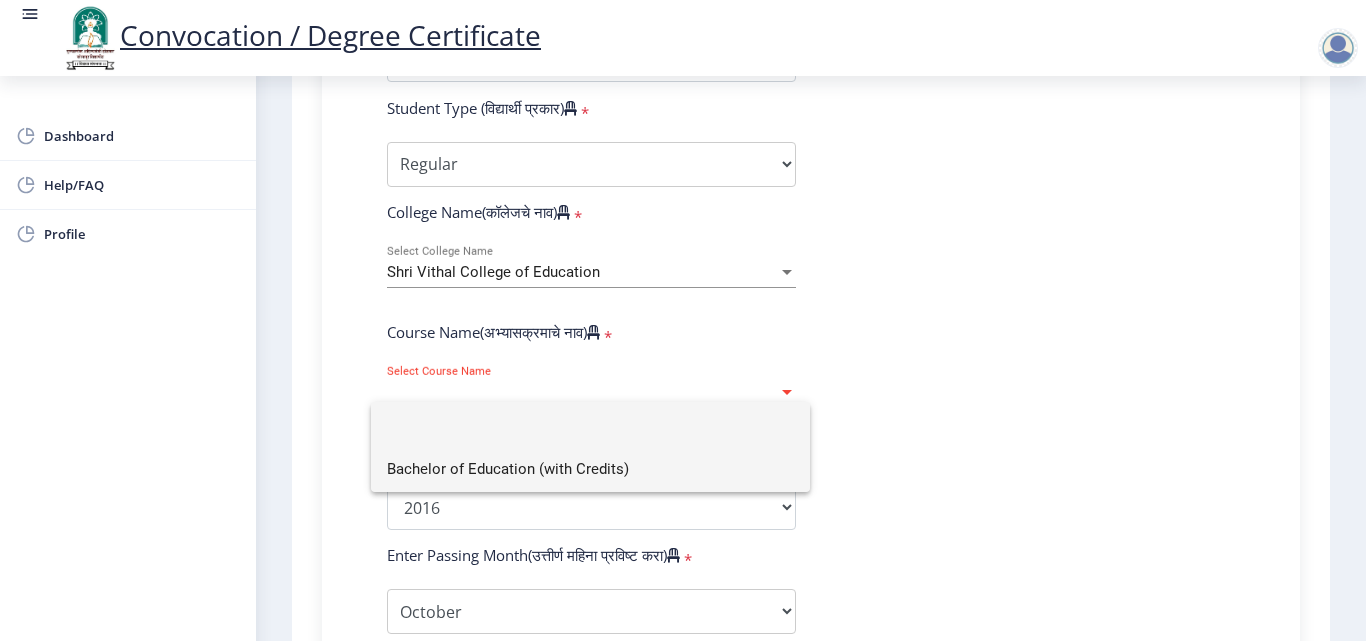 type 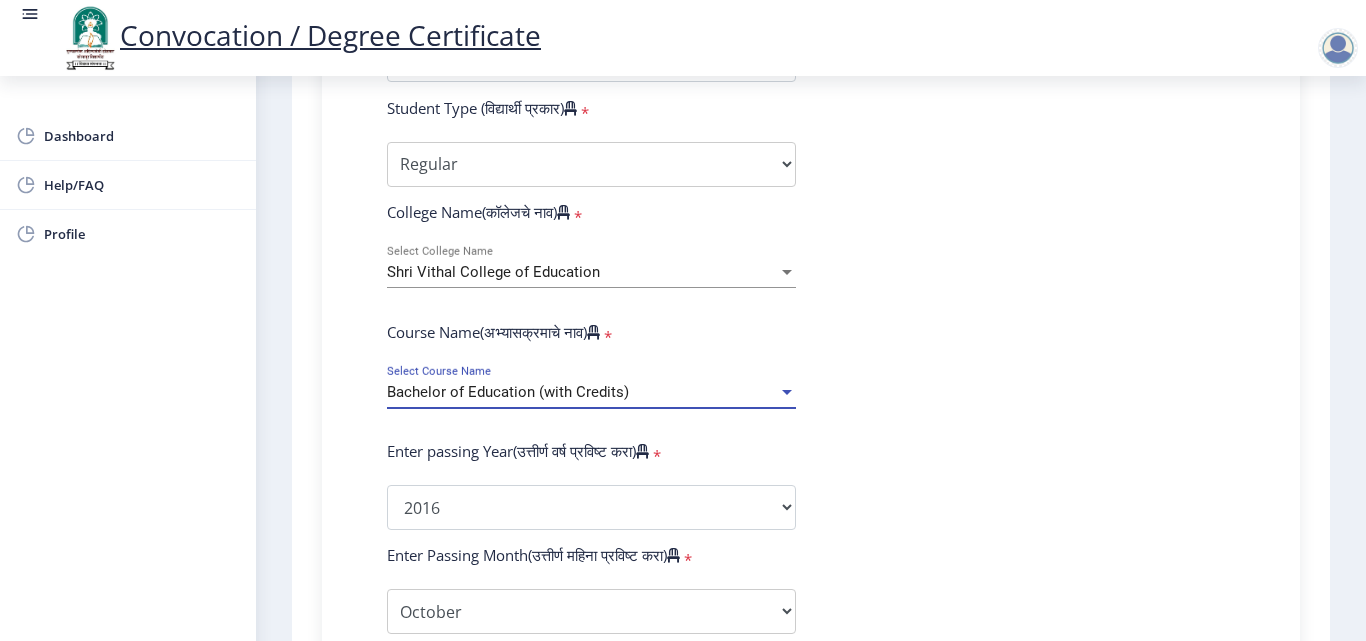 click on "Bachelor of Education (with Credits)" at bounding box center [582, 392] 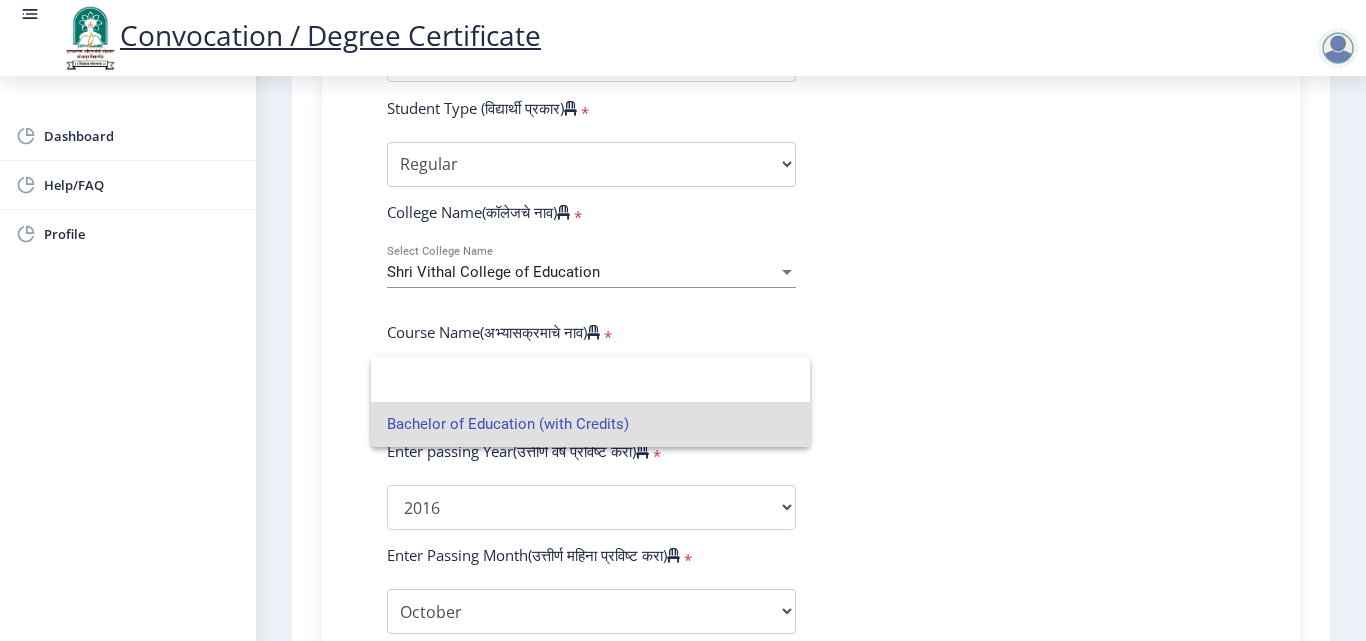 click 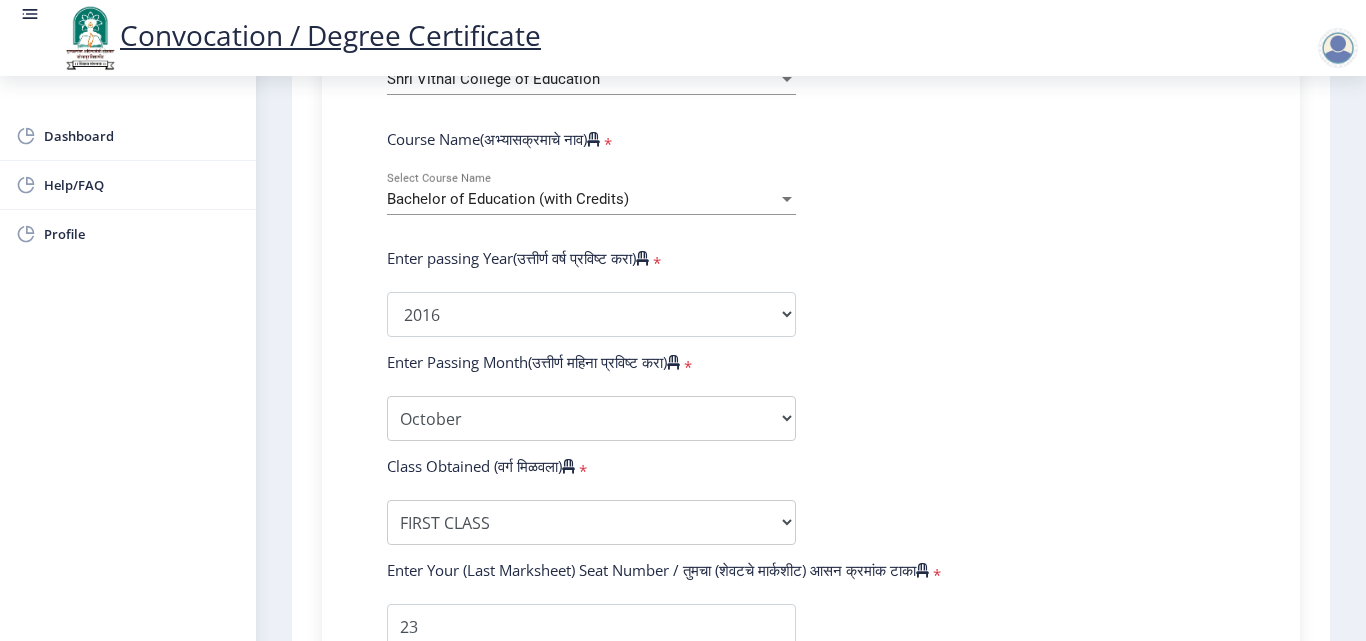 scroll, scrollTop: 810, scrollLeft: 0, axis: vertical 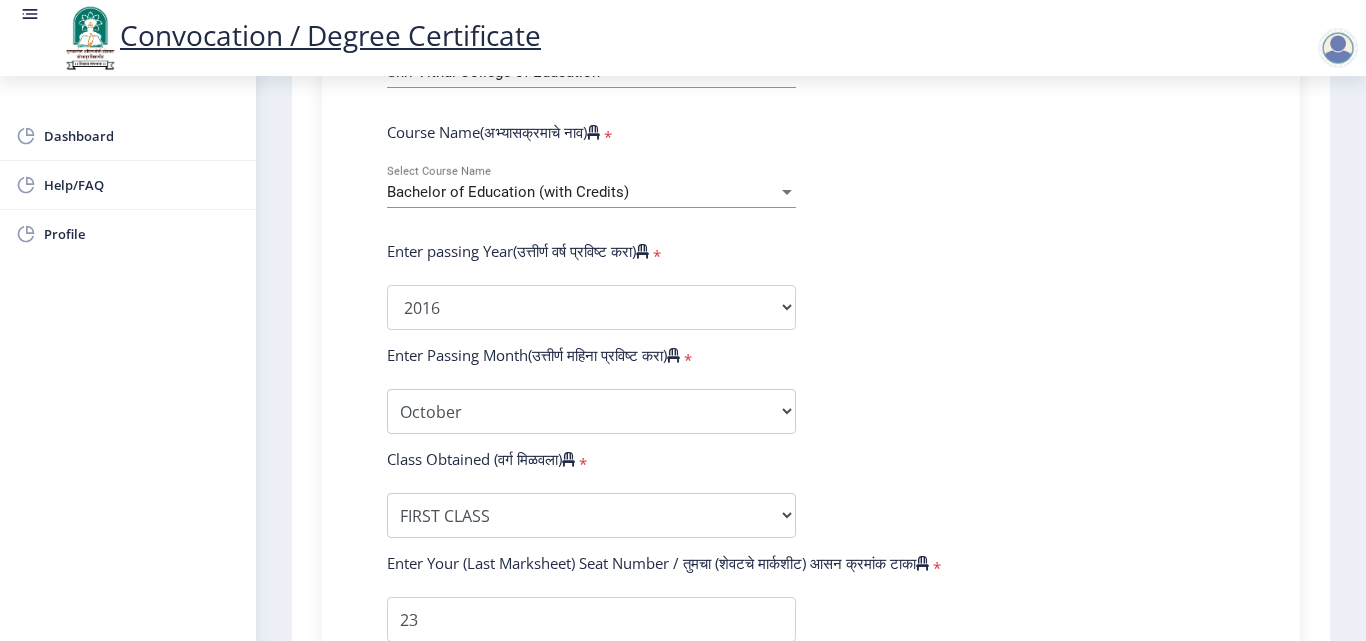 click on "Bachelor of Education (with Credits)" at bounding box center (582, 192) 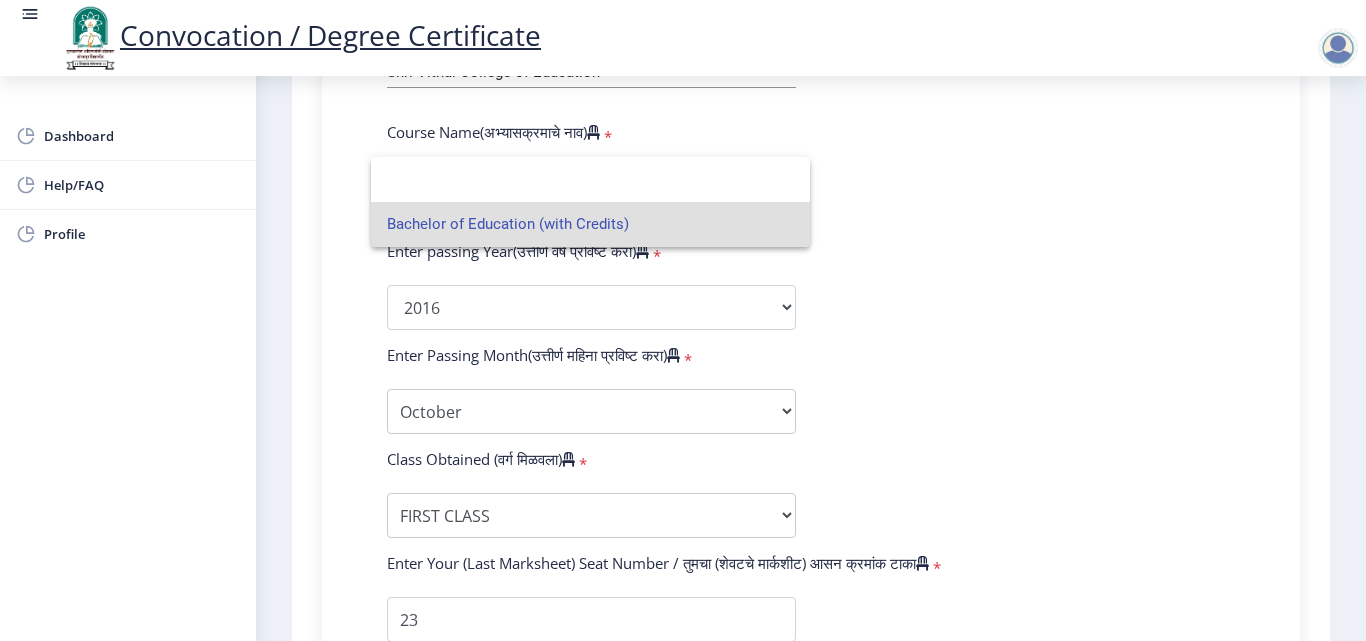 click 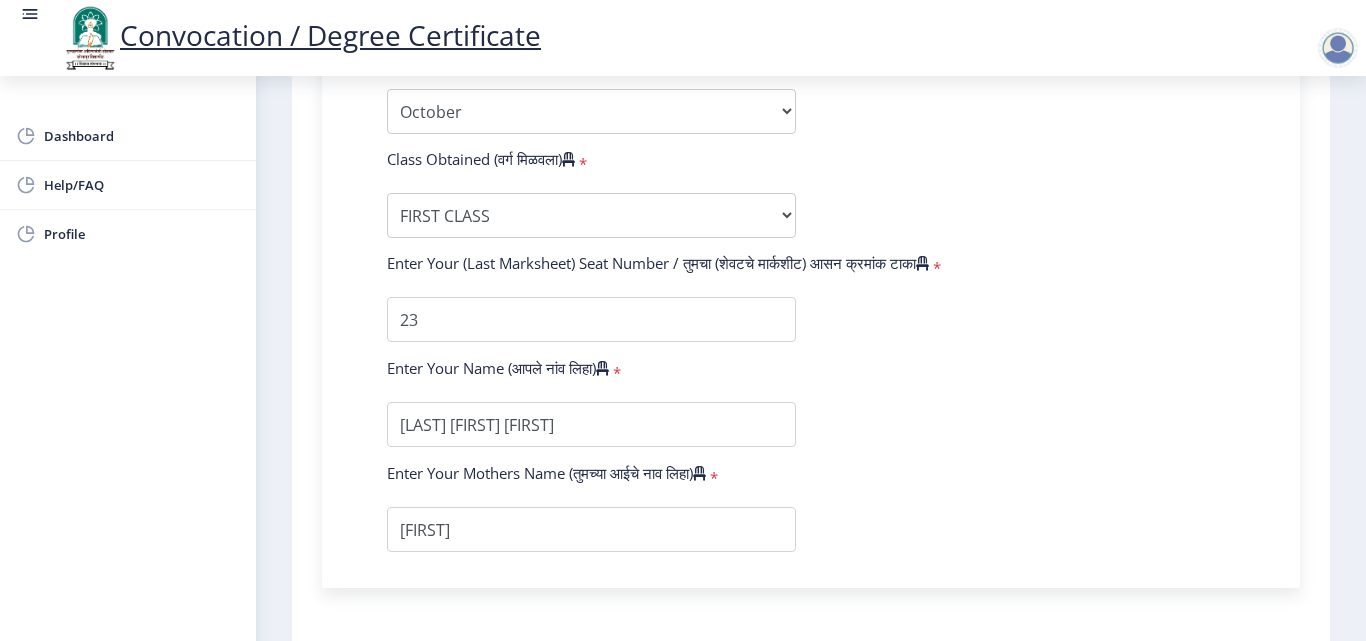 scroll, scrollTop: 1310, scrollLeft: 0, axis: vertical 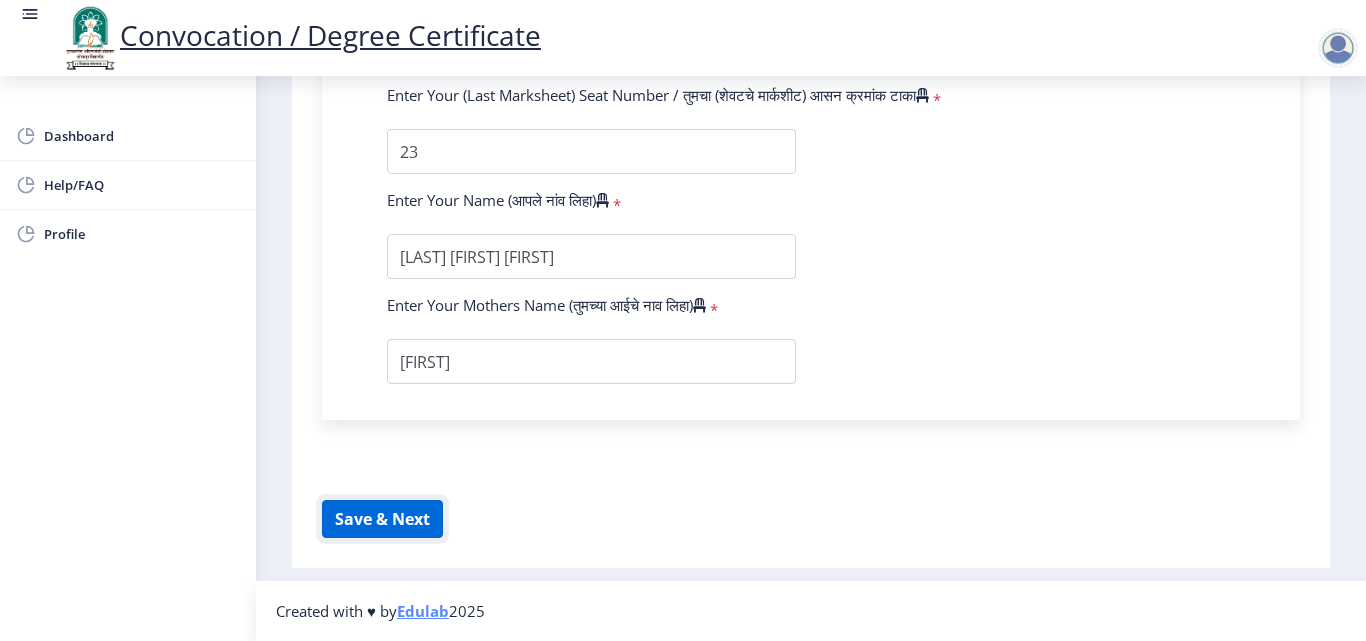 click on "Save & Next" 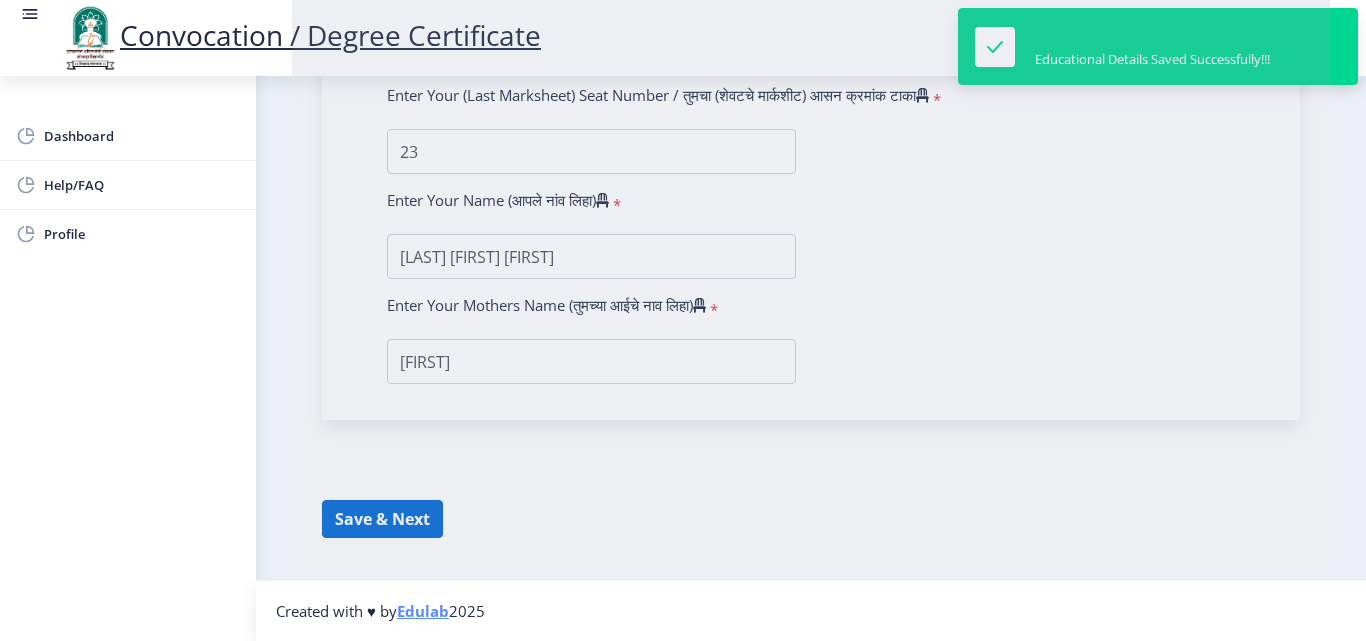 select 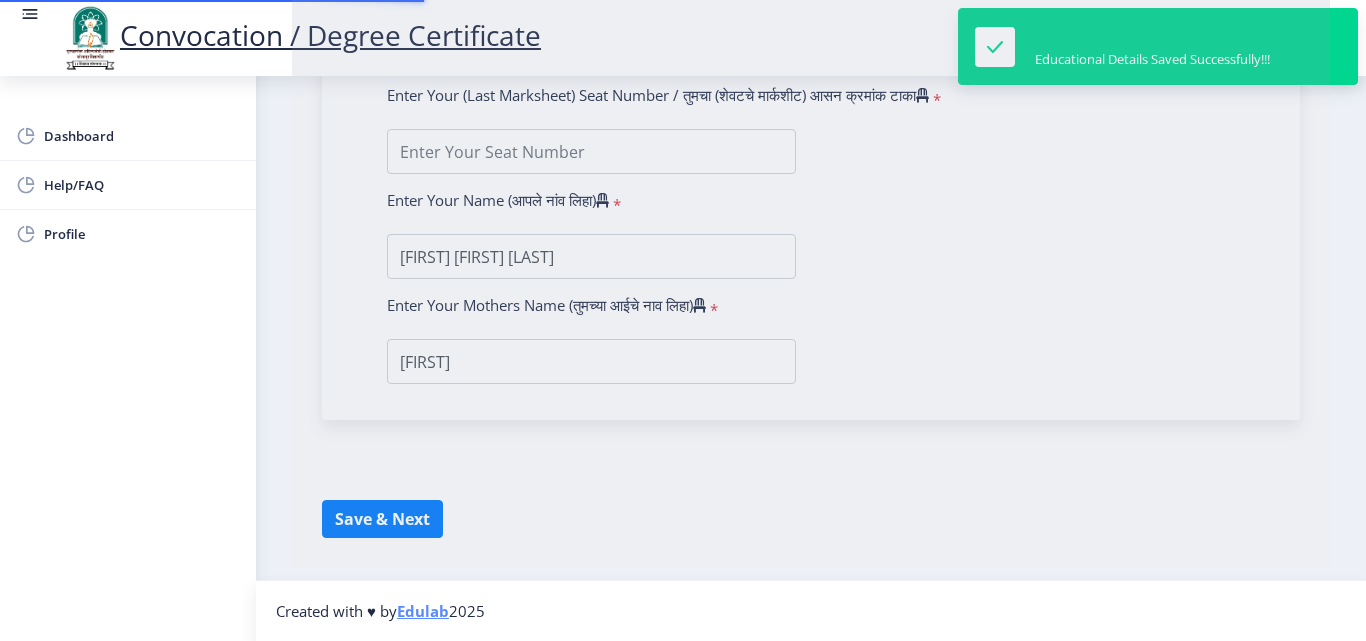 scroll, scrollTop: 0, scrollLeft: 0, axis: both 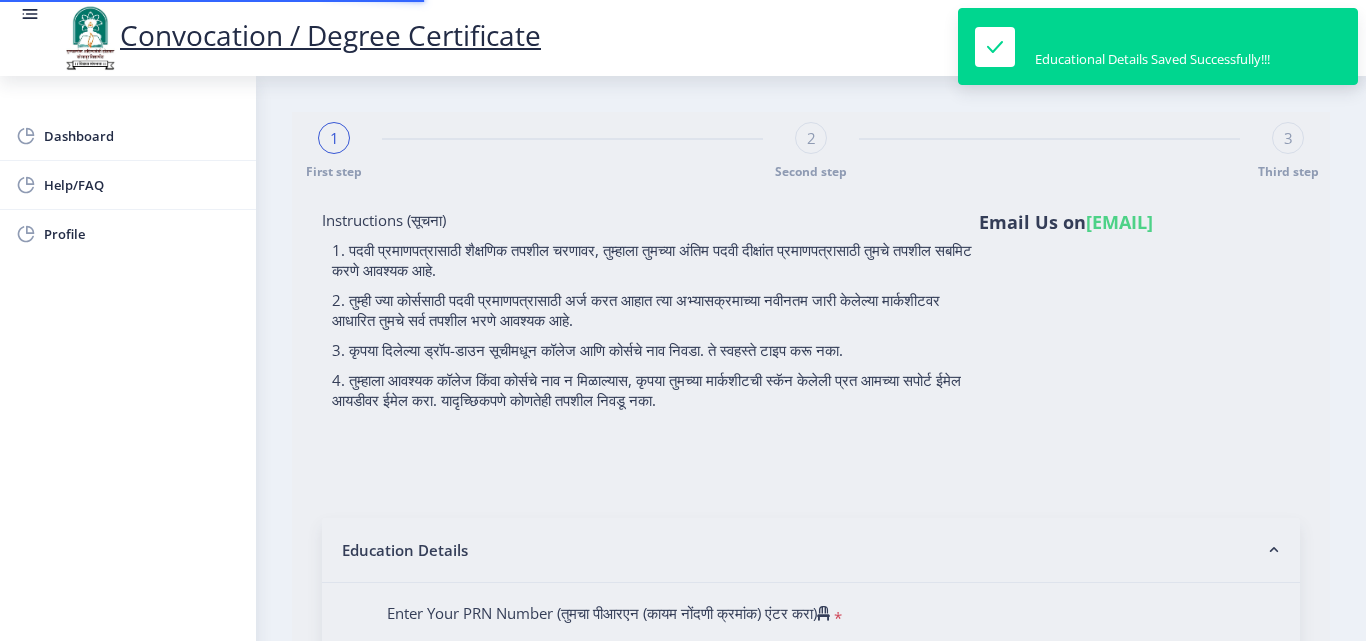 type on "1100009309" 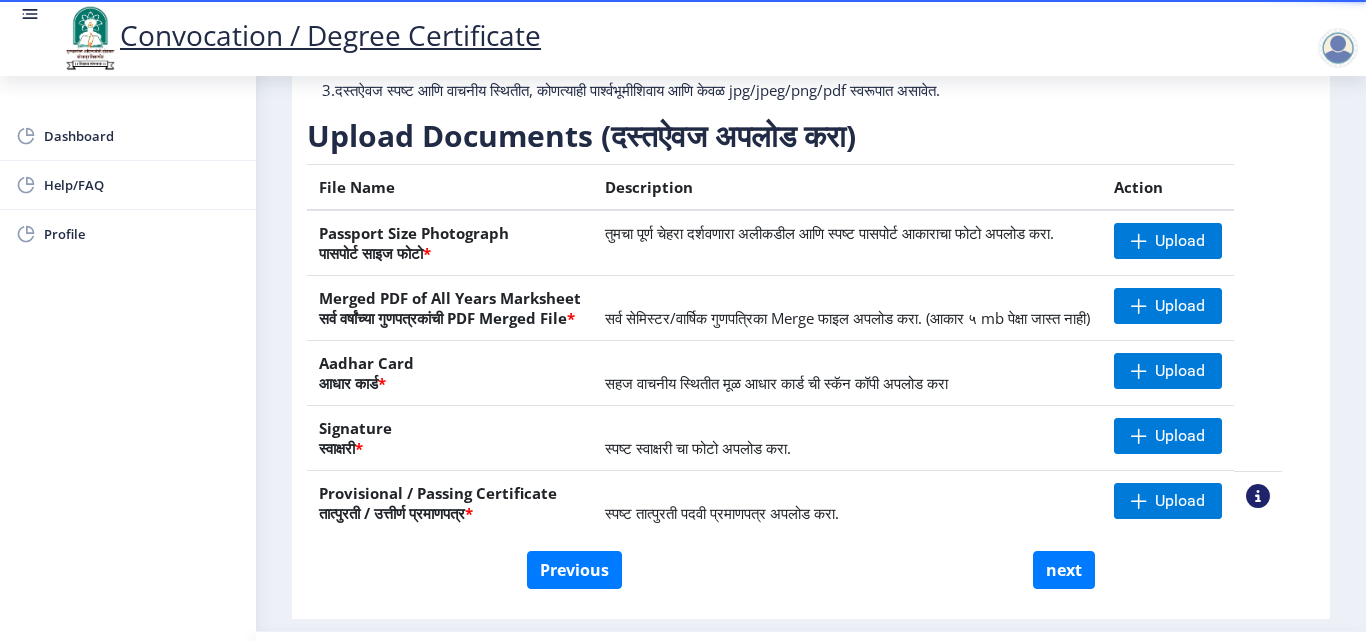 scroll, scrollTop: 300, scrollLeft: 0, axis: vertical 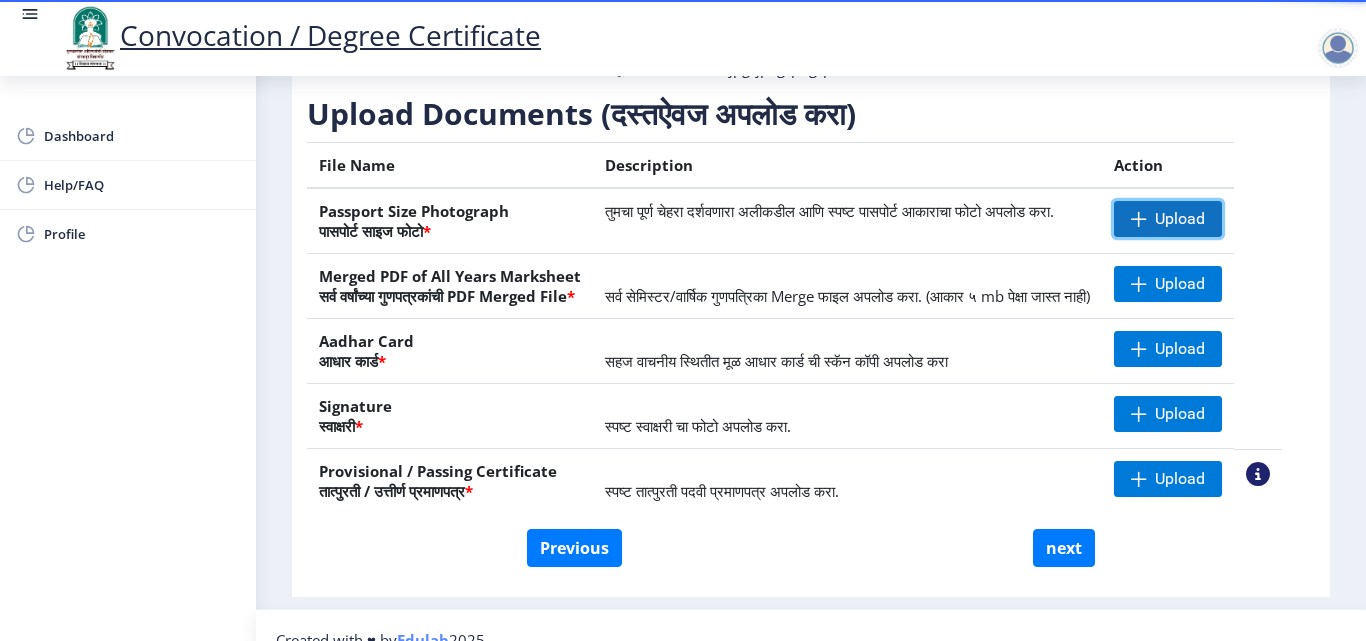 click on "Upload" 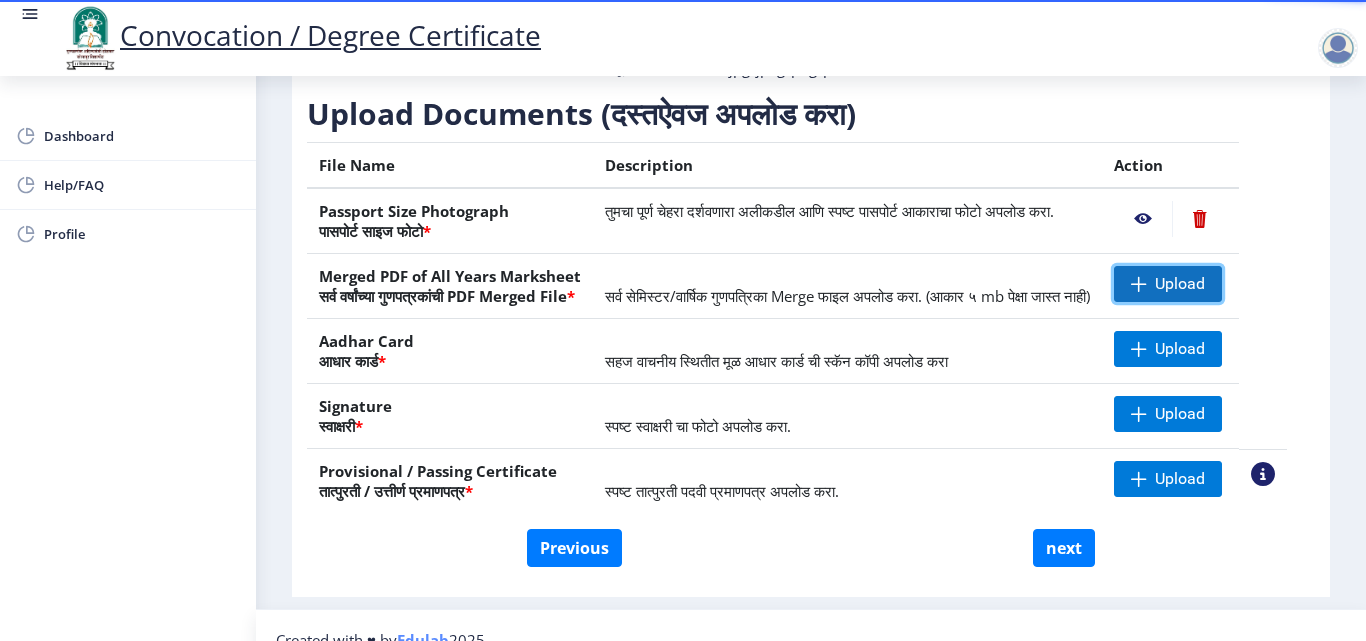 click on "Upload" 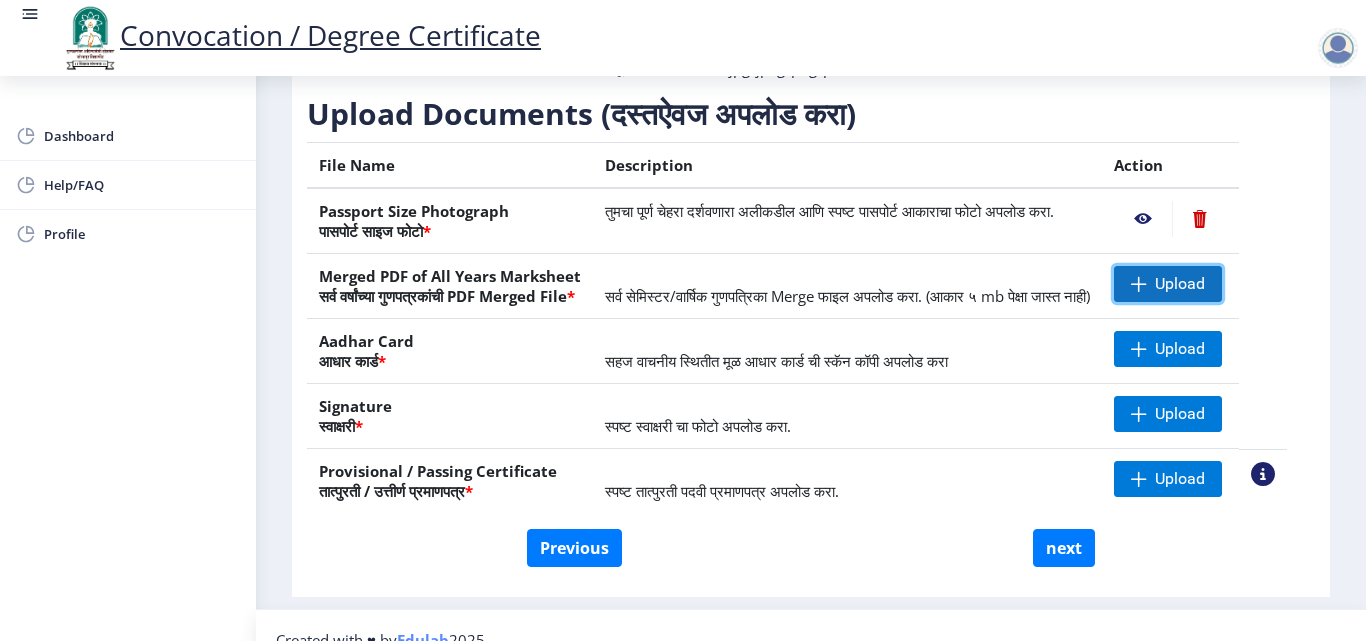 click on "Upload" 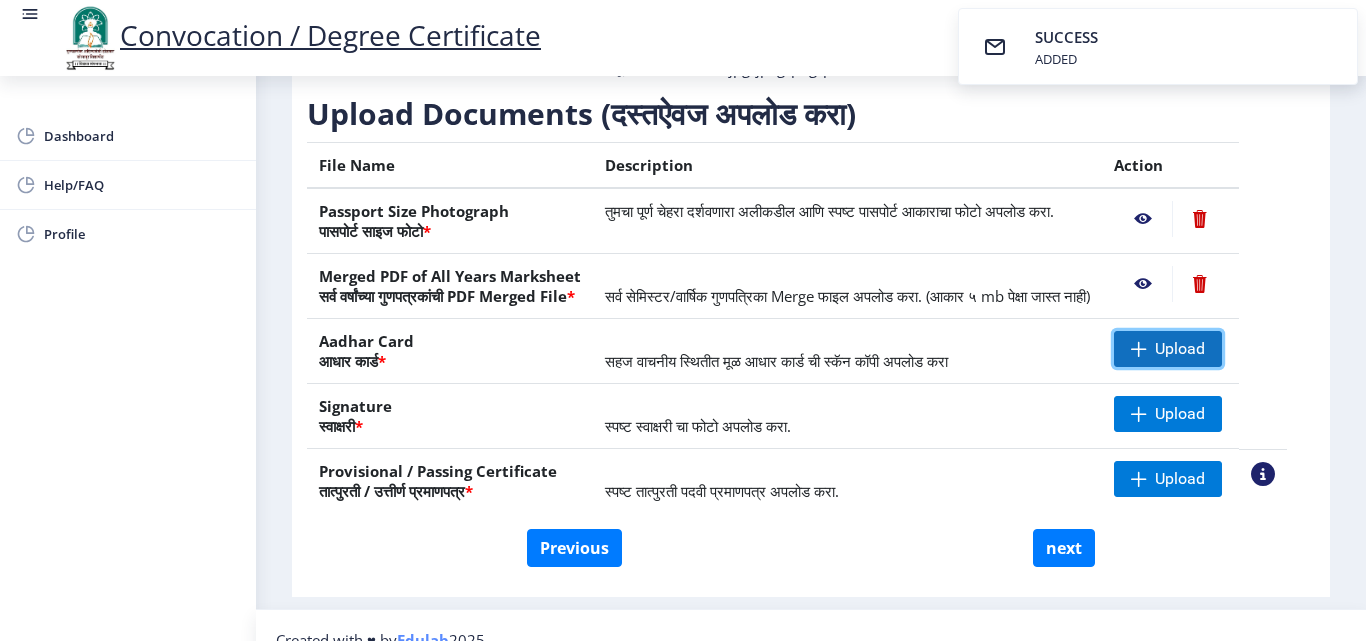 click on "Upload" 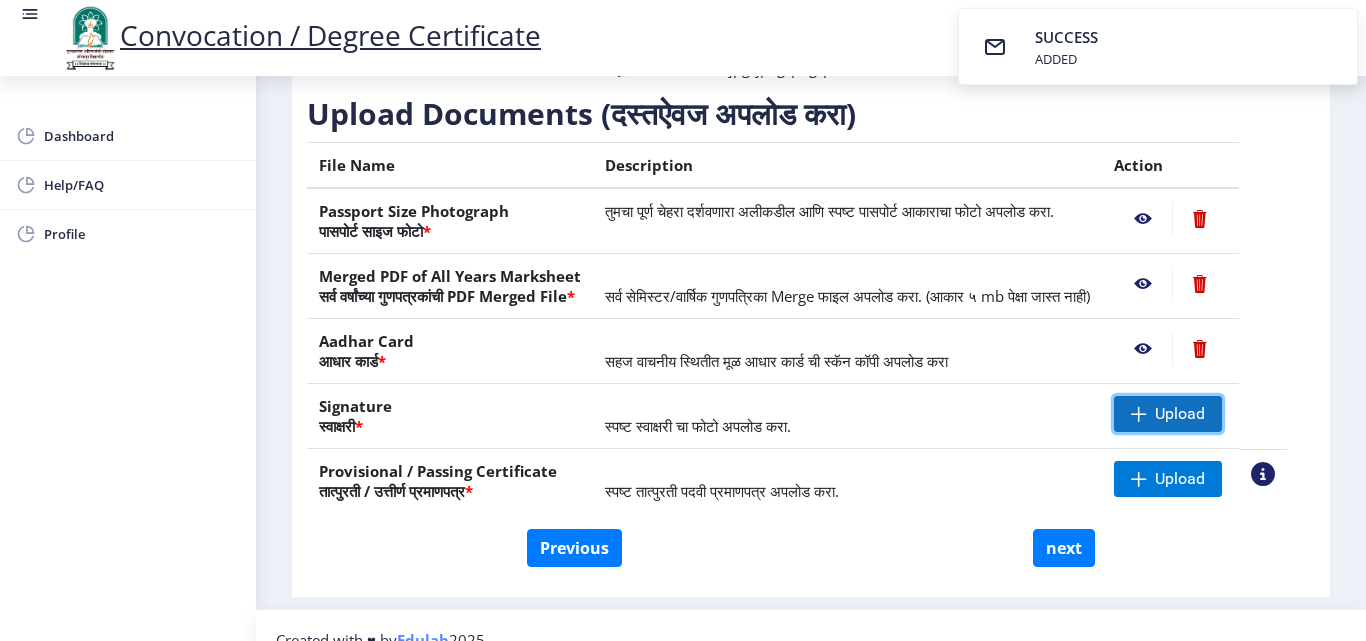 click 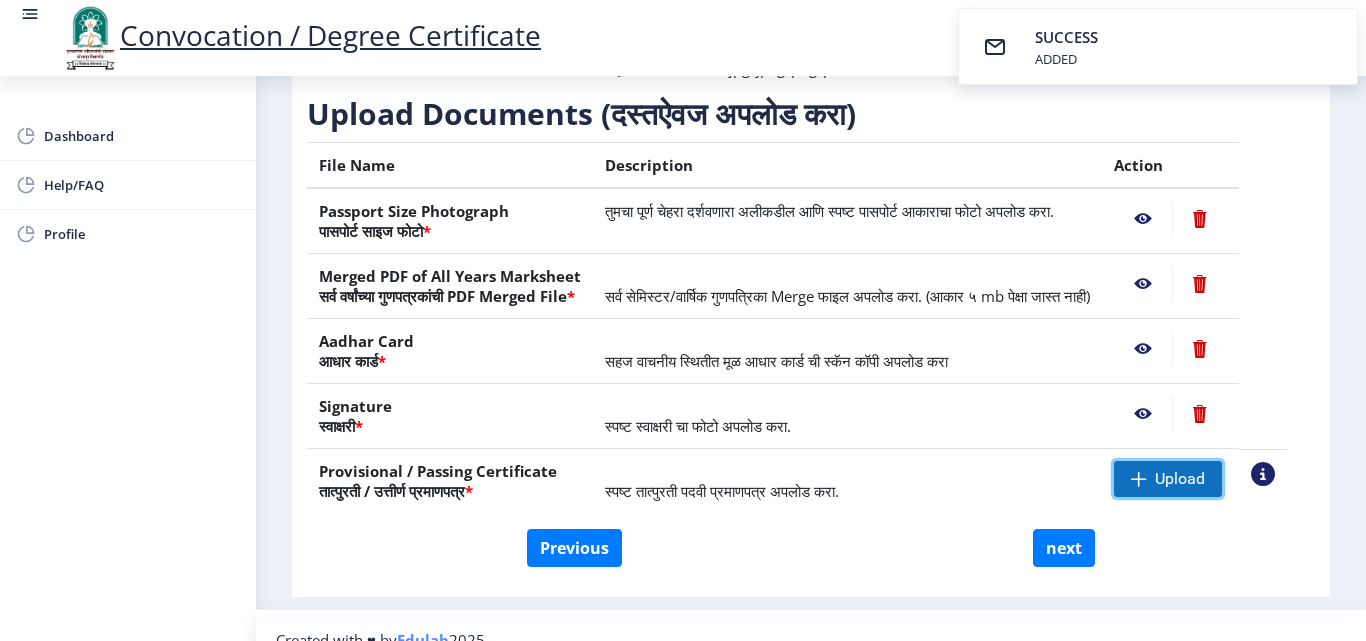 click on "Upload" 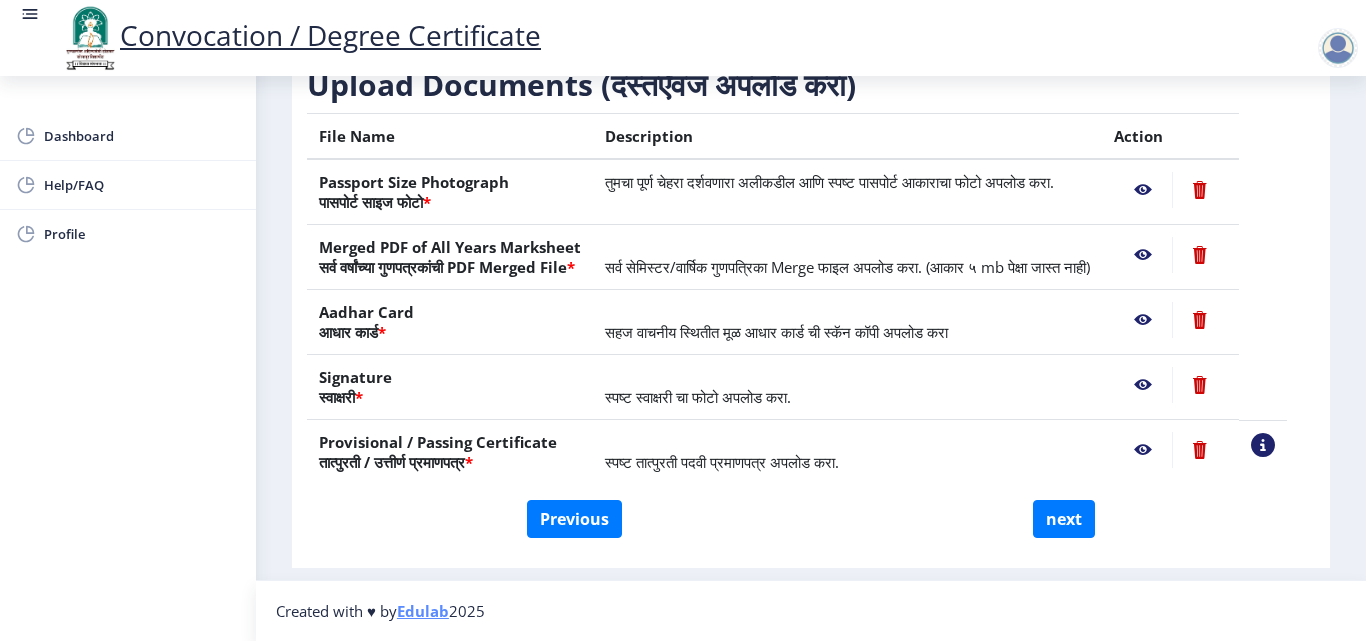 scroll, scrollTop: 369, scrollLeft: 0, axis: vertical 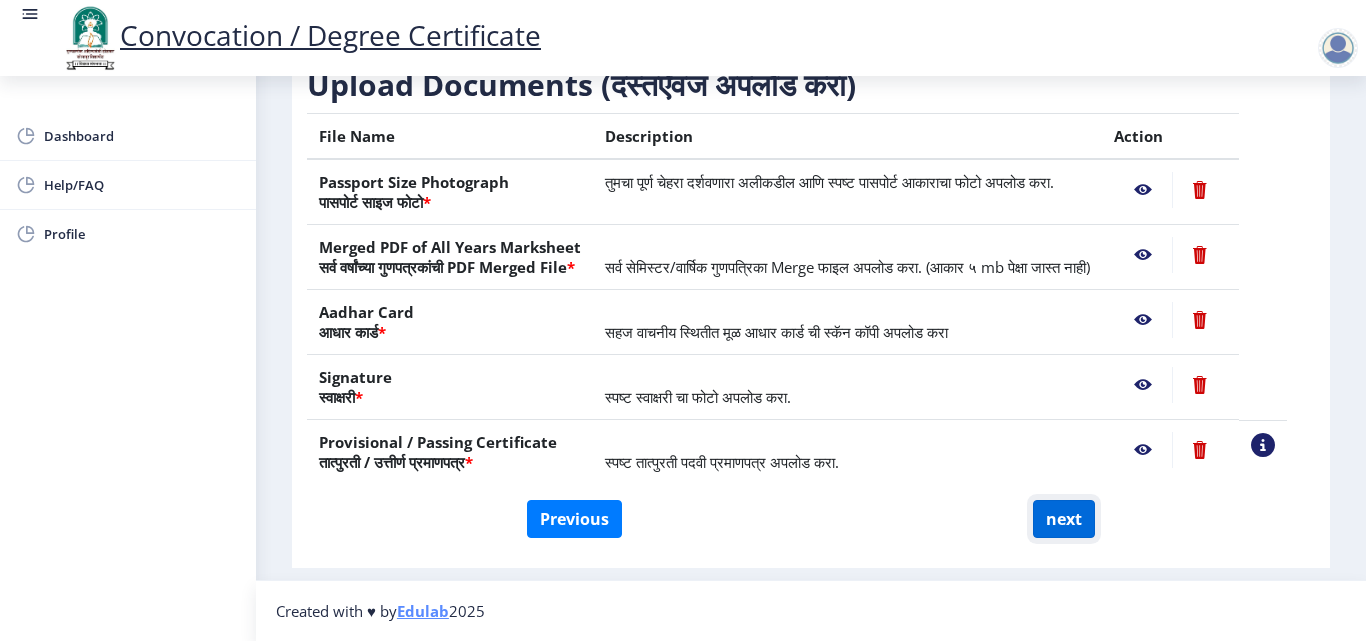 click on "next" 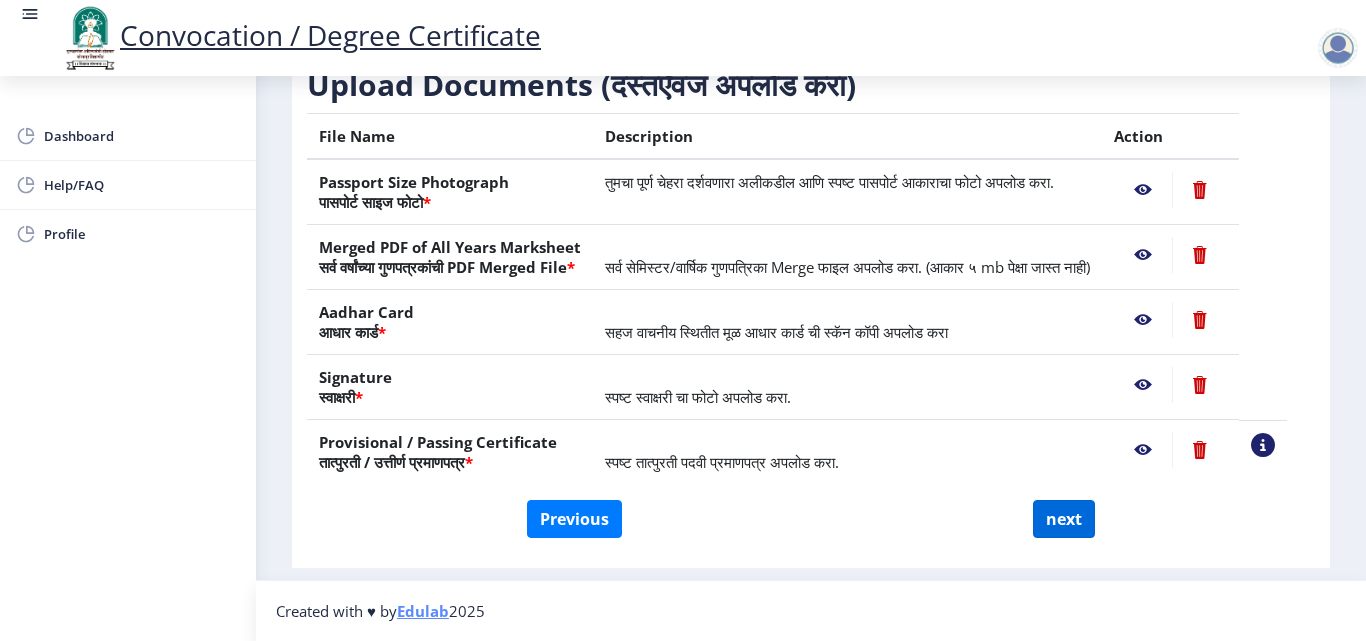select 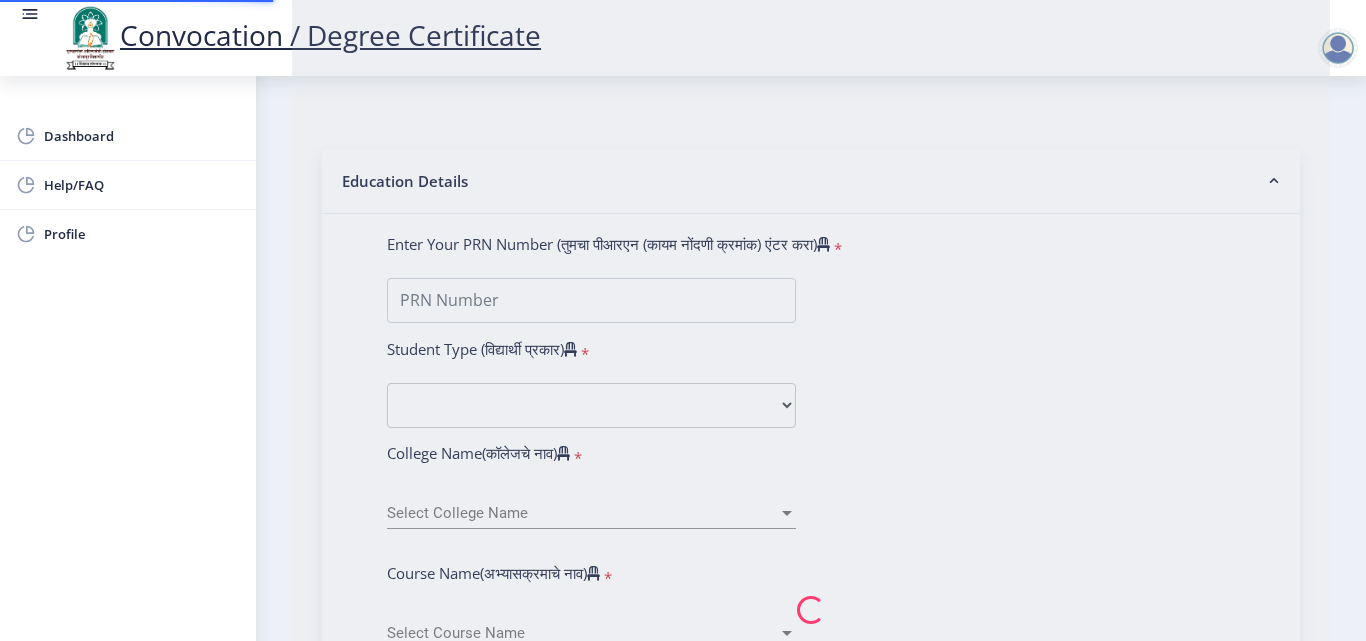 scroll, scrollTop: 0, scrollLeft: 0, axis: both 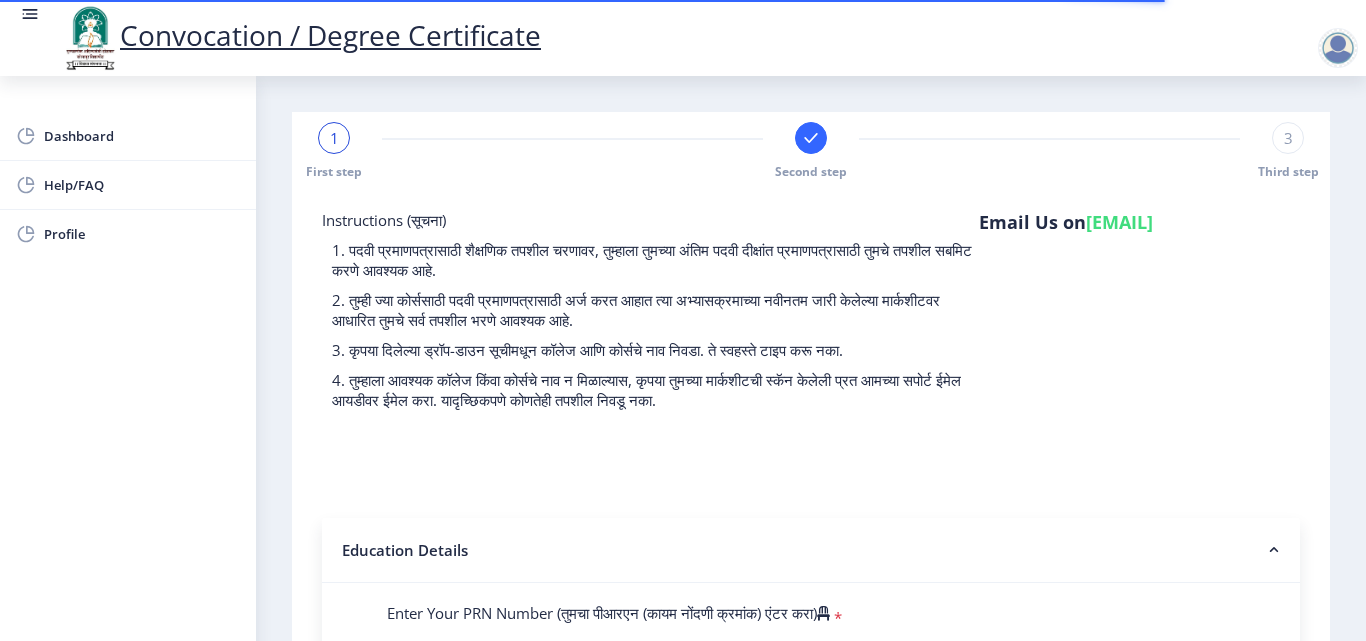 select 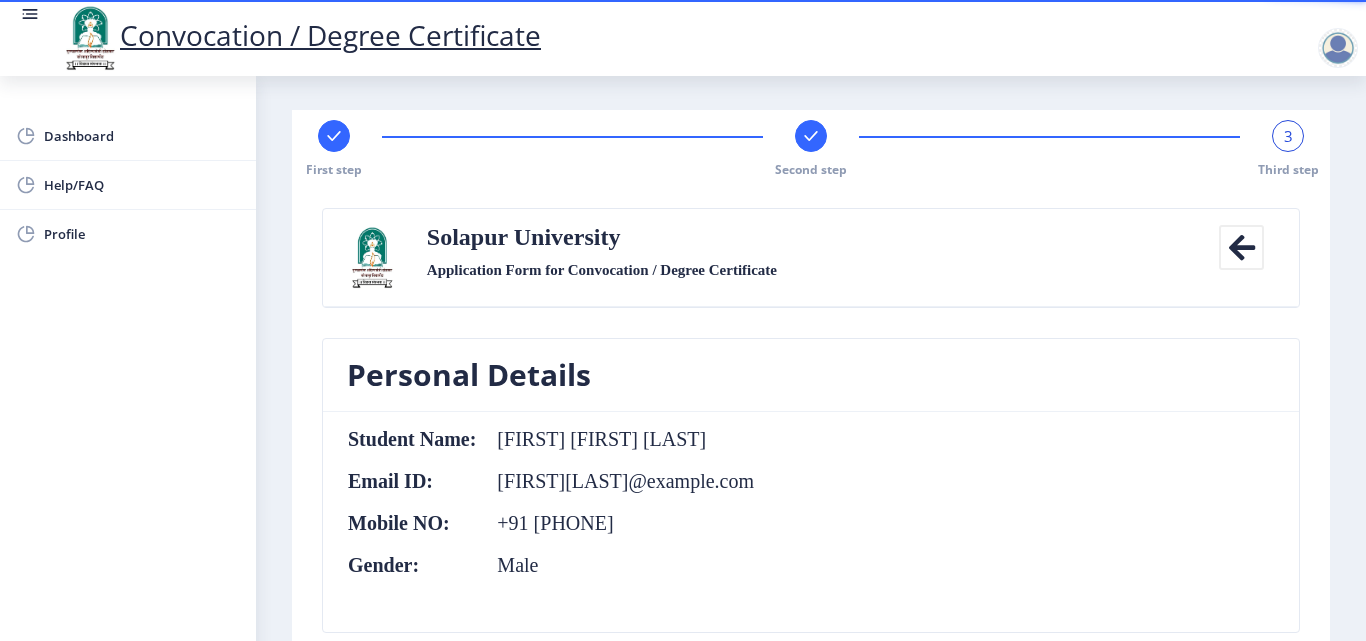 scroll, scrollTop: 0, scrollLeft: 0, axis: both 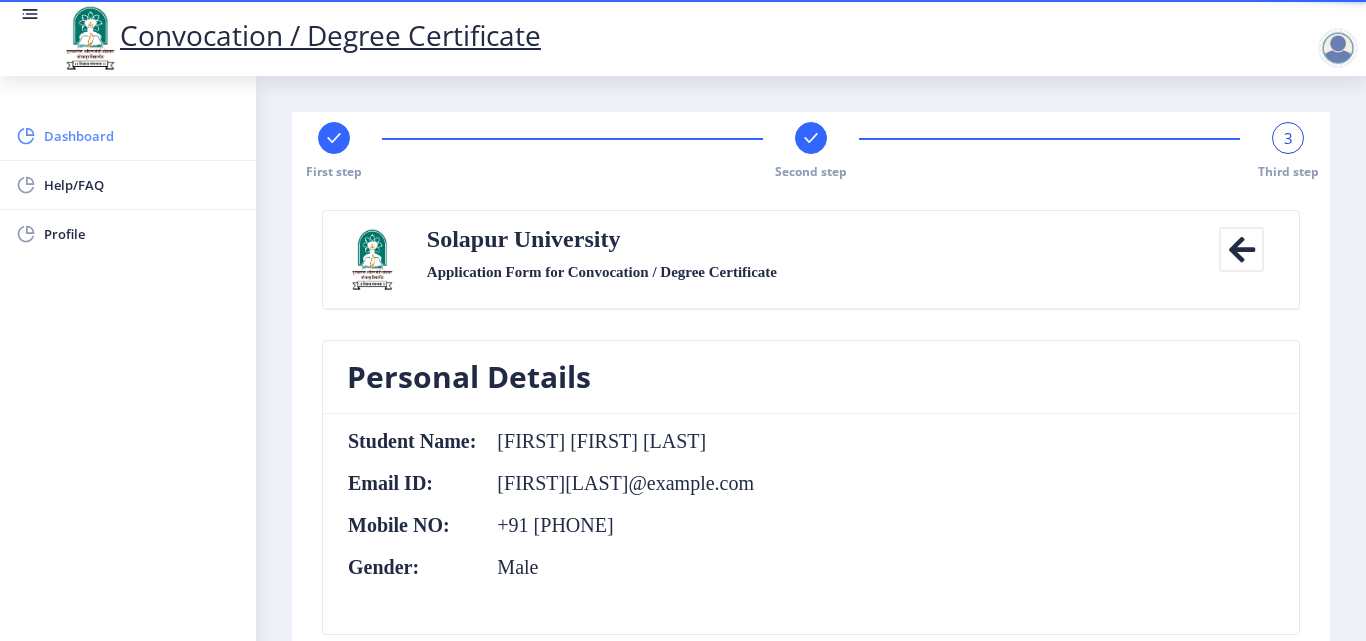 click on "Dashboard" 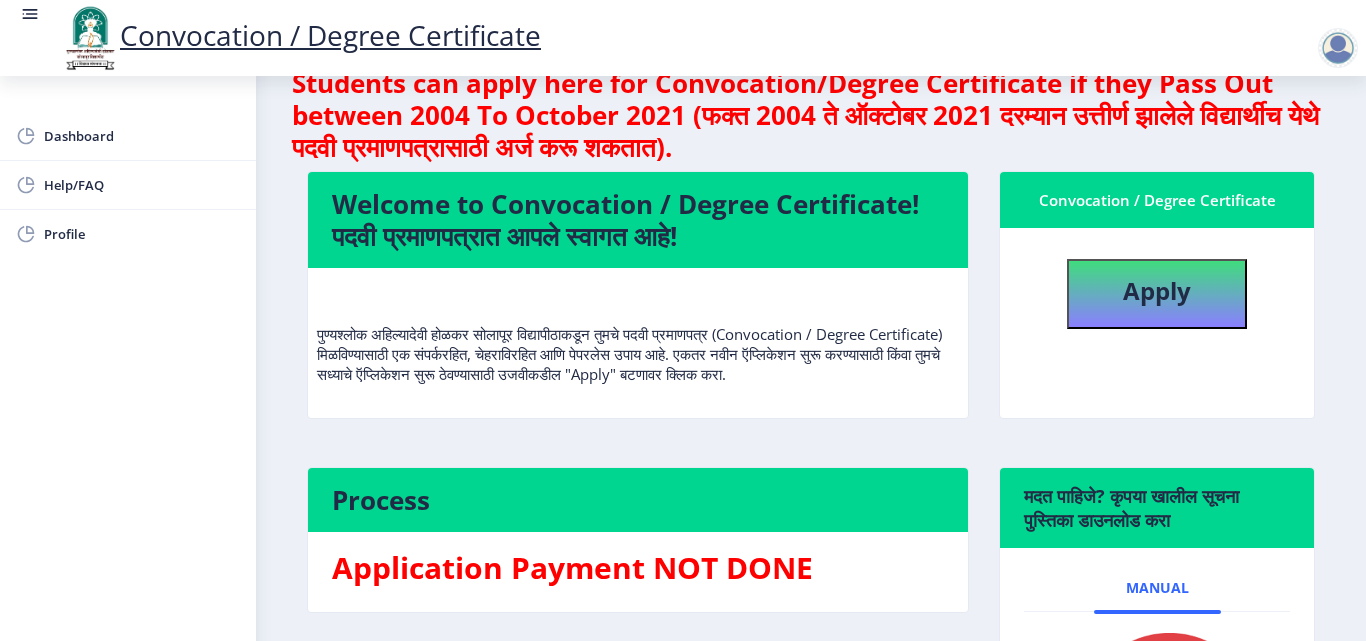 scroll, scrollTop: 0, scrollLeft: 0, axis: both 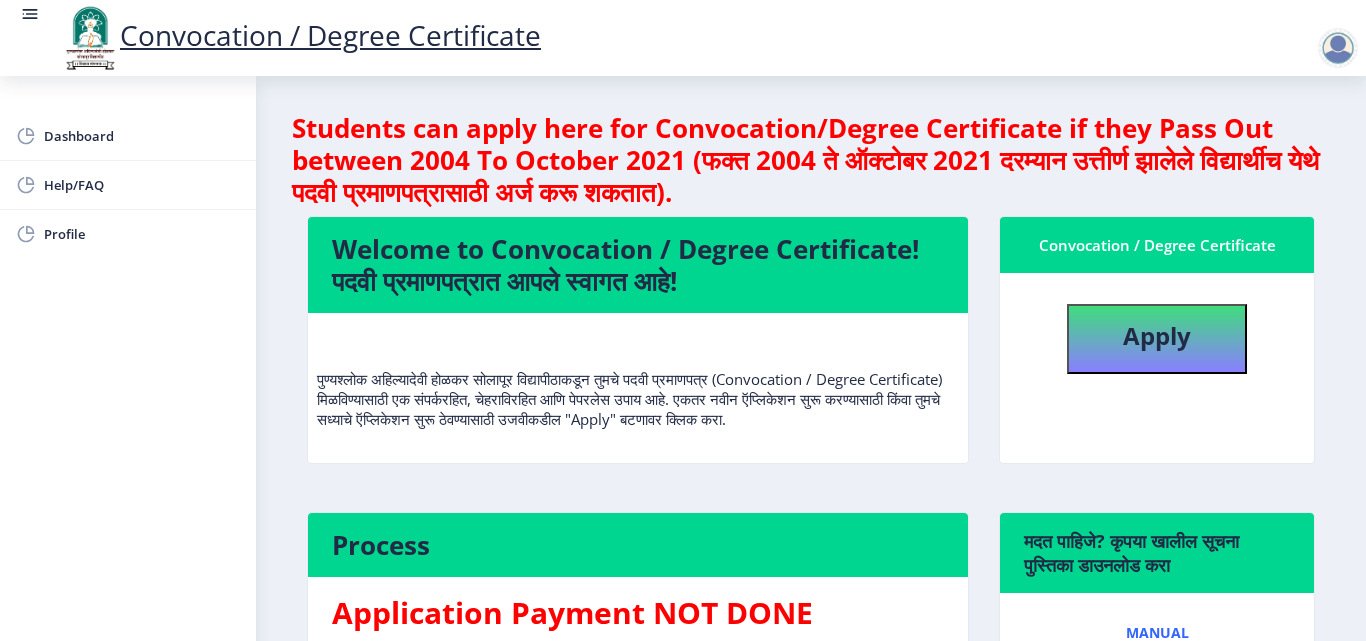 click on "Convocation / Degree Certificate" 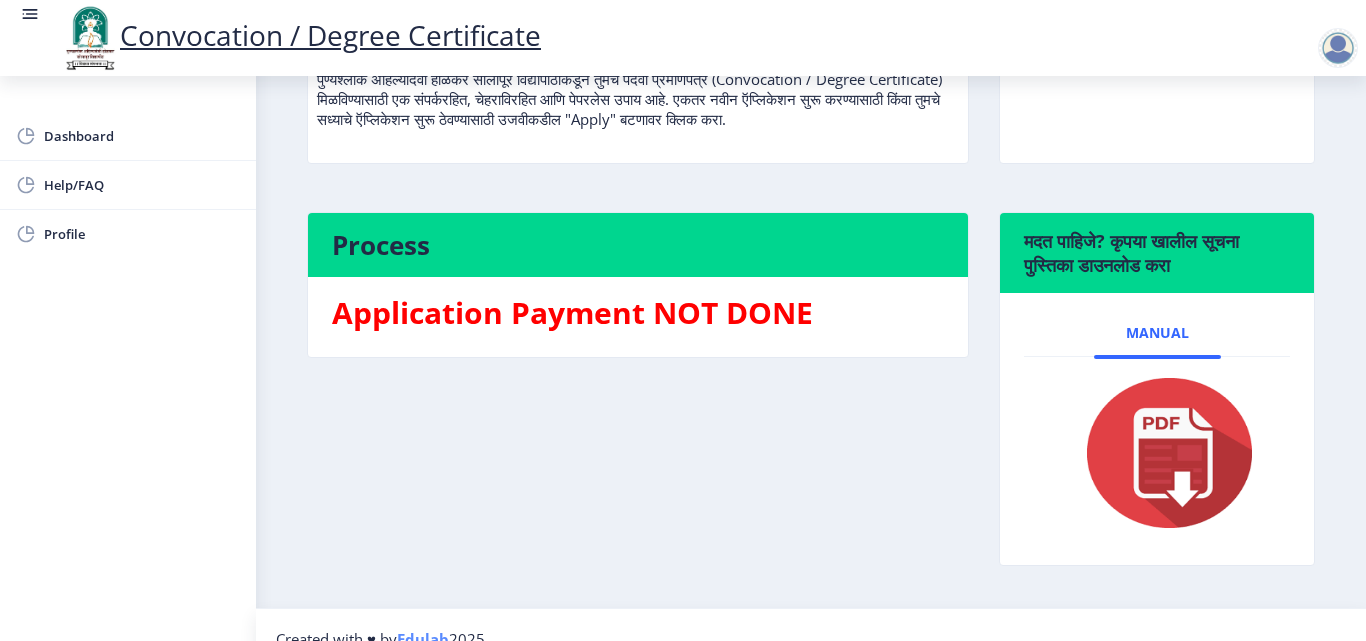 scroll, scrollTop: 0, scrollLeft: 0, axis: both 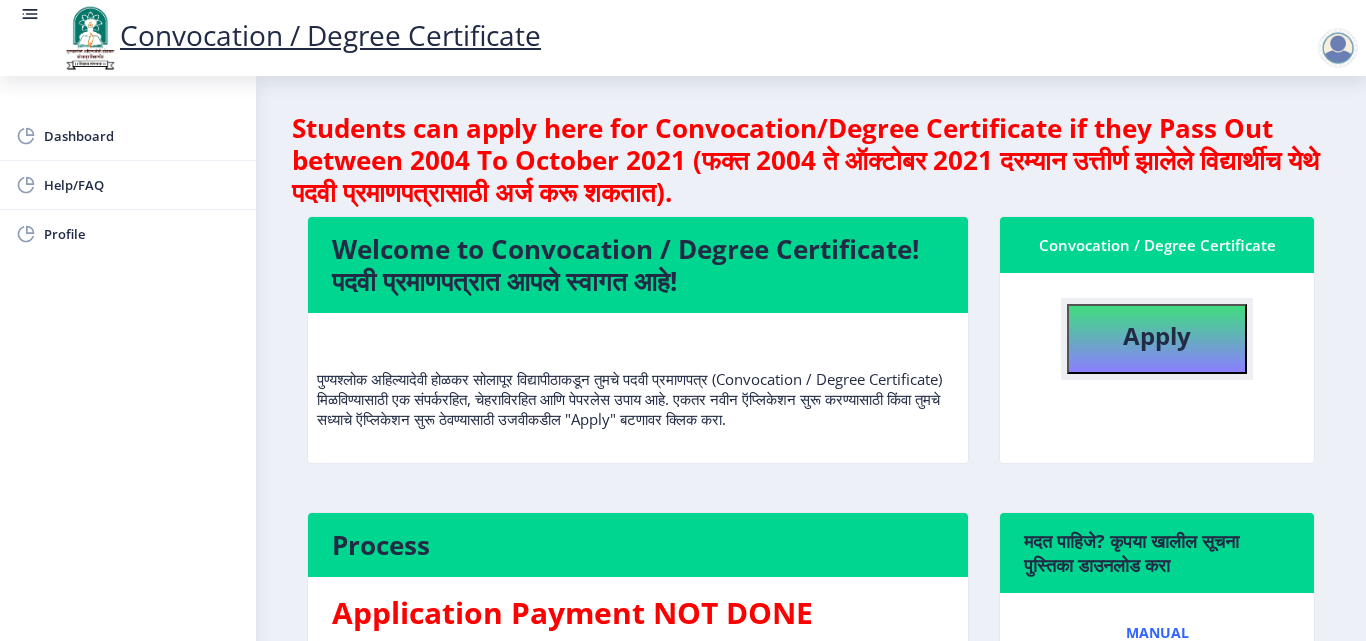 click on "Apply" 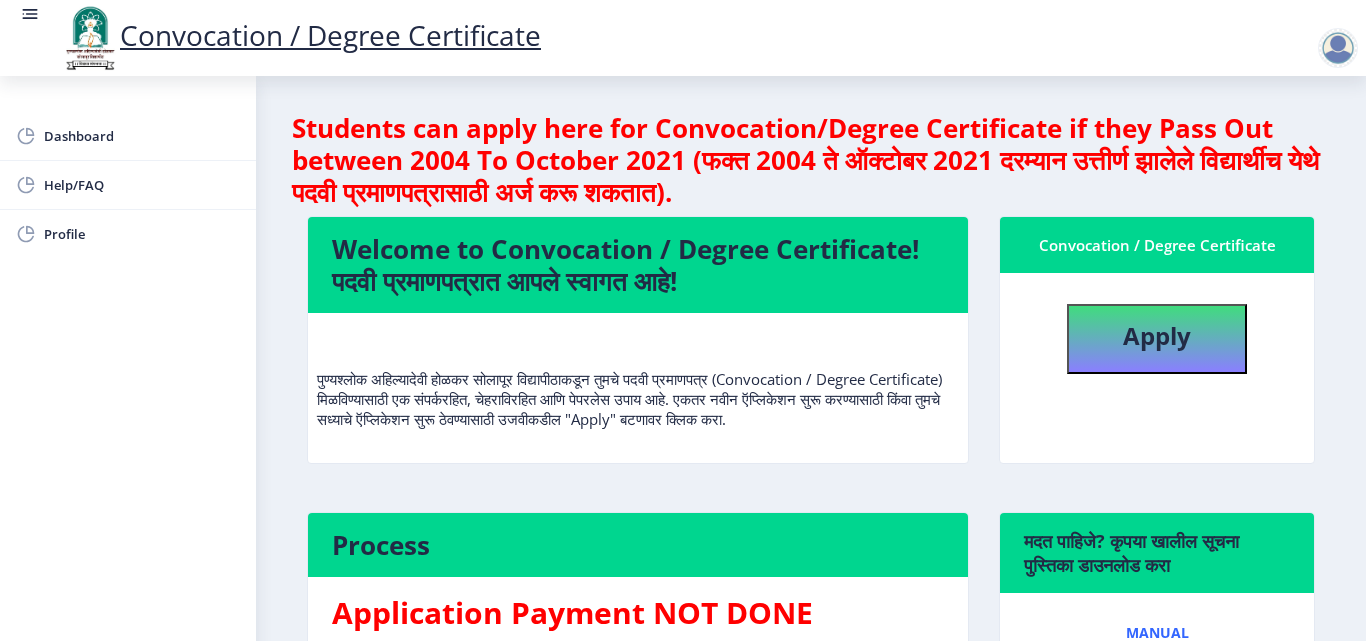 select 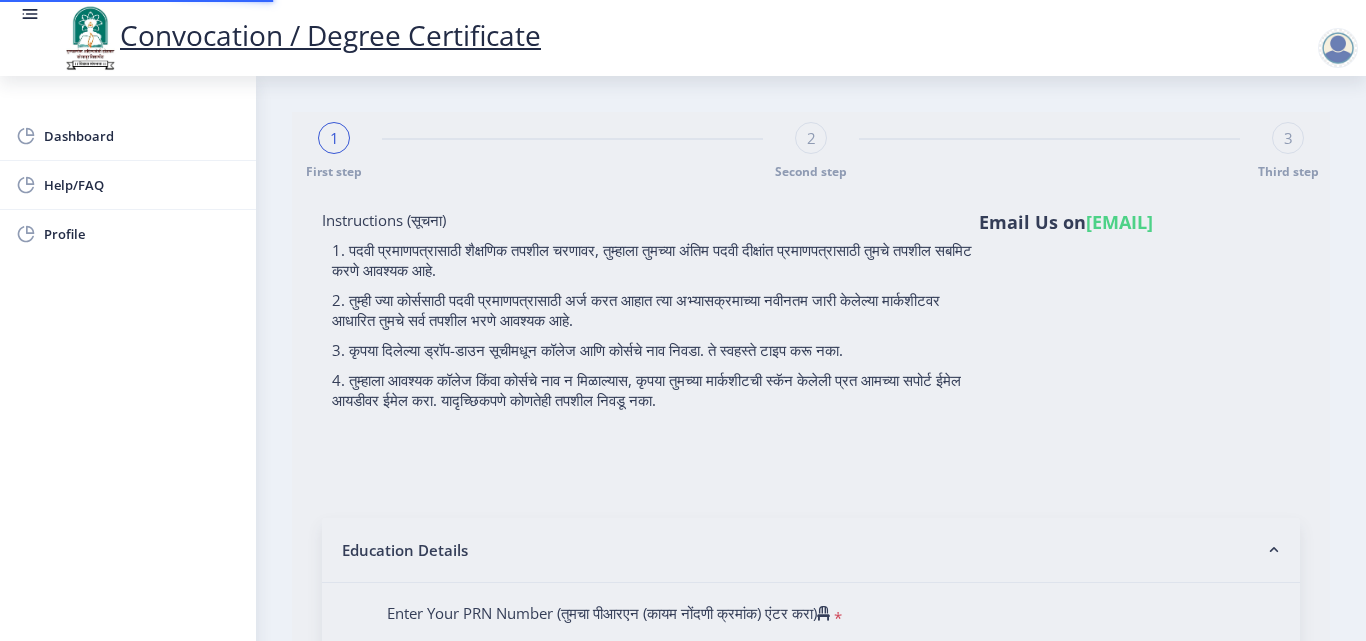 type on "1100009309" 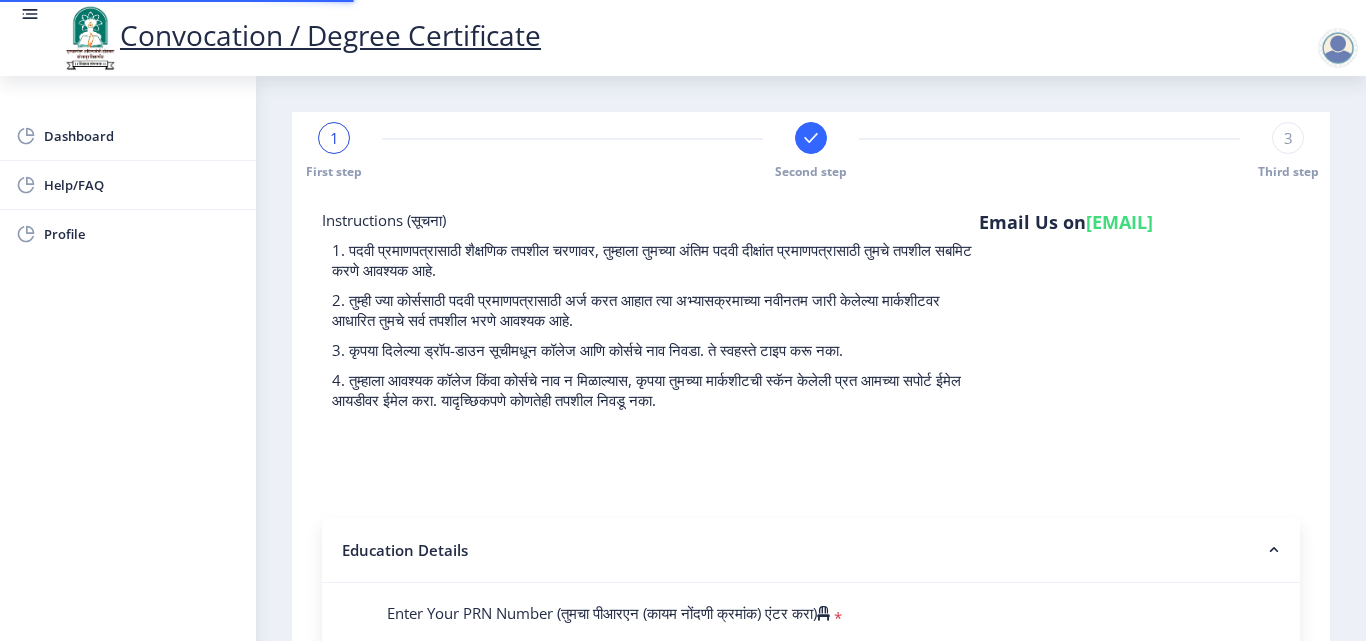 select 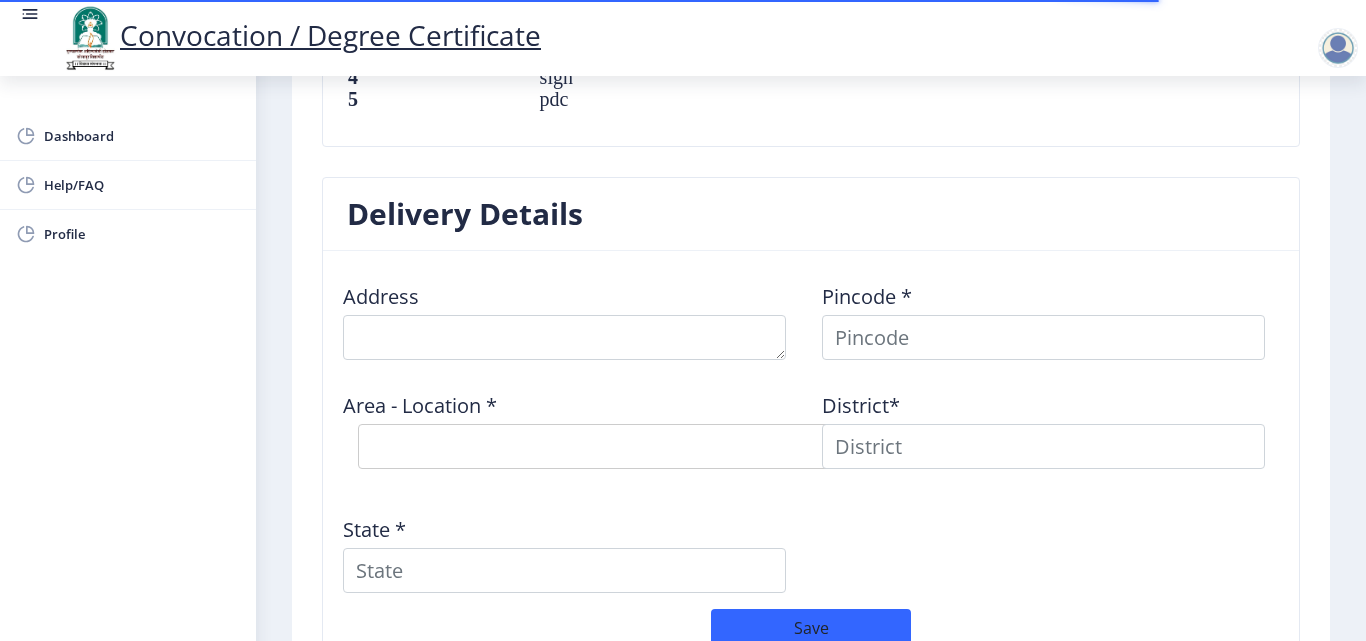 scroll, scrollTop: 1600, scrollLeft: 0, axis: vertical 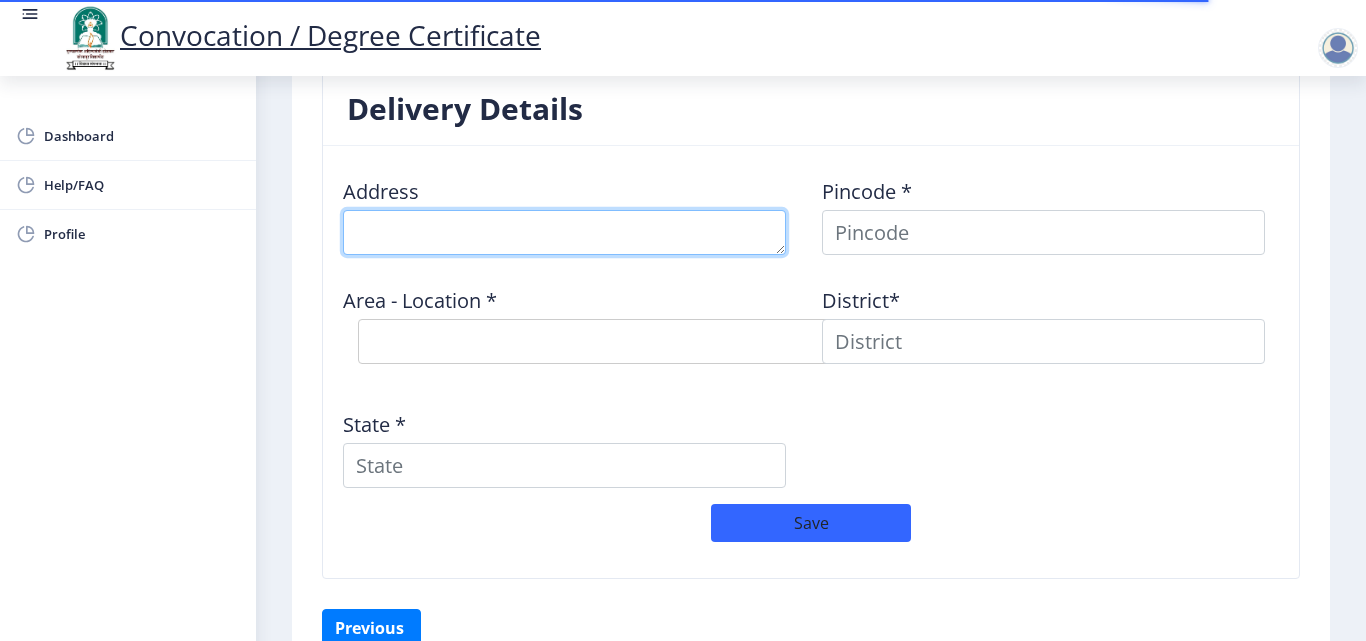 click at bounding box center [564, 232] 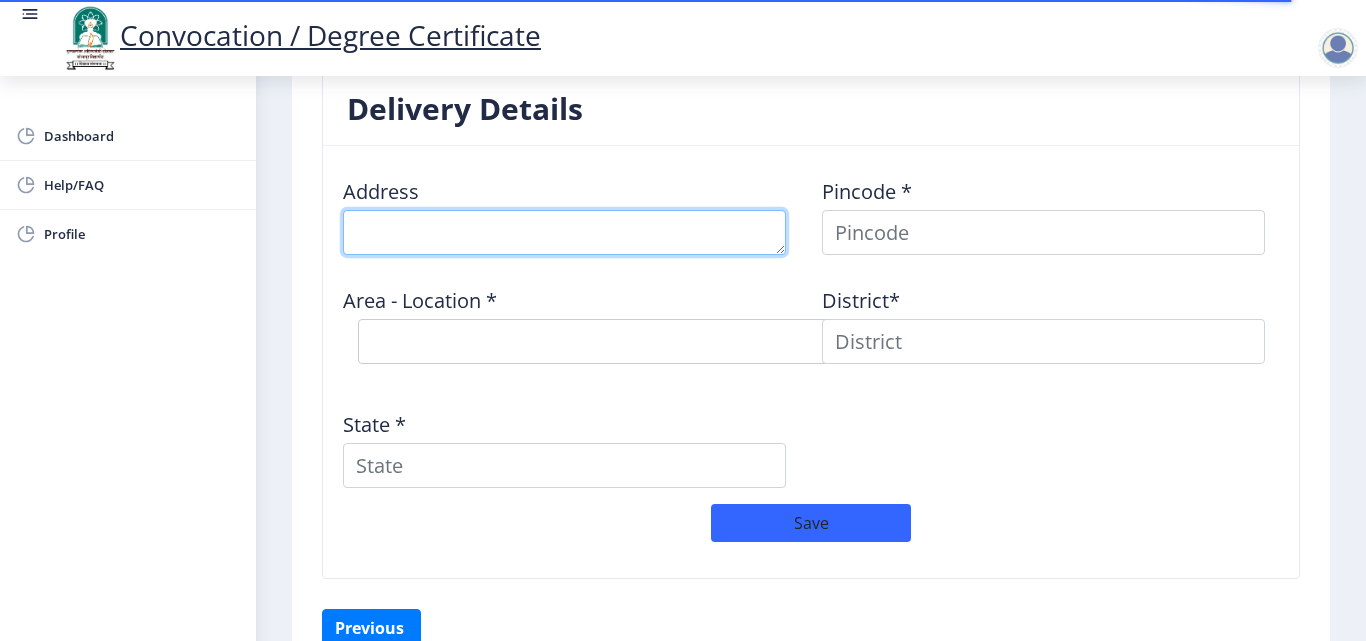 type on "C-5 Flat No-08
MIDC, [CITY]" 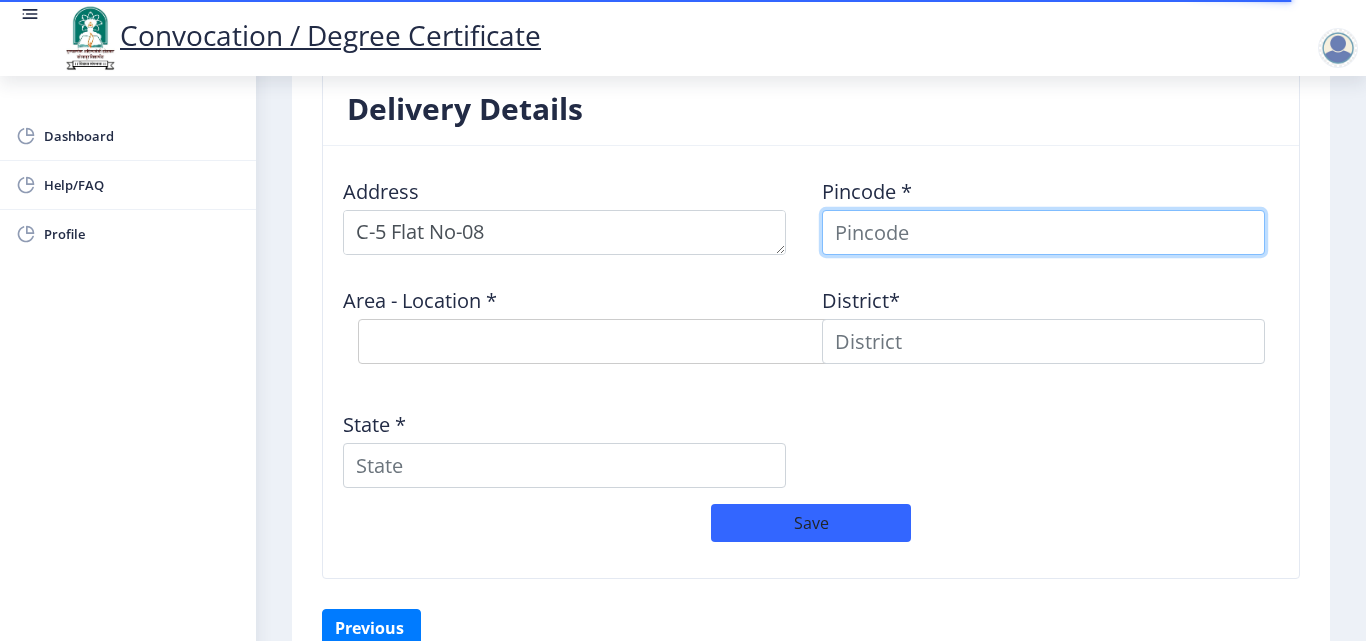 type on "VPs" 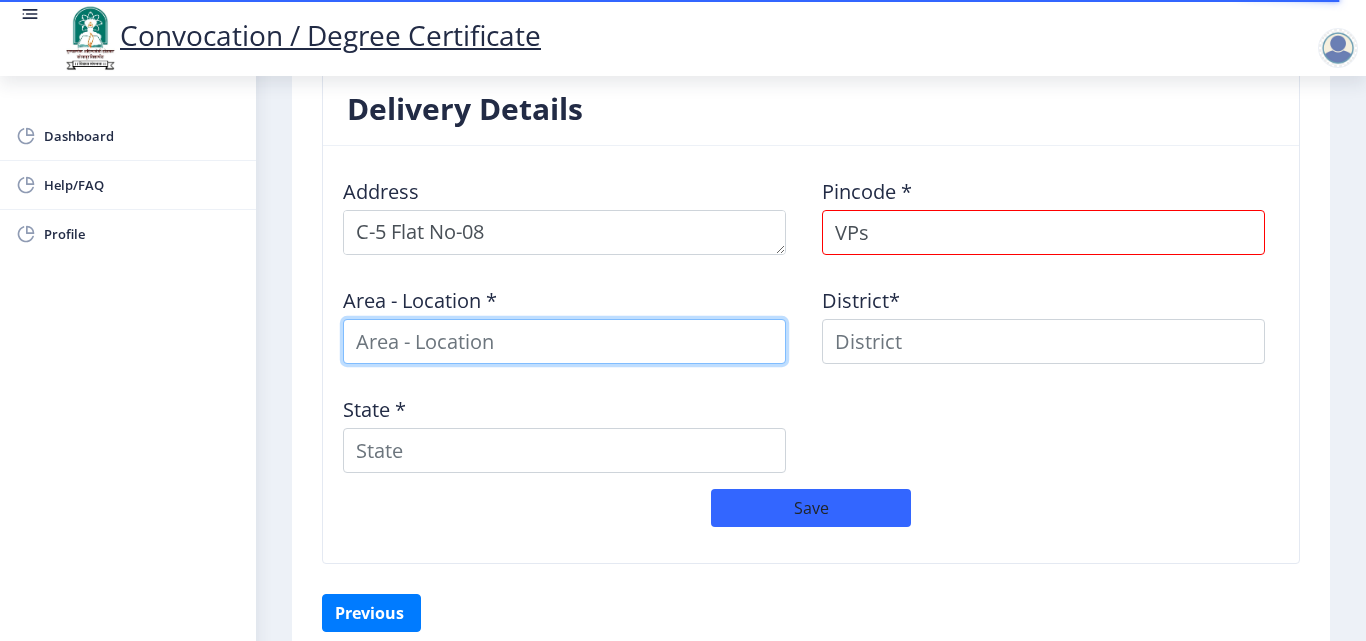 click at bounding box center (564, 341) 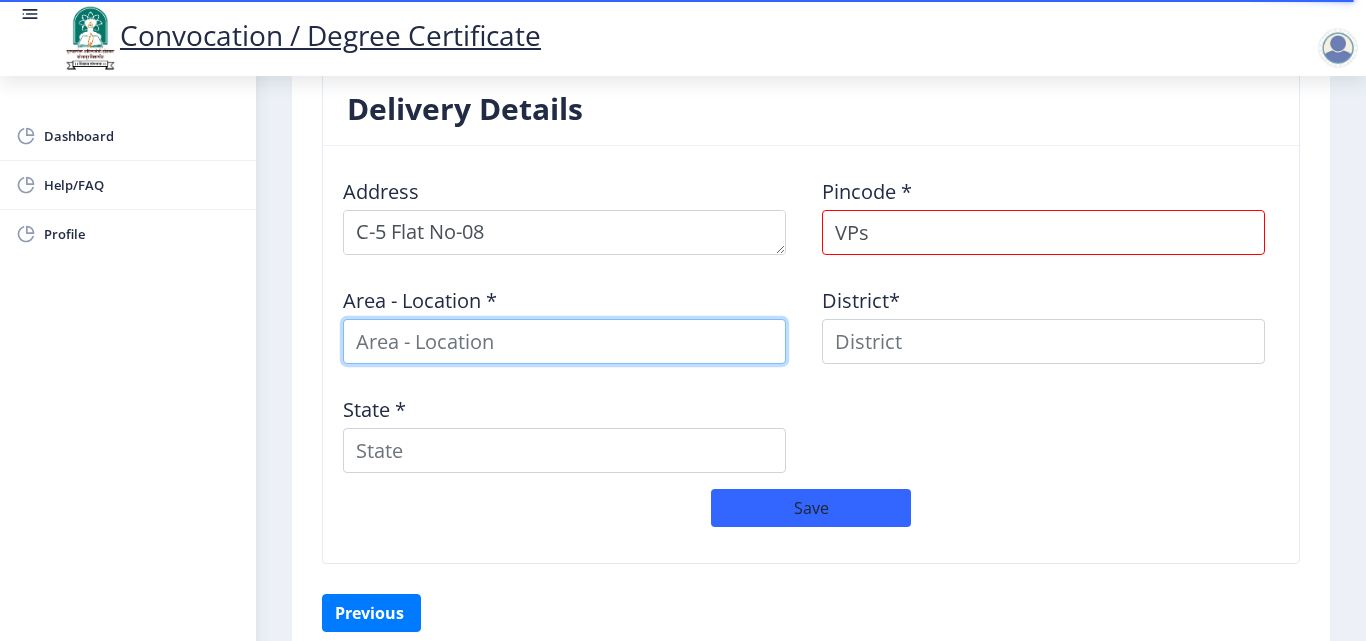 click at bounding box center [564, 341] 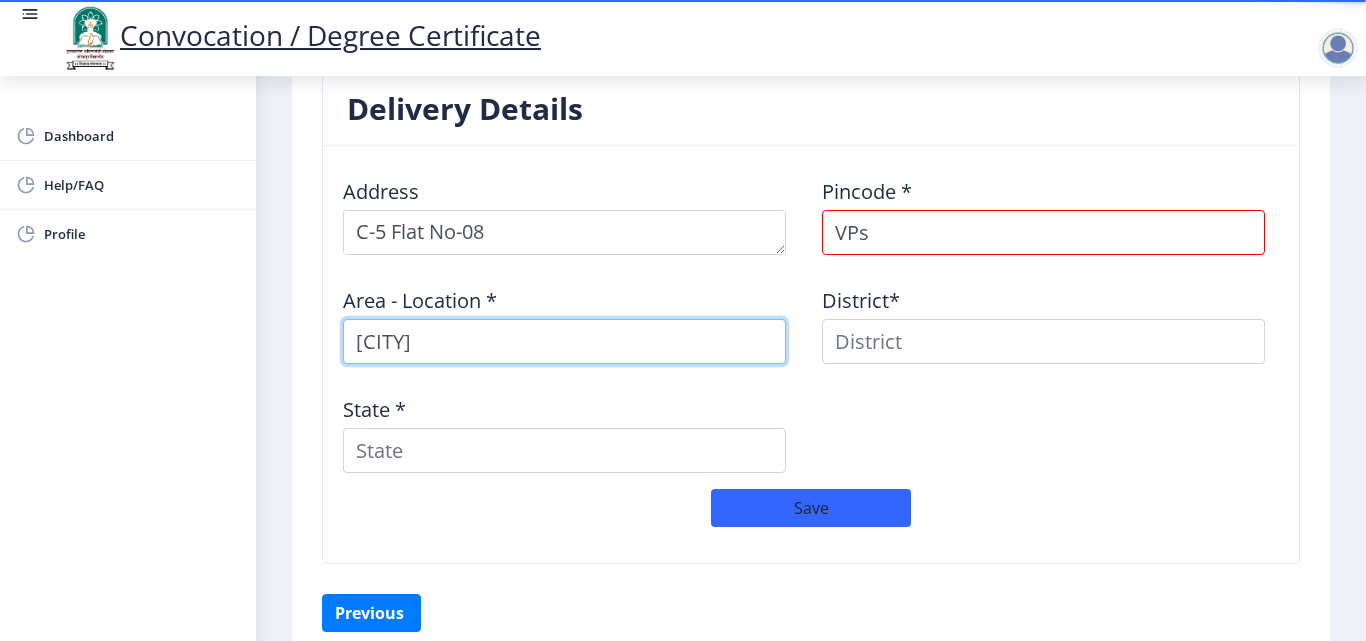 type on "[CITY]" 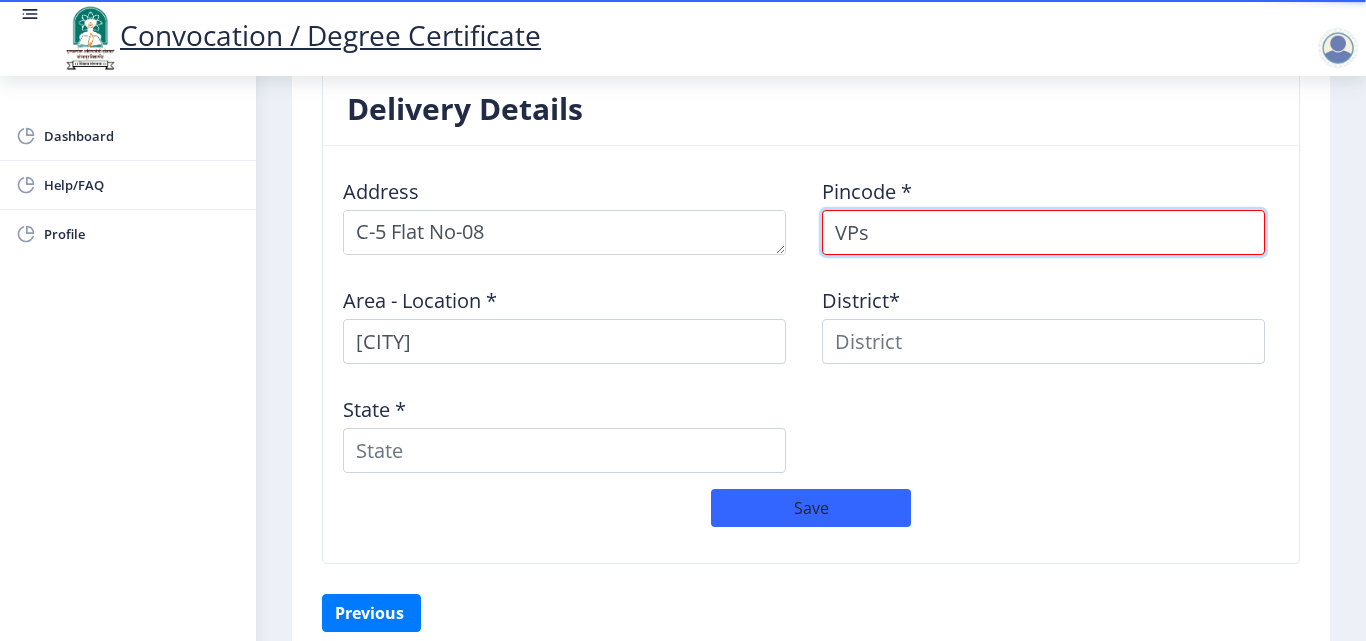 drag, startPoint x: 868, startPoint y: 232, endPoint x: 831, endPoint y: 231, distance: 37.01351 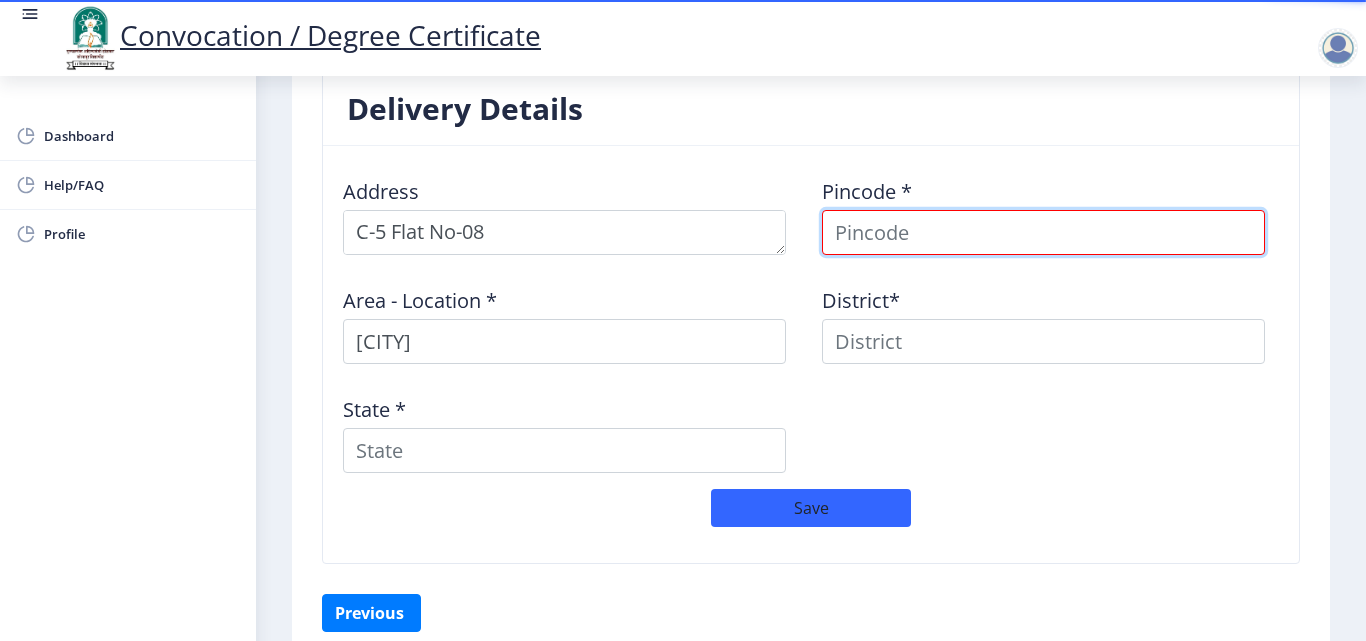 type 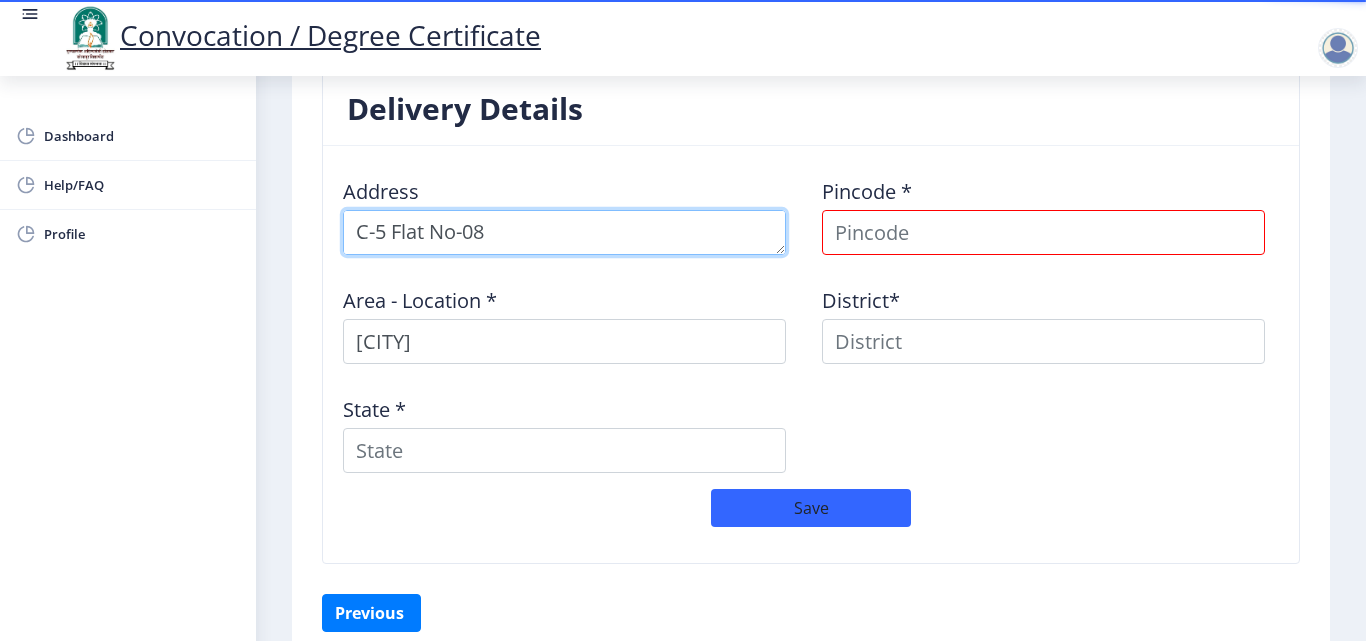 click at bounding box center [564, 232] 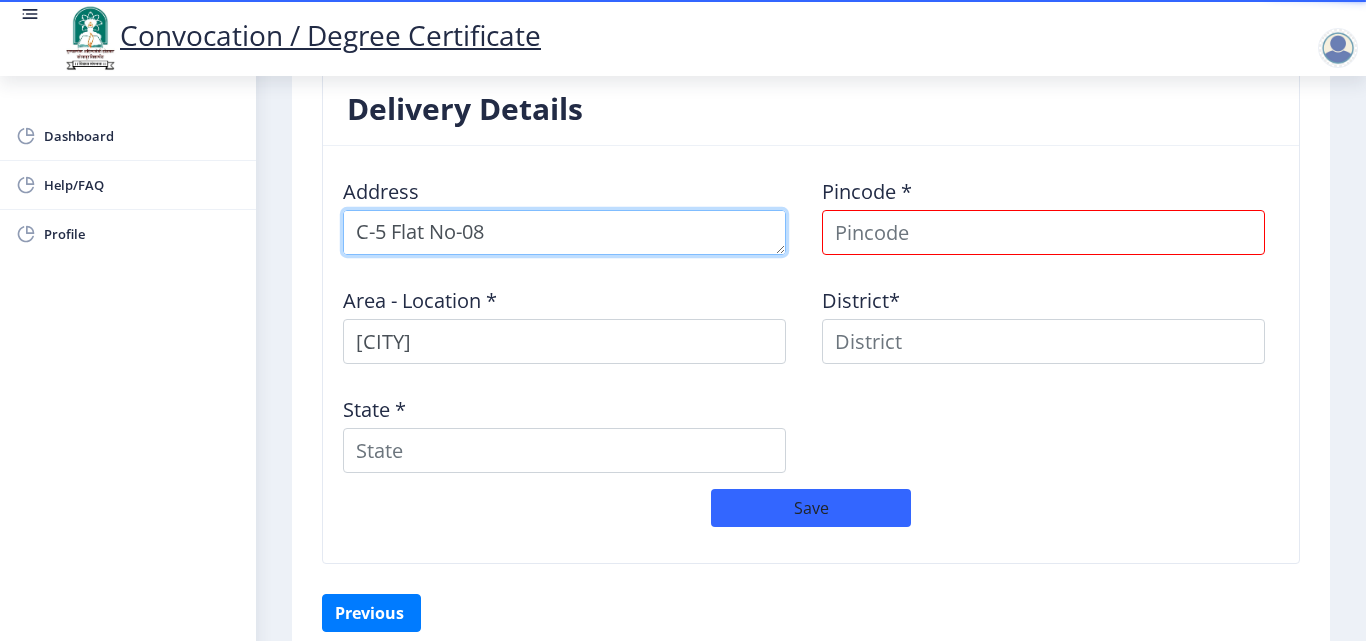 paste on "VPs" 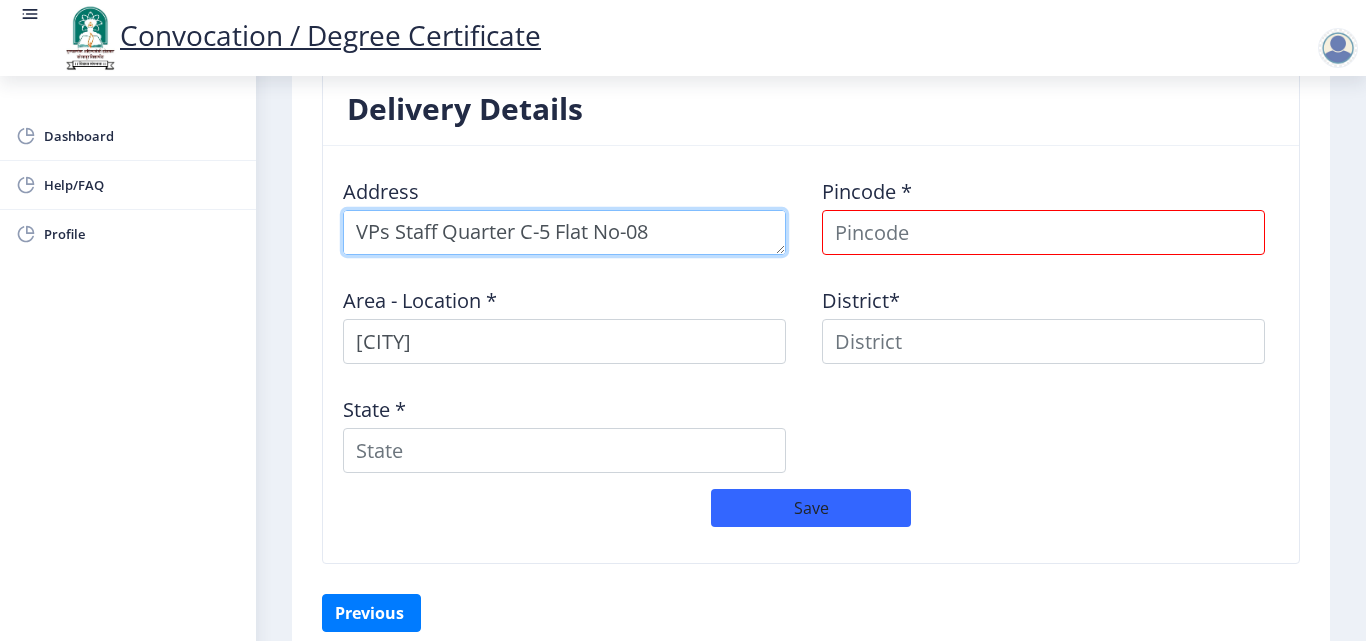 type on "VPs Staff Quarter C-5 Flat No-08
MIDC, [CITY]" 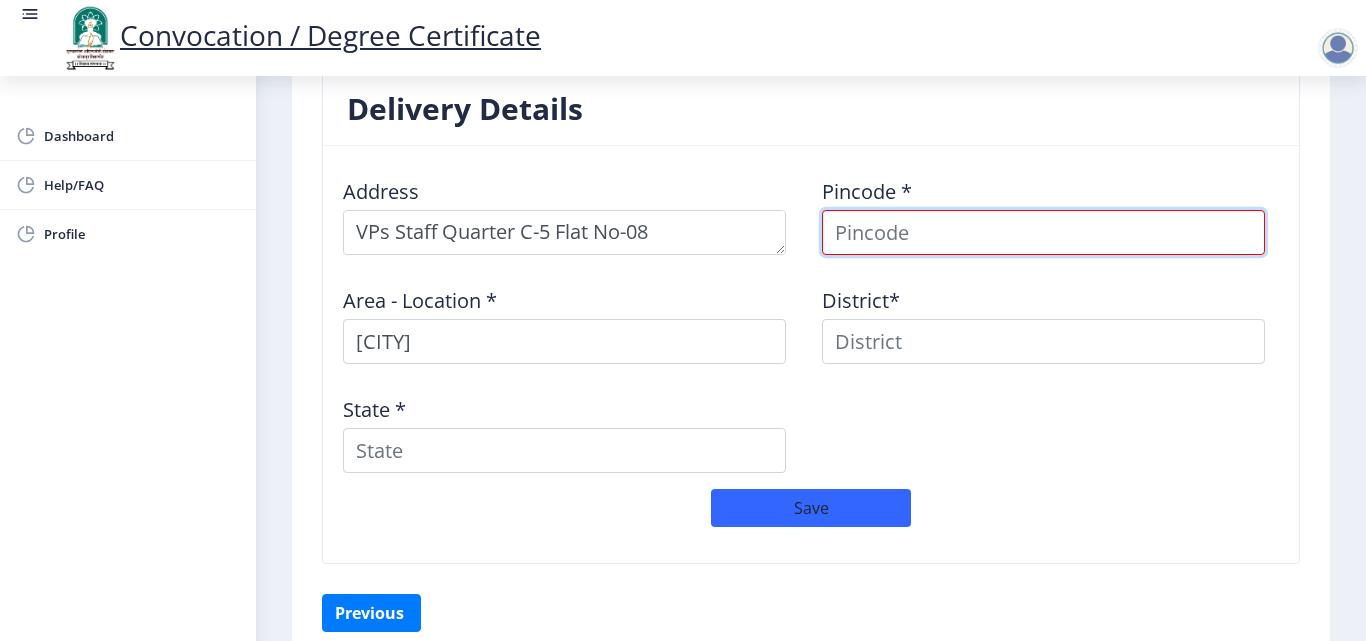 click at bounding box center [1043, 232] 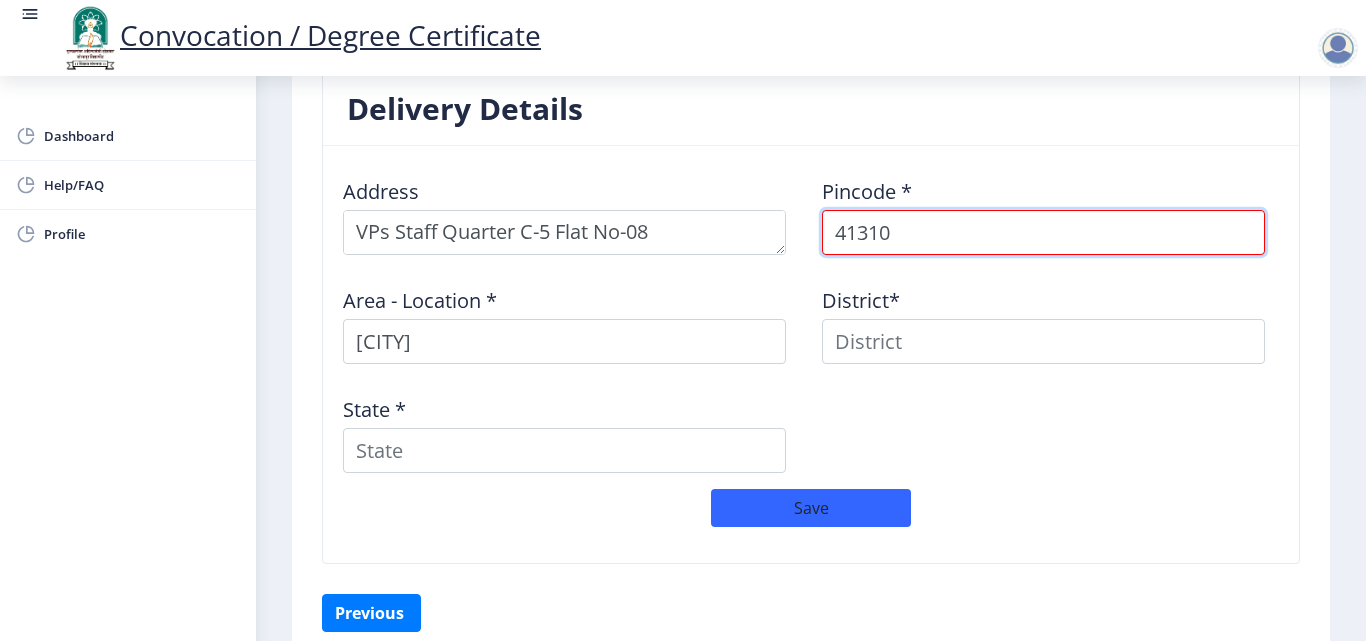 type on "413102" 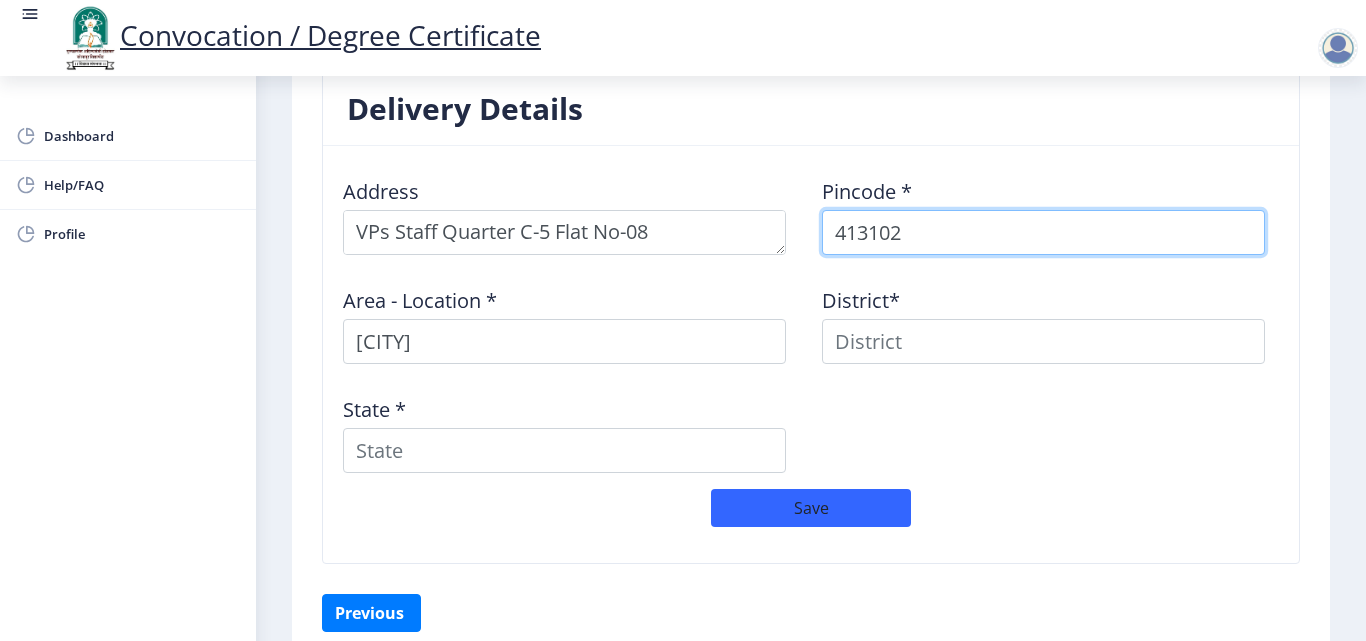 select 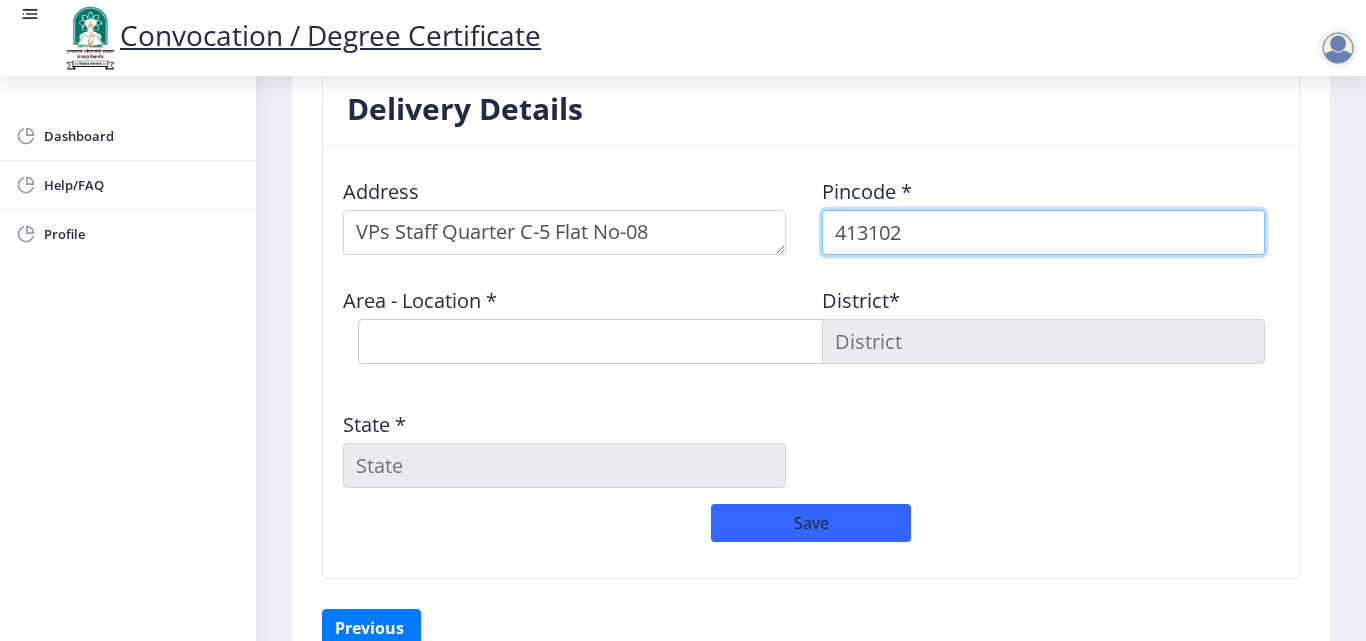 type on "413102" 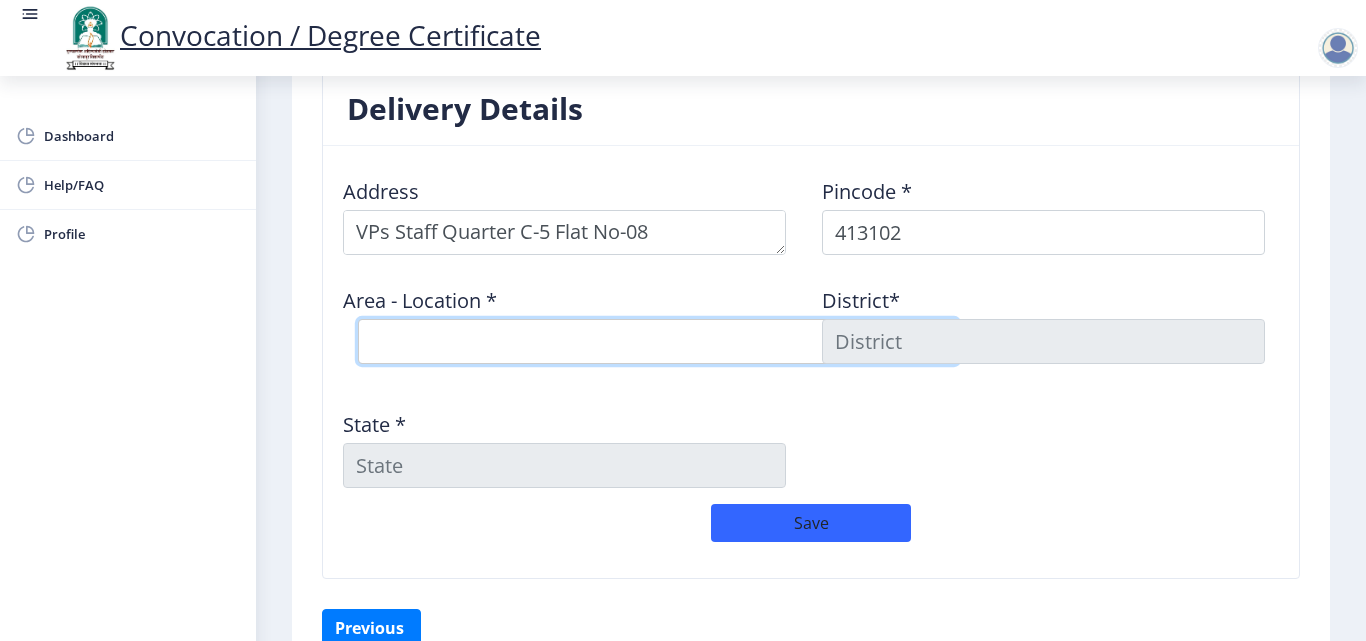 click on "Select Area Location [CITY] Court S.O [CITY] H.O [CITY] B.O [CITY] B.O [CITY] B.O [CITY] B.O [CITY] B.O [CITY] B.O [CITY] B.O [CITY] B.O [CITY] B.O [CITY] B.O [CITY] B.O [CITY] B.O [CITY] B.O [CITY] B.O [CITY] B.O [CITY] B.O [CITY] B.O [CITY] B.O" at bounding box center [658, 341] 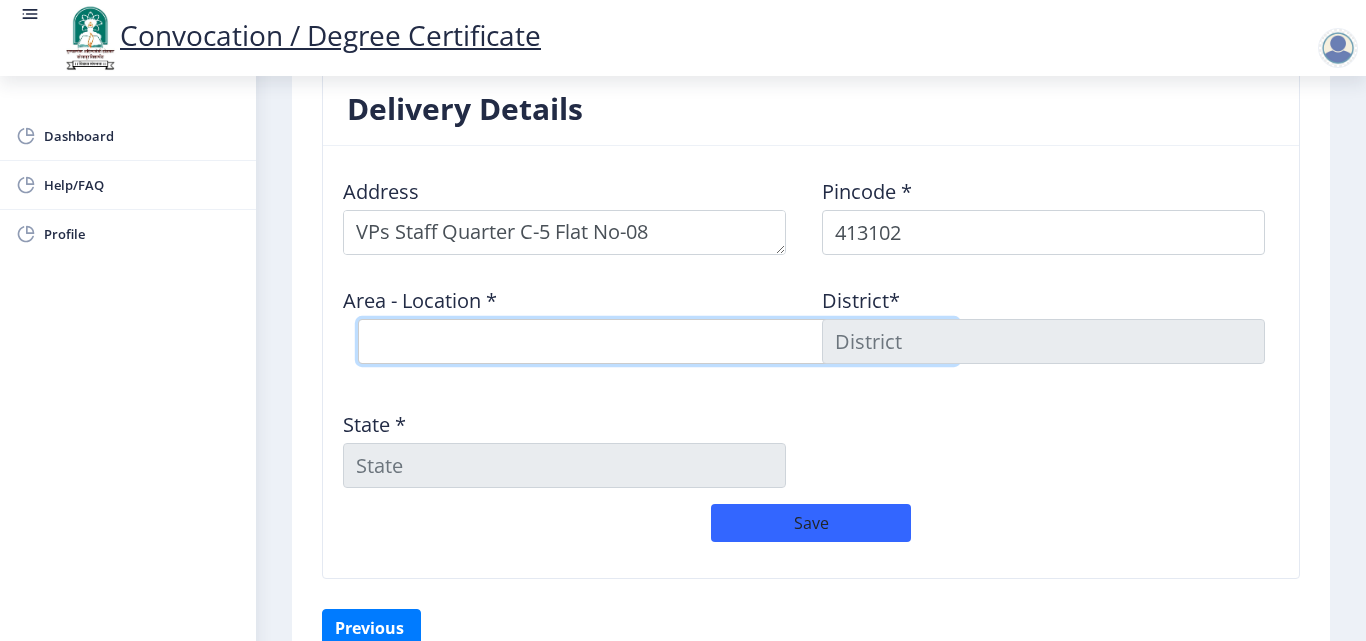 select on "2: Object" 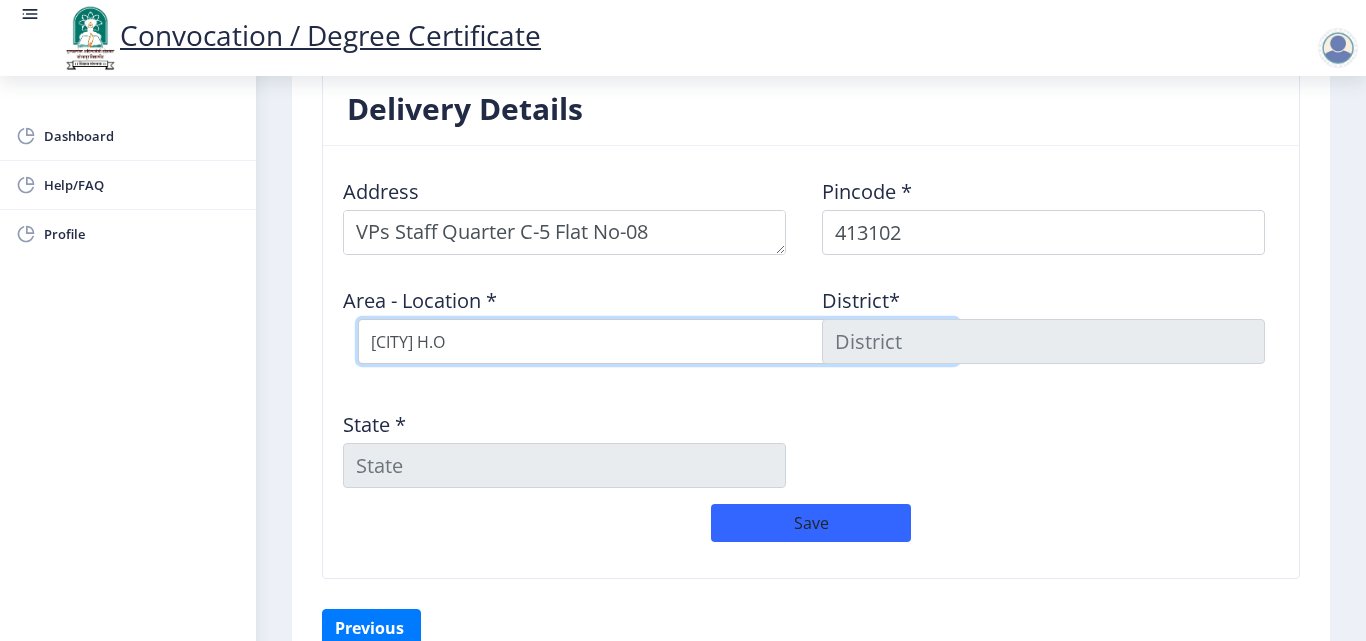 click on "Select Area Location [CITY] Court S.O [CITY] H.O [CITY] B.O [CITY] B.O [CITY] B.O [CITY] B.O [CITY] B.O [CITY] B.O [CITY] B.O [CITY] B.O [CITY] B.O [CITY] B.O [CITY] B.O [CITY] B.O [CITY] B.O [CITY] B.O [CITY] B.O [CITY] B.O [CITY] B.O [CITY] B.O" at bounding box center [658, 341] 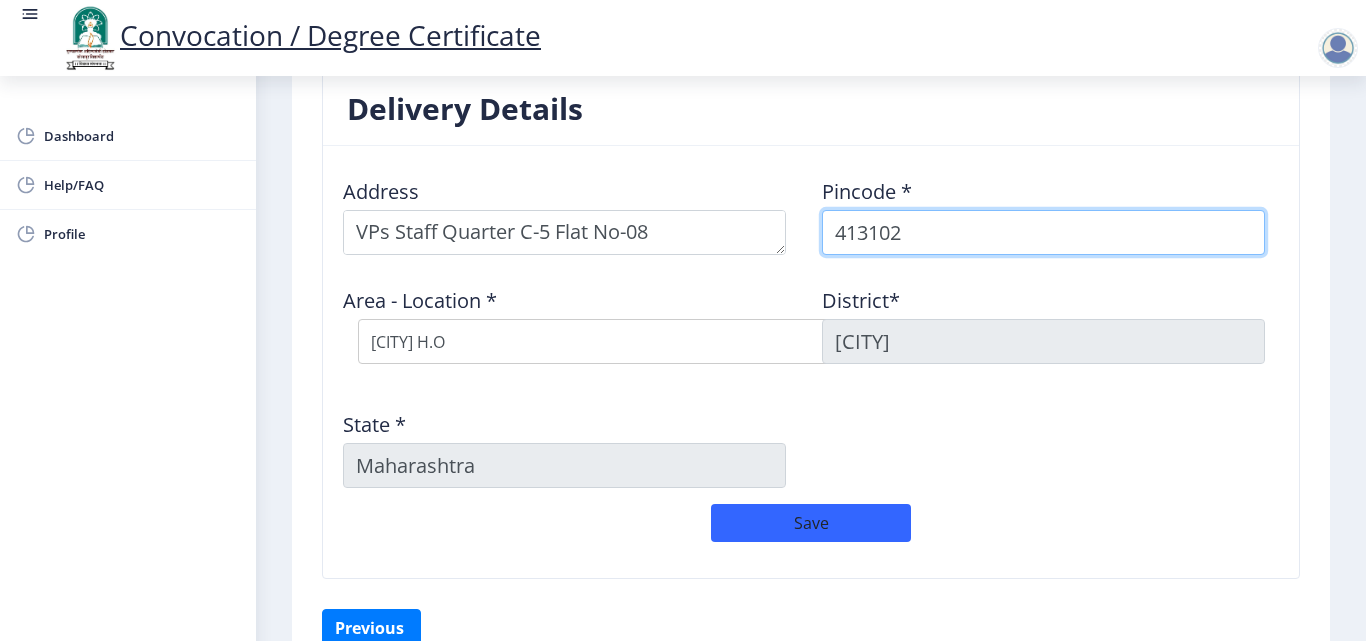 click on "413102" at bounding box center [1043, 232] 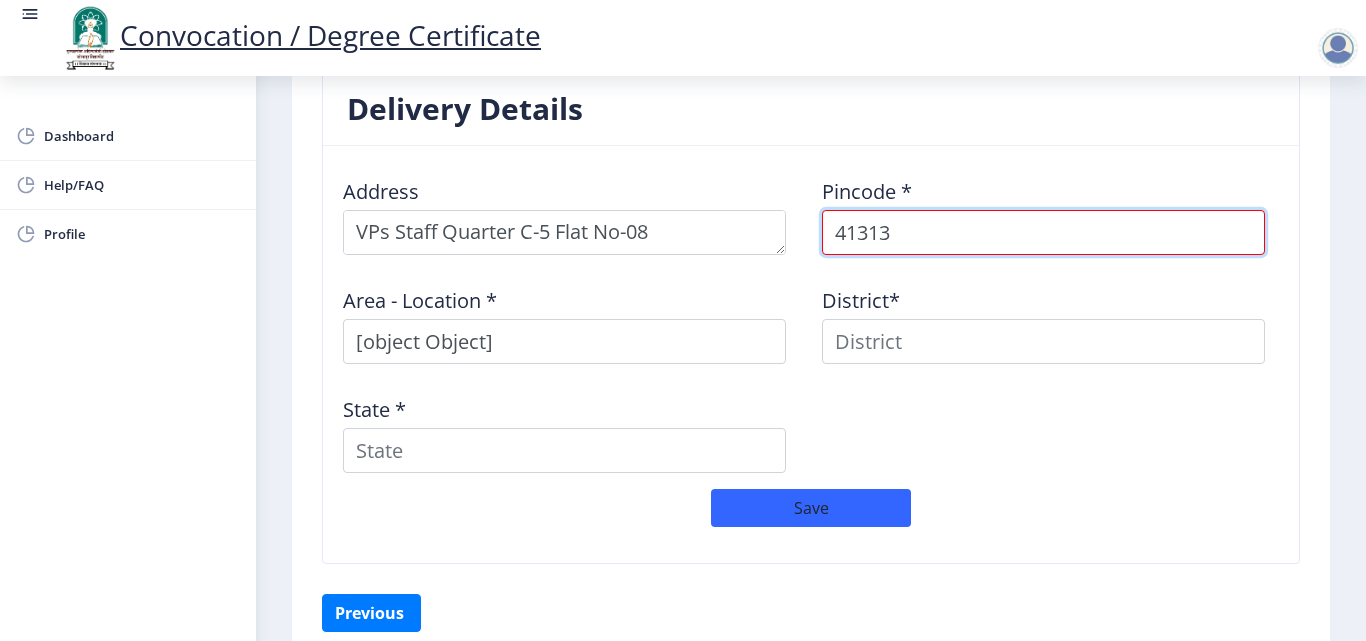 type on "413133" 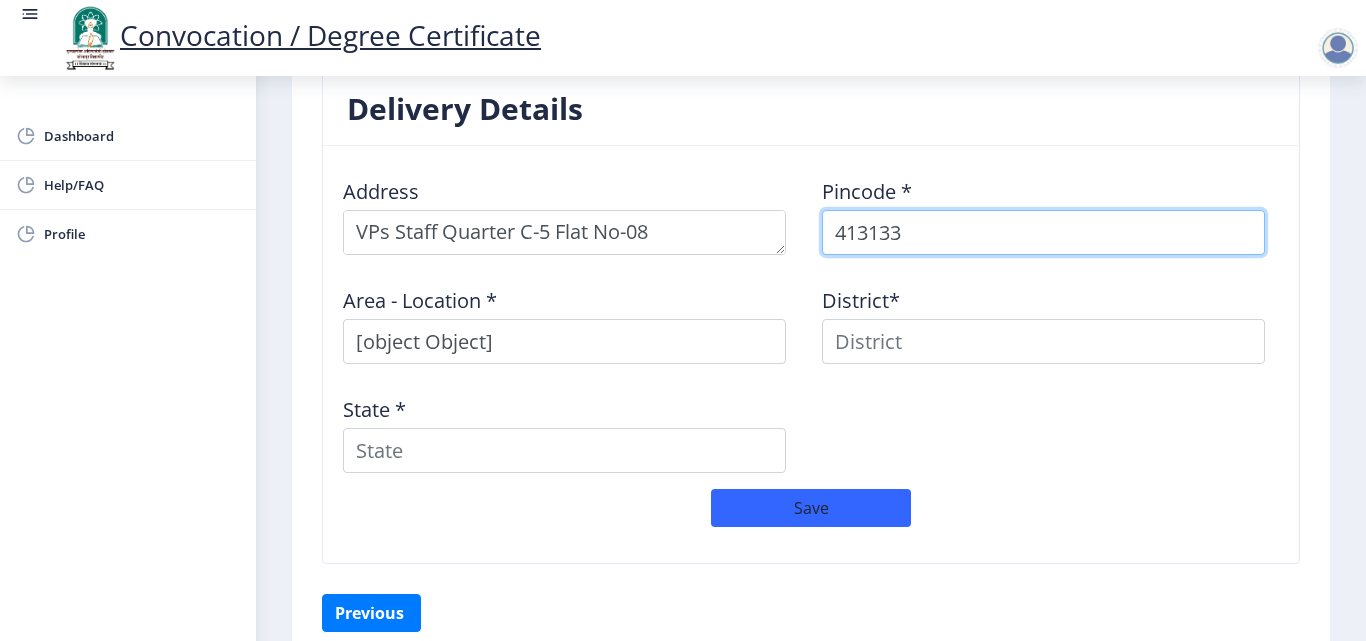 select 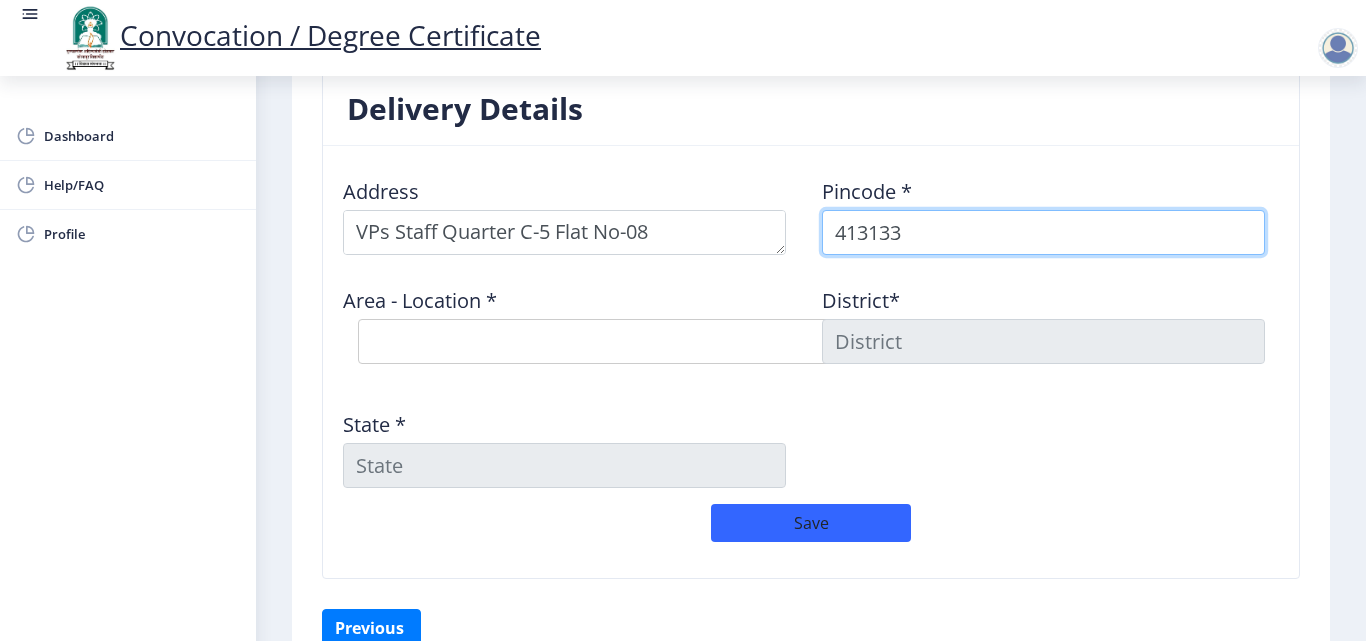 type on "413133" 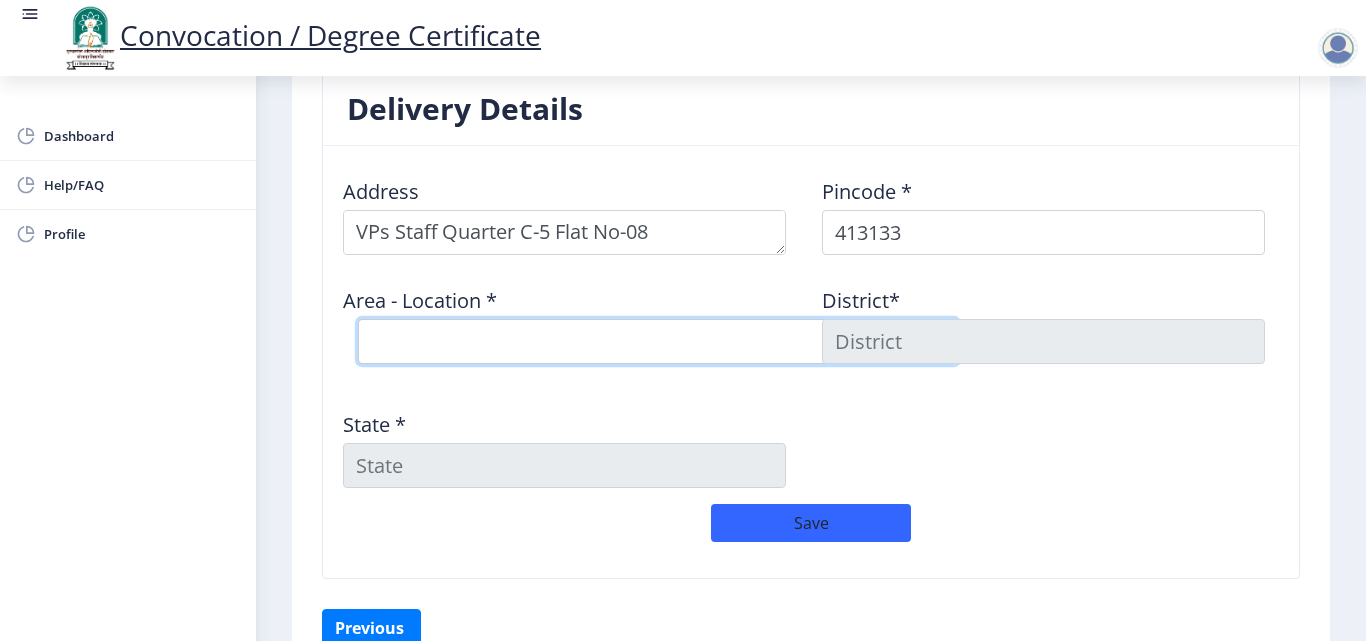 click on "Select Area Location [CITY] MIDC S.O [CITY] B.O [CITY] B.O" at bounding box center (658, 341) 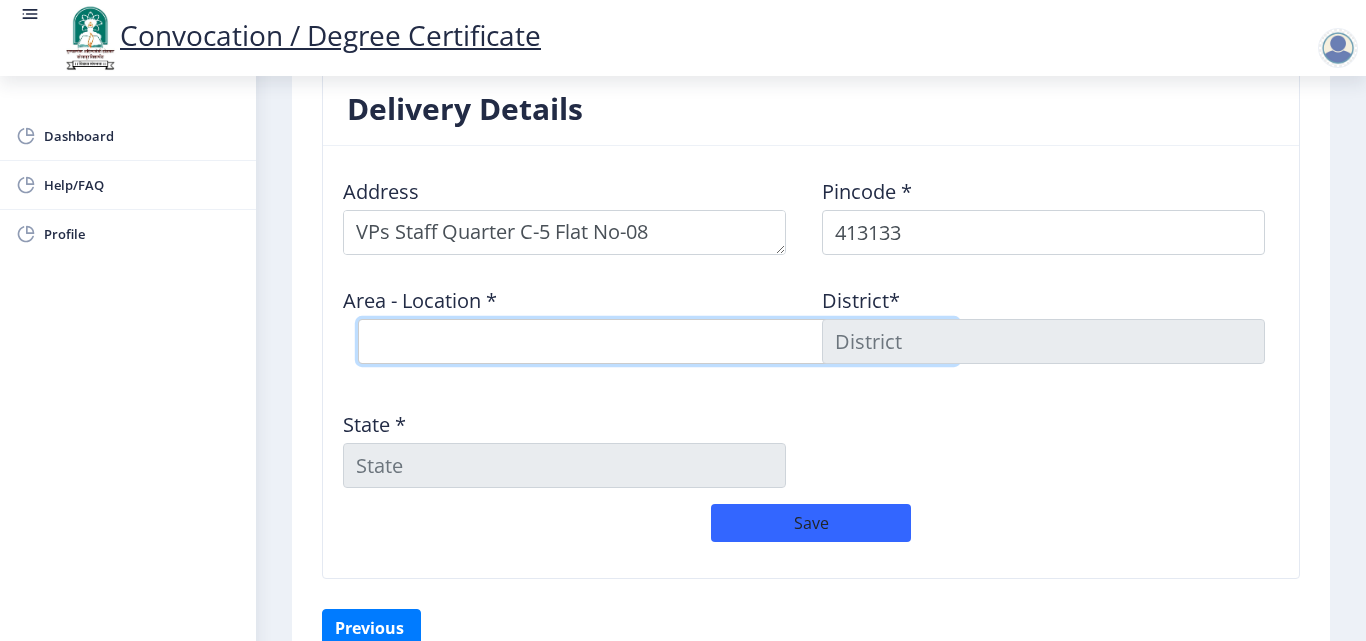 select on "1: Object" 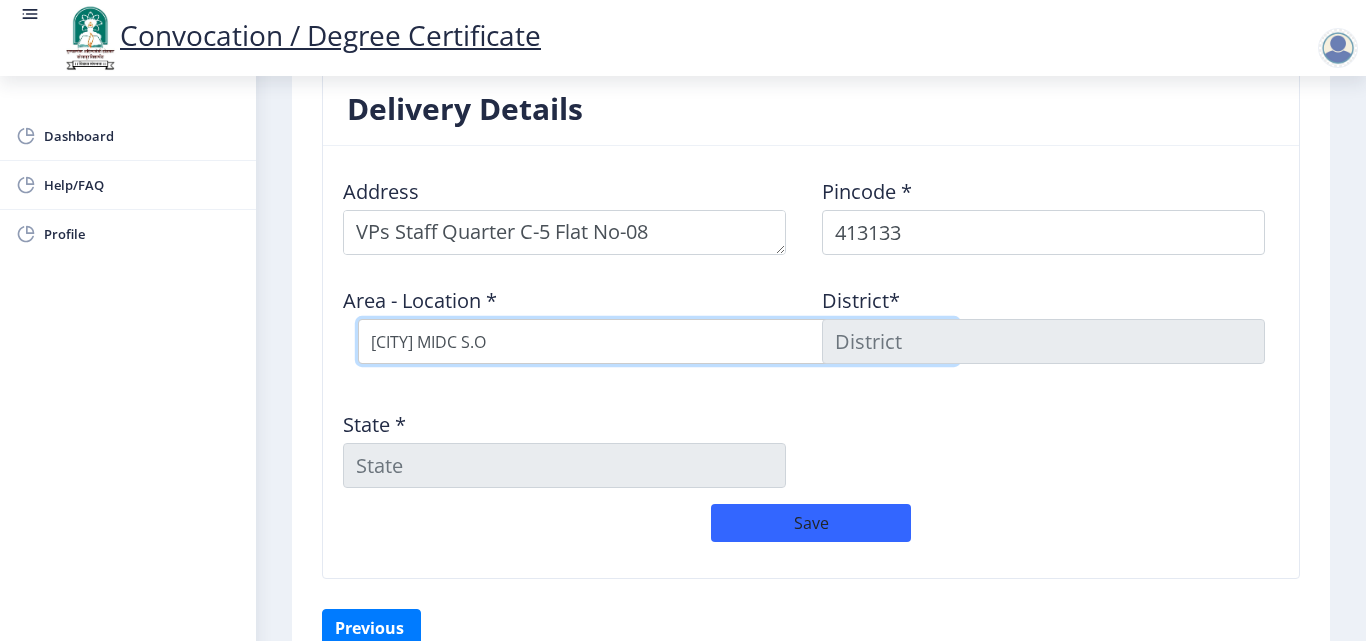click on "Select Area Location [CITY] MIDC S.O [CITY] B.O [CITY] B.O" at bounding box center (658, 341) 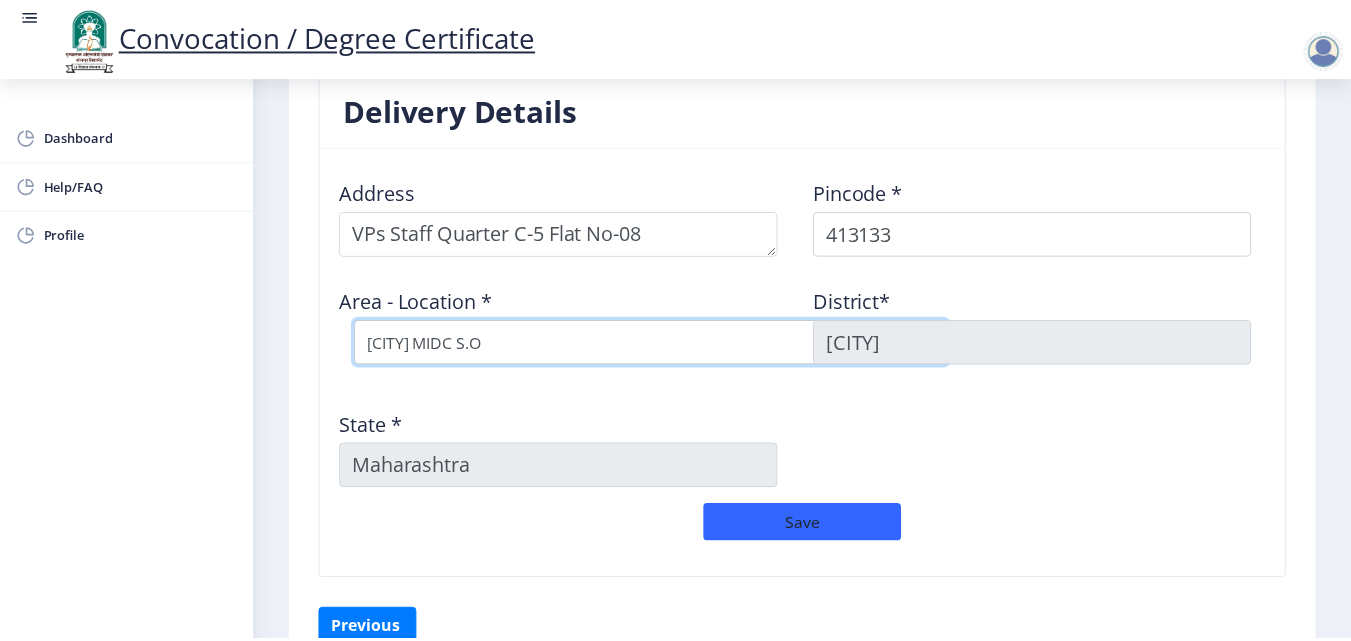 scroll, scrollTop: 1700, scrollLeft: 0, axis: vertical 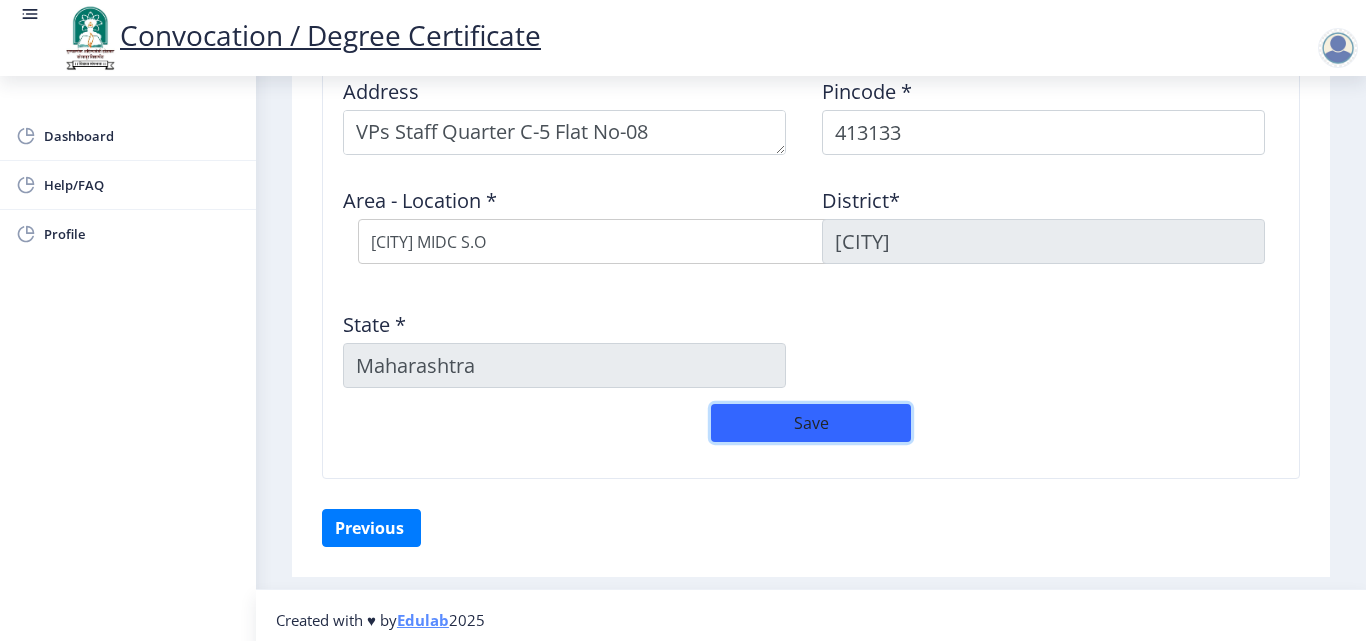 click on "Save" 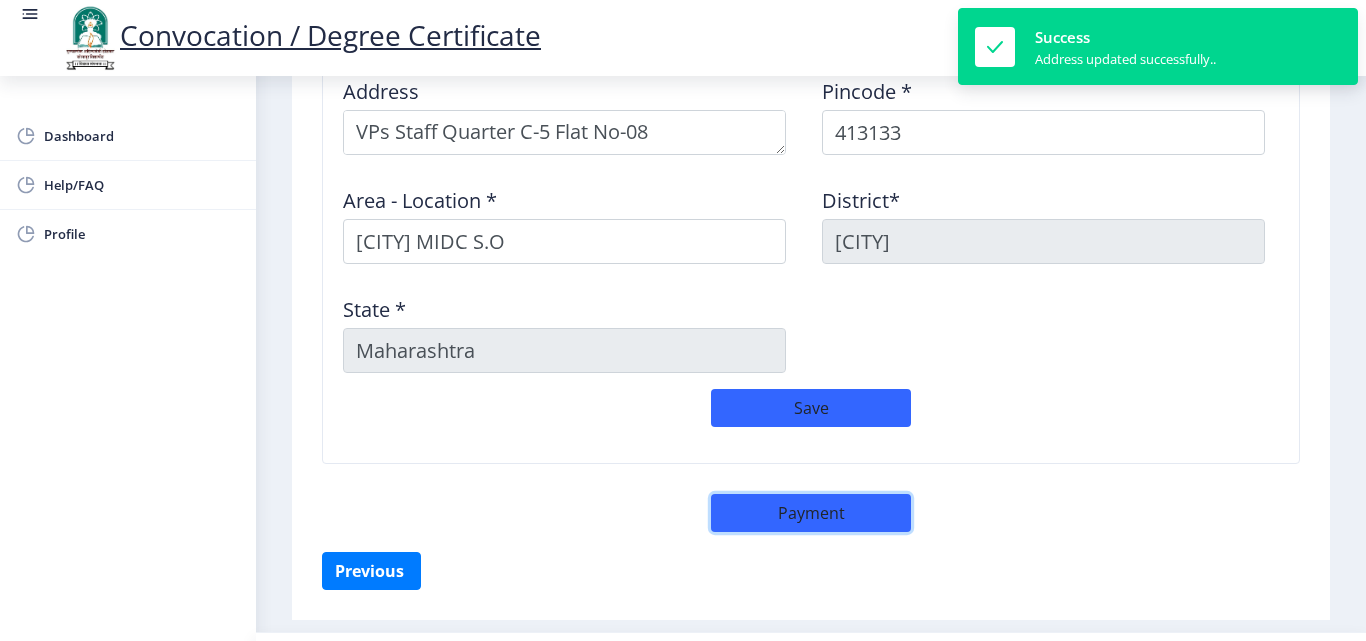 click on "Payment" 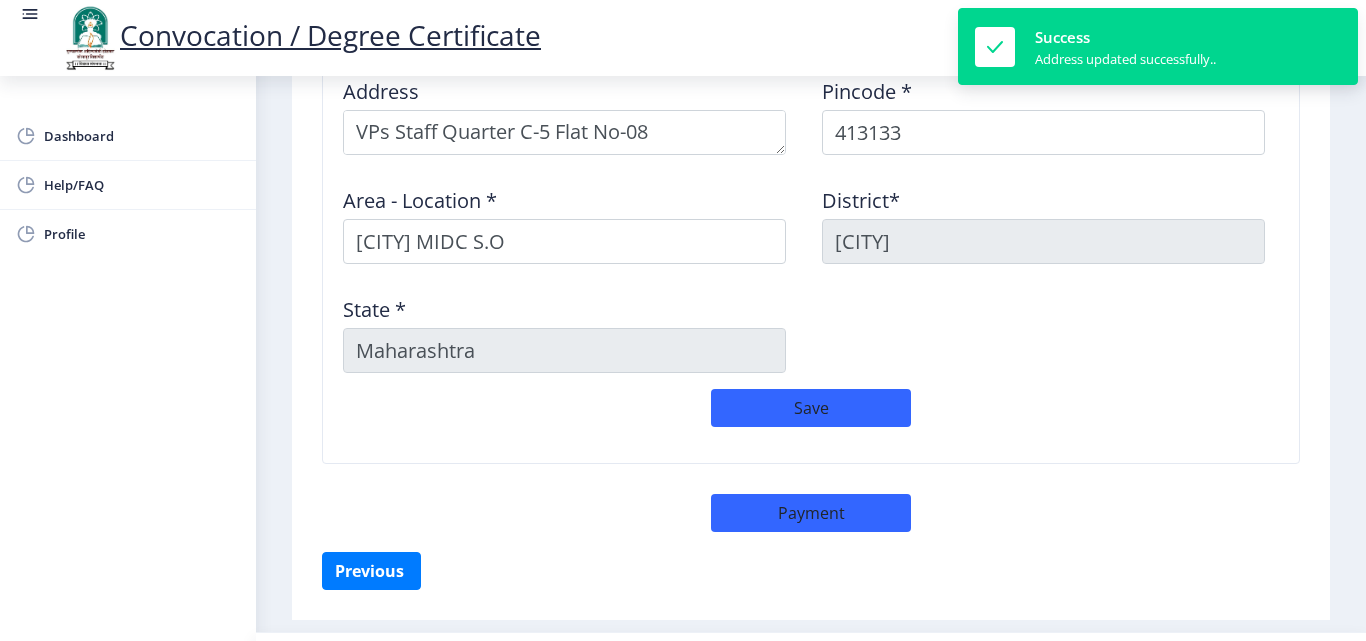 select on "sealed" 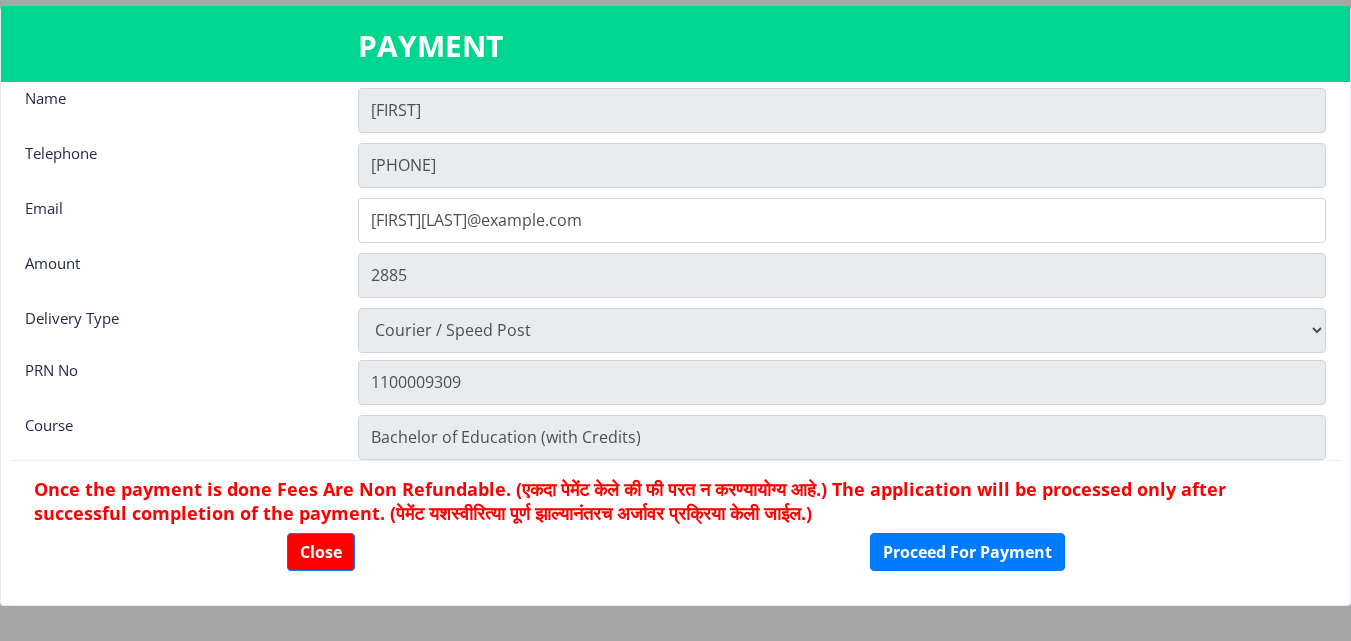 scroll, scrollTop: 28, scrollLeft: 0, axis: vertical 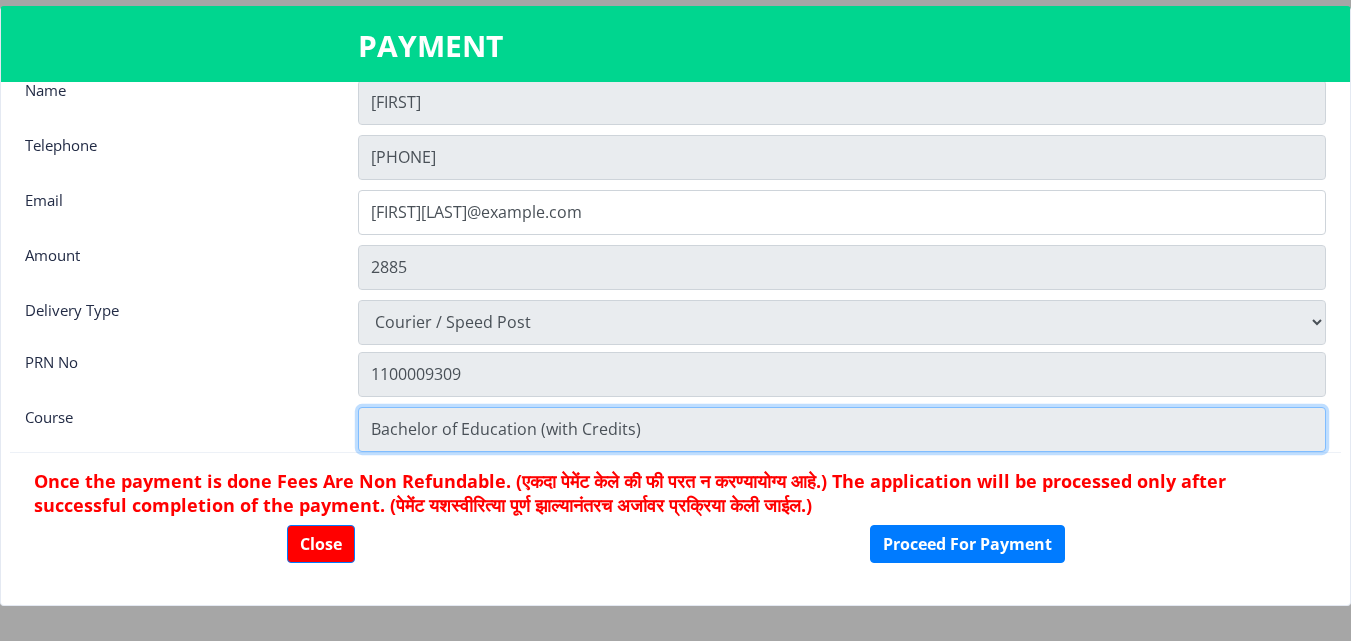 click on "Bachelor of Education (with Credits)" 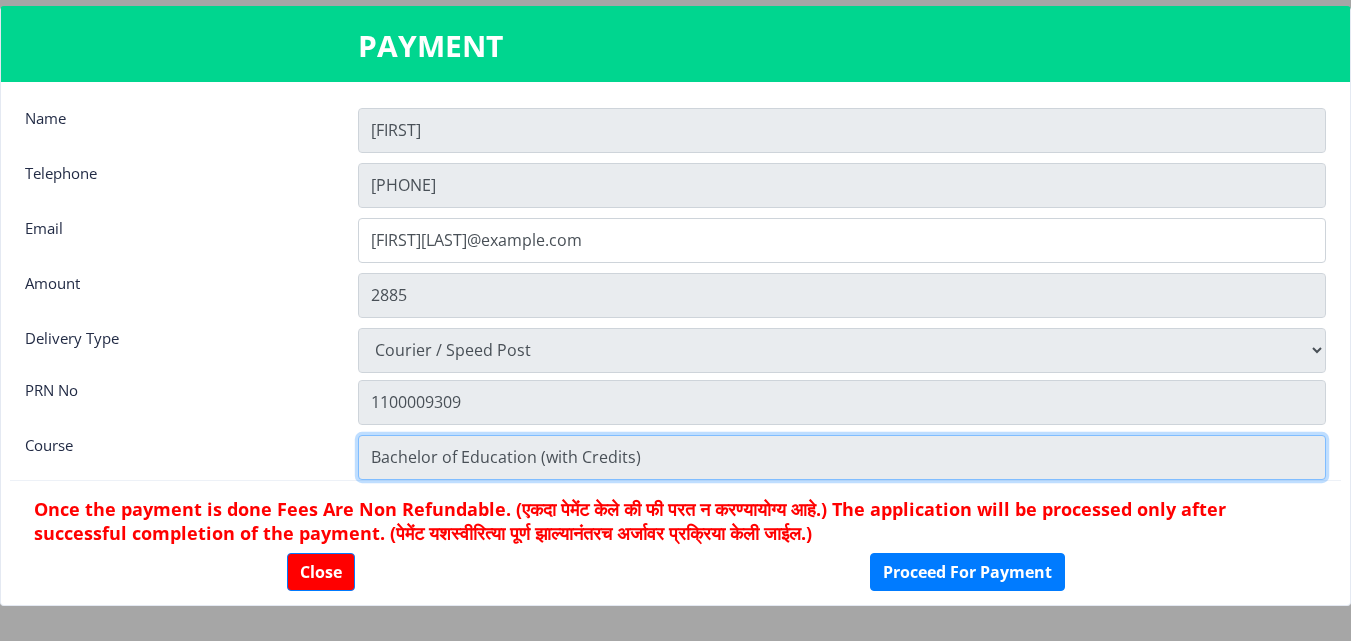 scroll, scrollTop: 28, scrollLeft: 0, axis: vertical 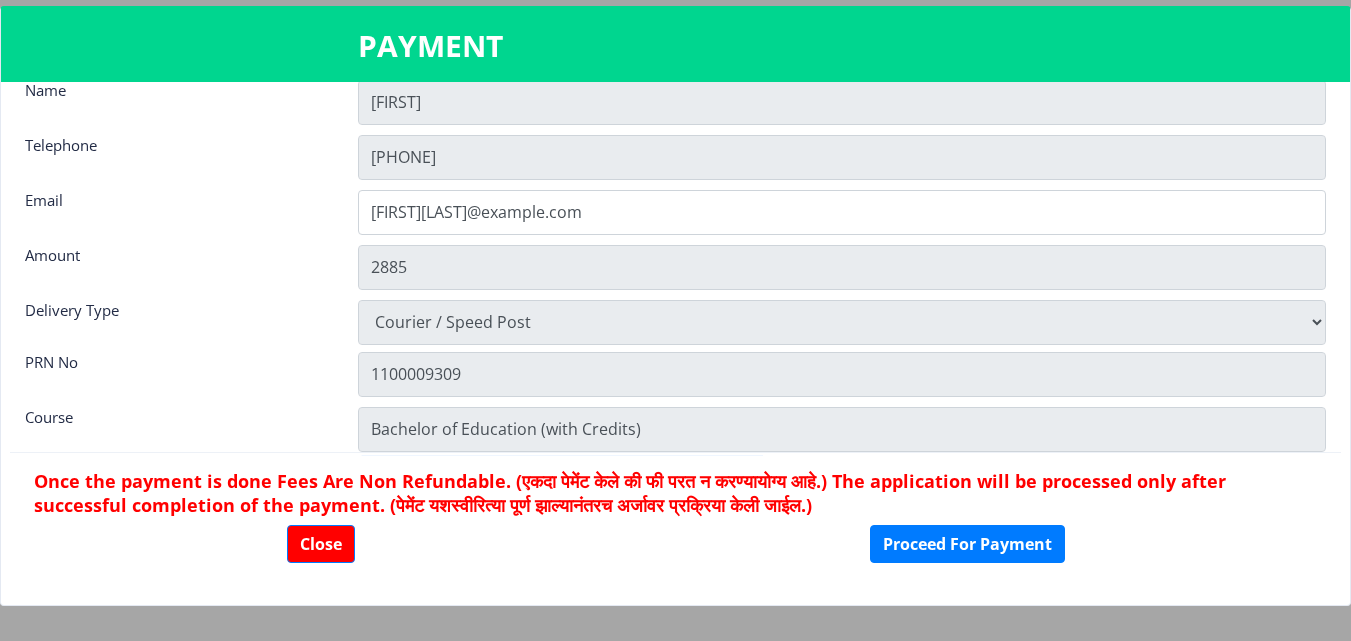 click on "Once the payment is done Fees Are Non Refundable. (एकदा पेमेंट केले की फी परत न करण्यायोग्य आहे.) The application will be processed only after successful completion of the payment. (पेमेंट यशस्वीरित्या पूर्ण झाल्यानंतरच अर्जावर प्रक्रिया केली जाईल.)" 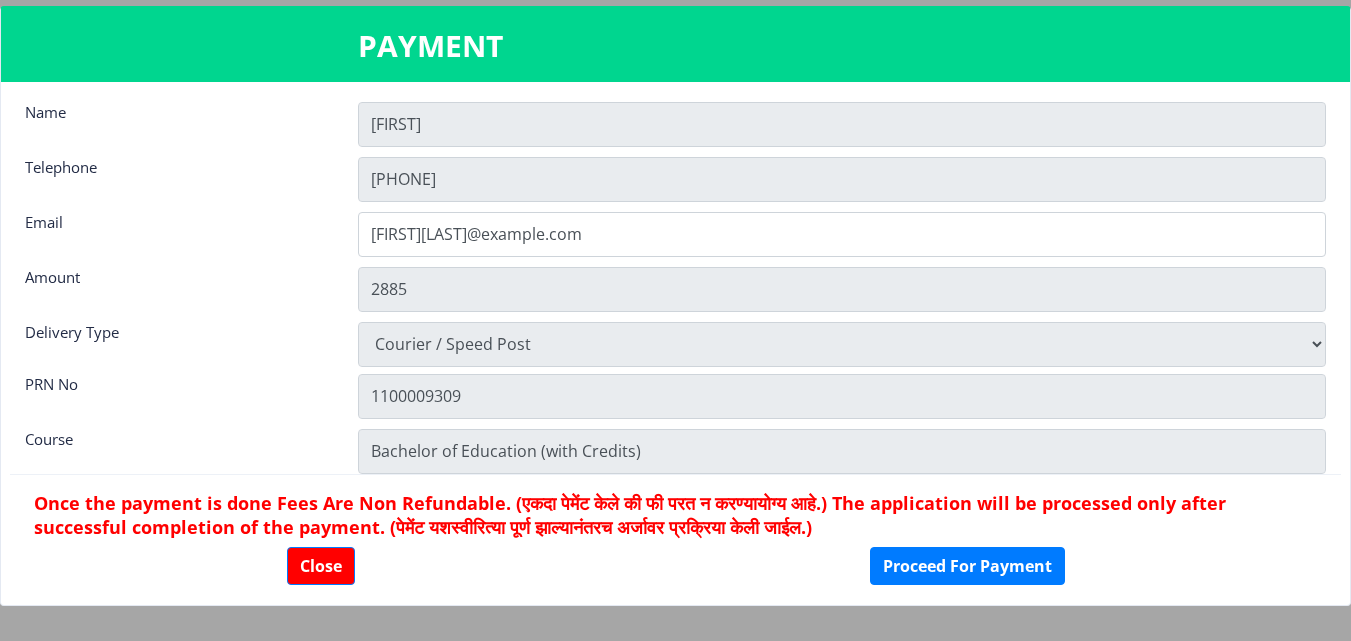 scroll, scrollTop: 0, scrollLeft: 0, axis: both 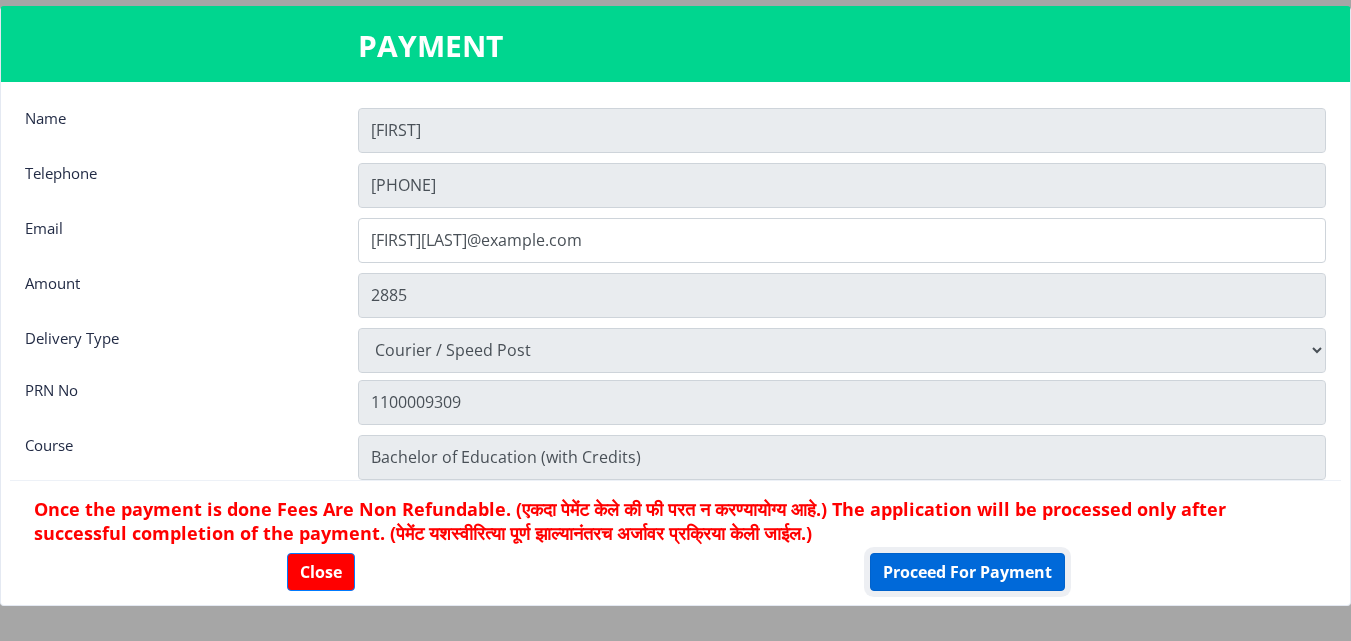 click on "Proceed For Payment" 